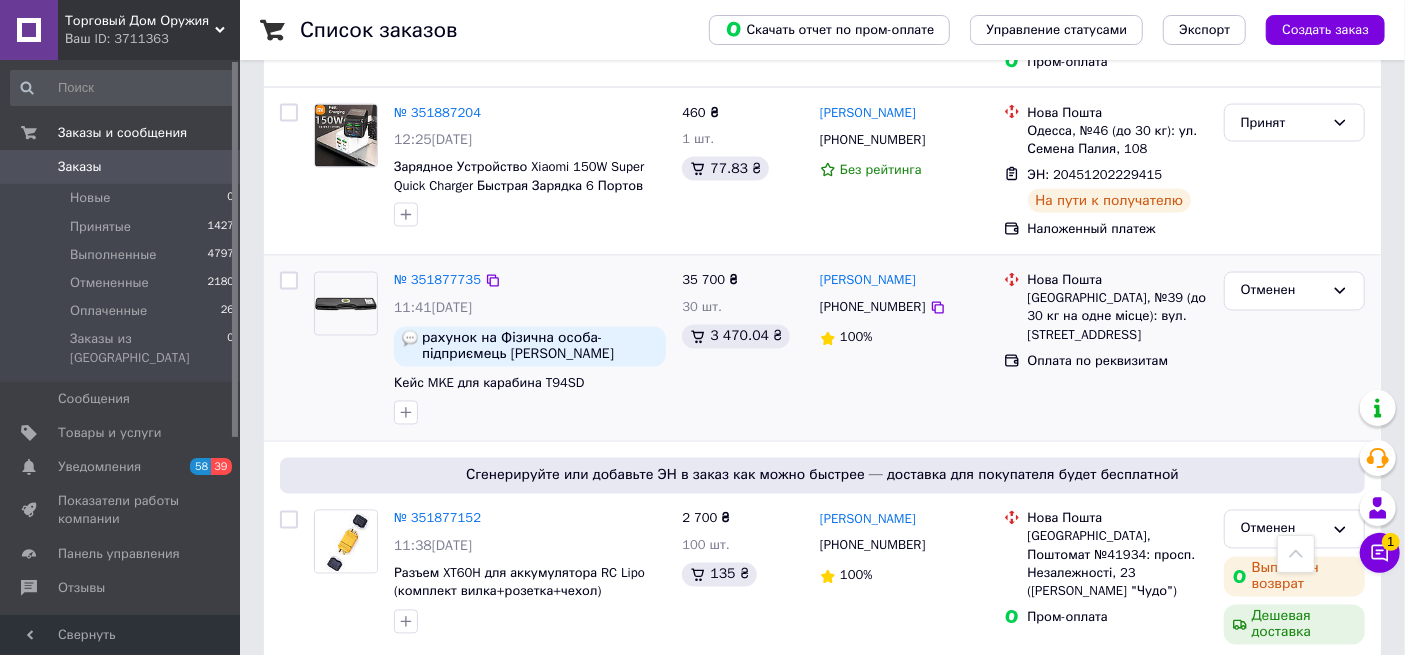 scroll, scrollTop: 1888, scrollLeft: 0, axis: vertical 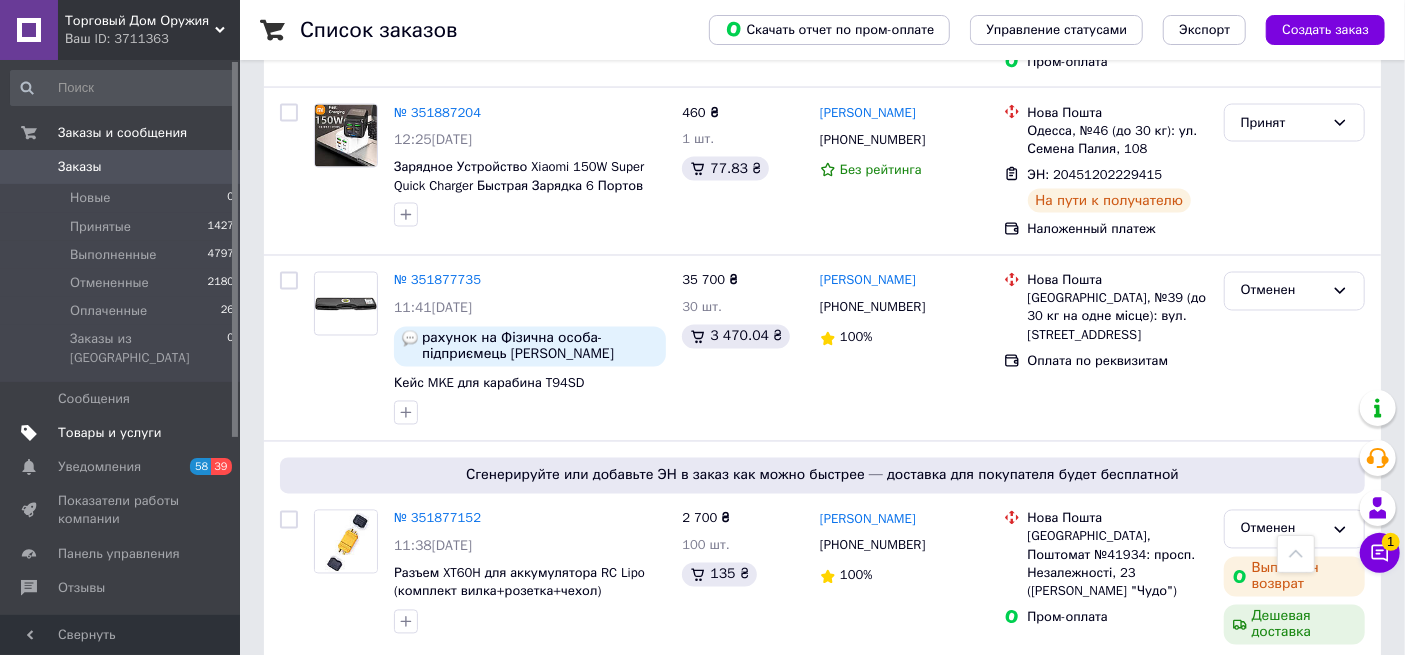 click on "Товары и услуги" at bounding box center (110, 433) 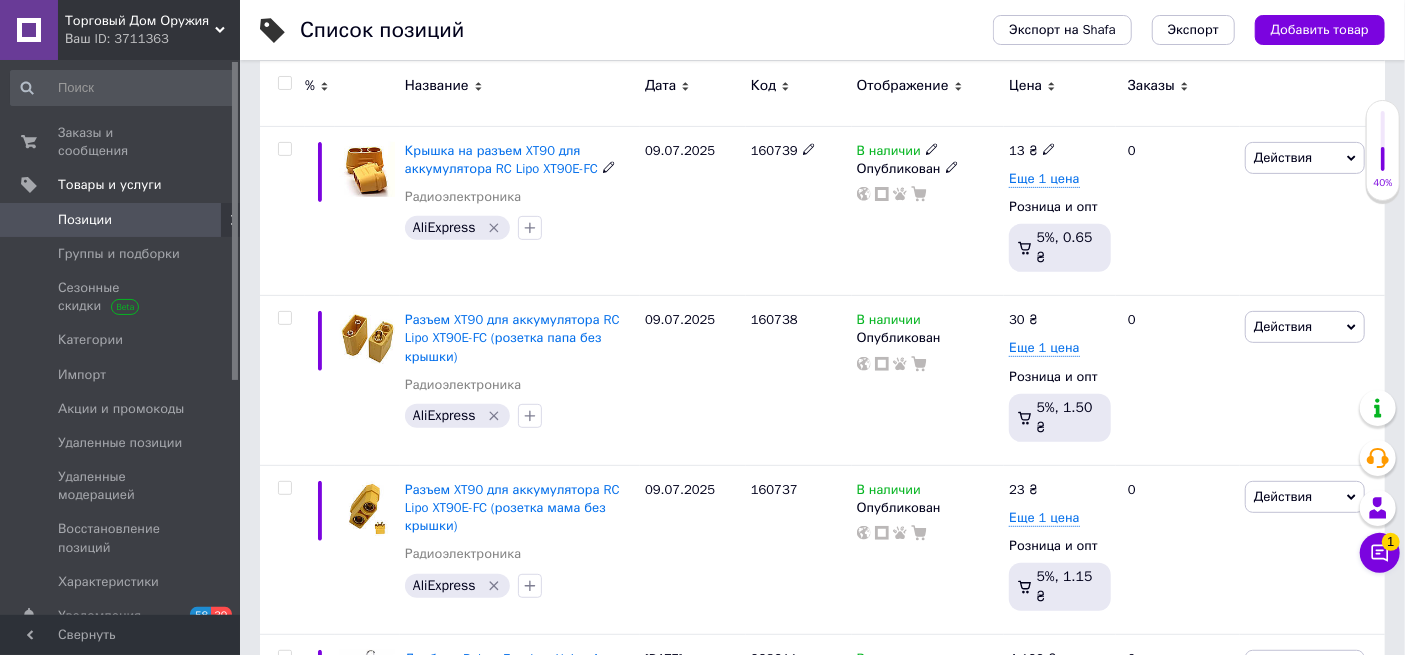 scroll, scrollTop: 333, scrollLeft: 0, axis: vertical 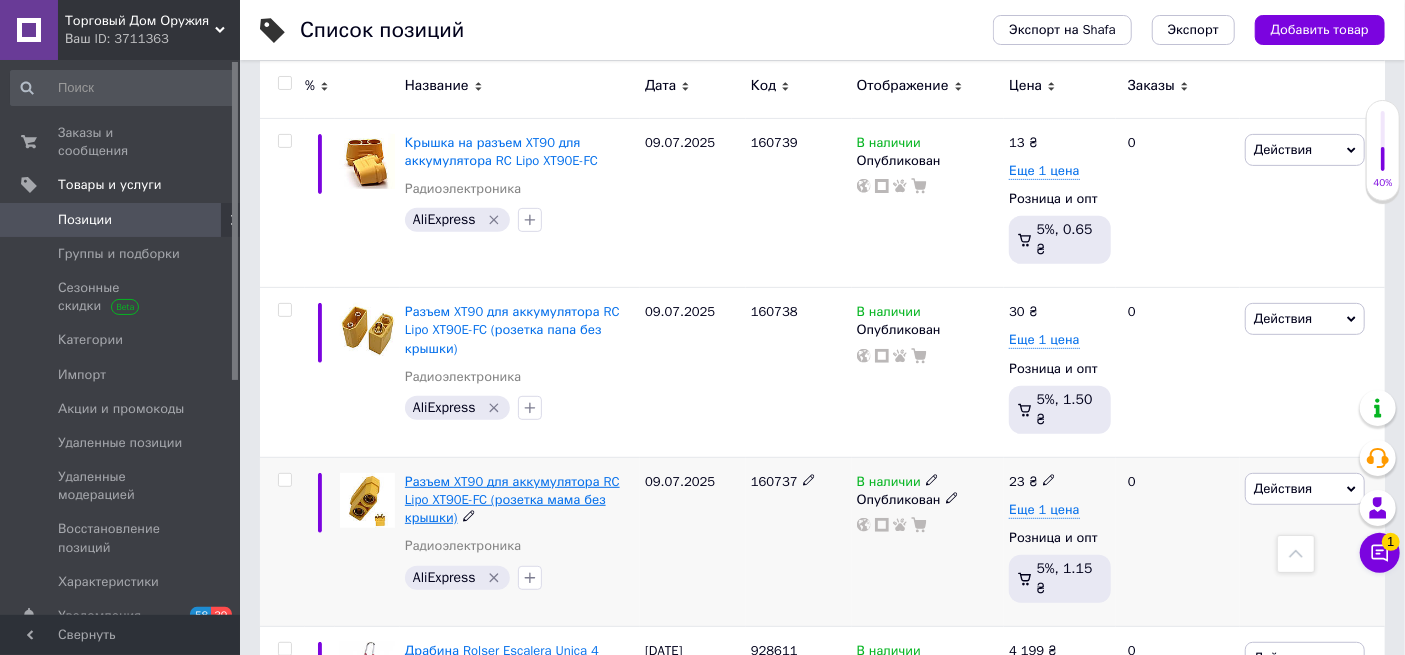 click on "Разъем XT90 для аккумулятора RC Lipo XT90E-FC (розетка мама без крышки)" at bounding box center (512, 499) 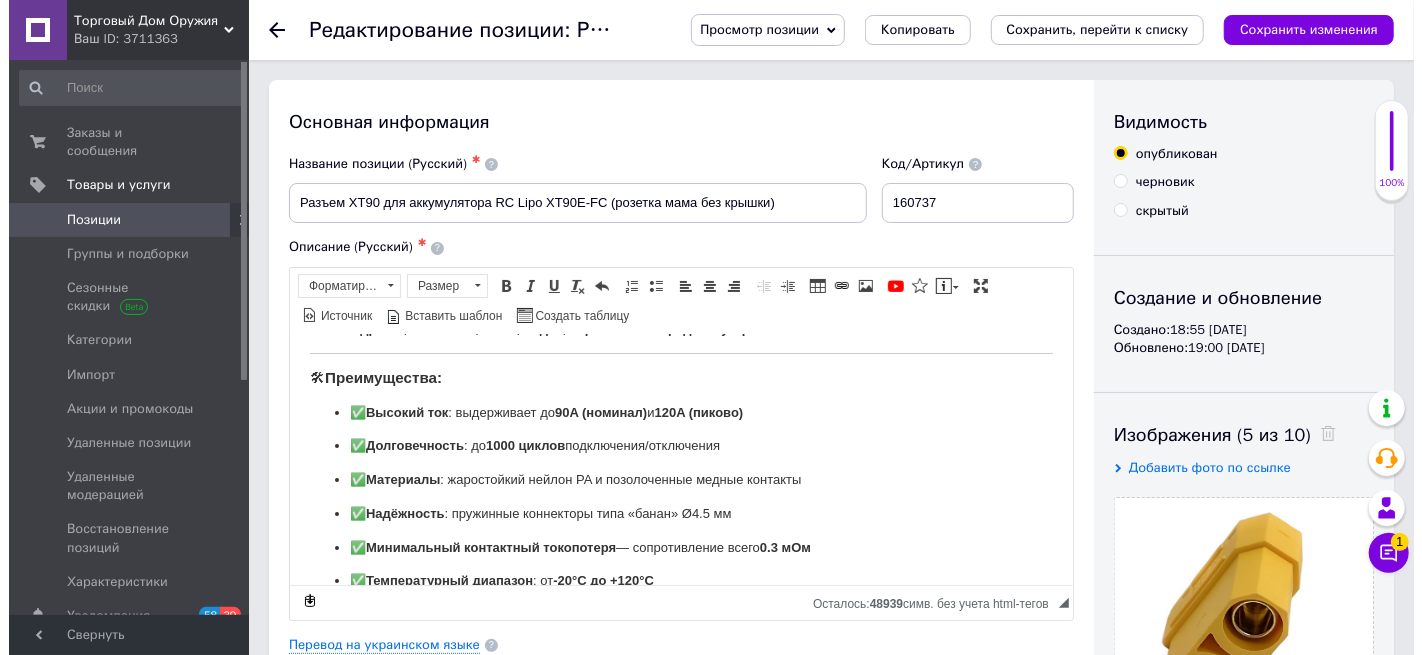 scroll, scrollTop: 222, scrollLeft: 0, axis: vertical 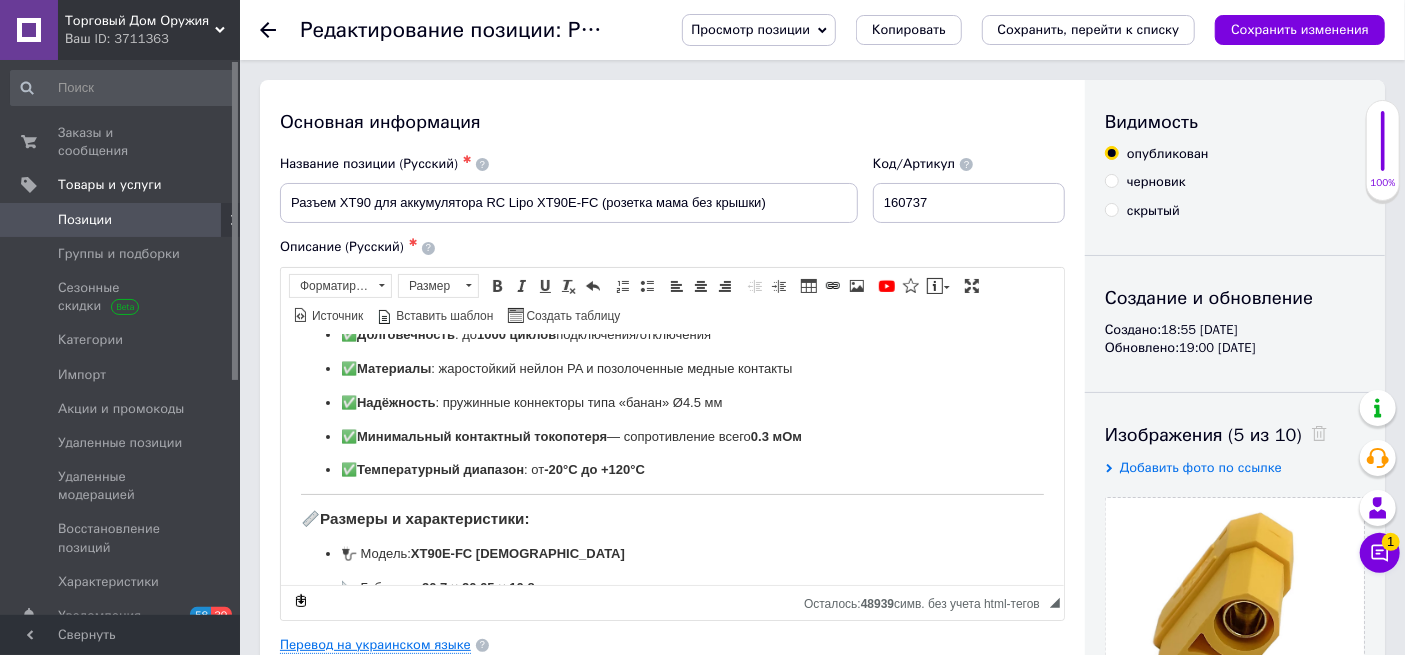 click on "Перевод на украинском языке" at bounding box center [375, 645] 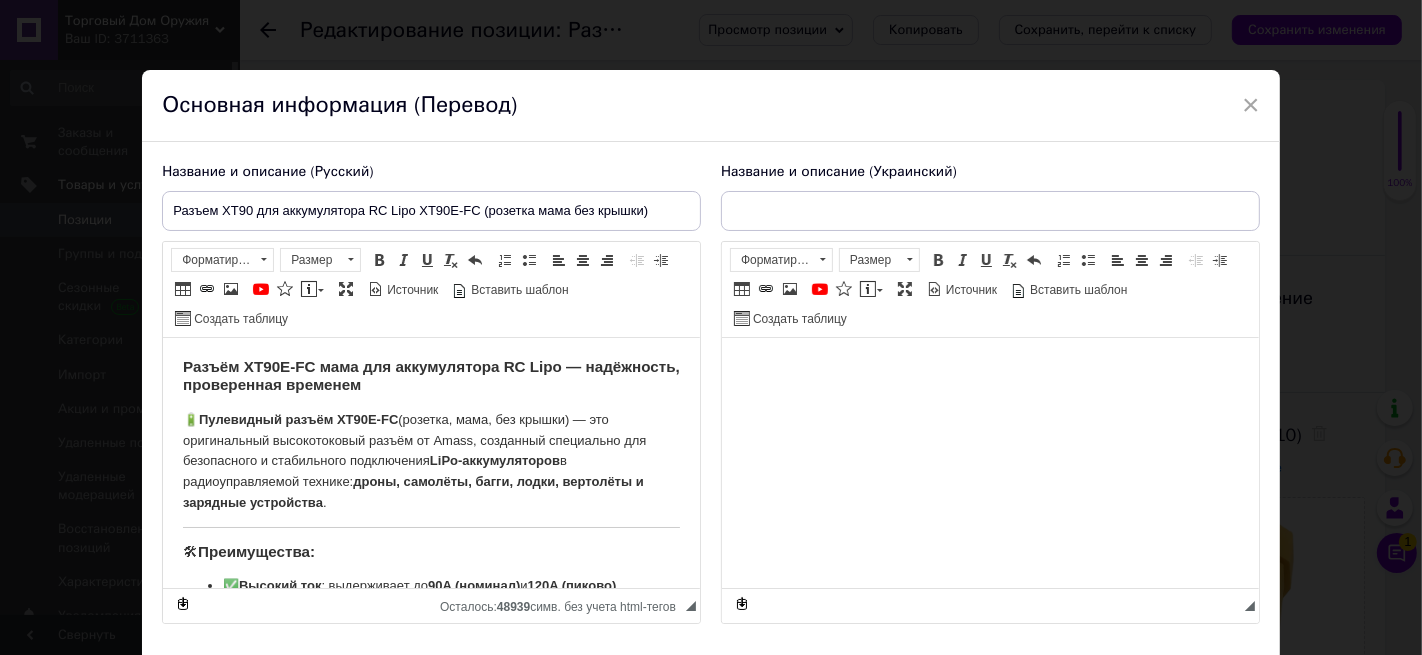 type on "Разъем XT90 для аккумулятора RC Lipo XT90E-FC (розетка мама без кришки)" 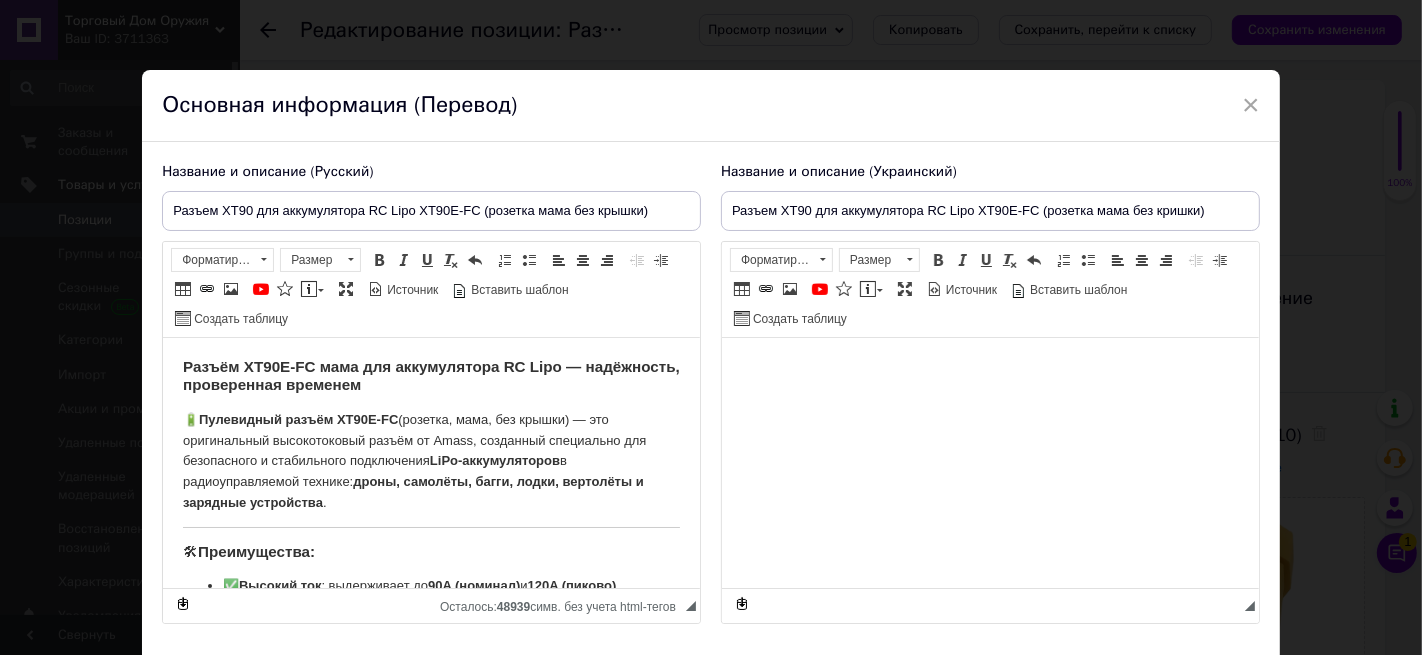 scroll, scrollTop: 0, scrollLeft: 0, axis: both 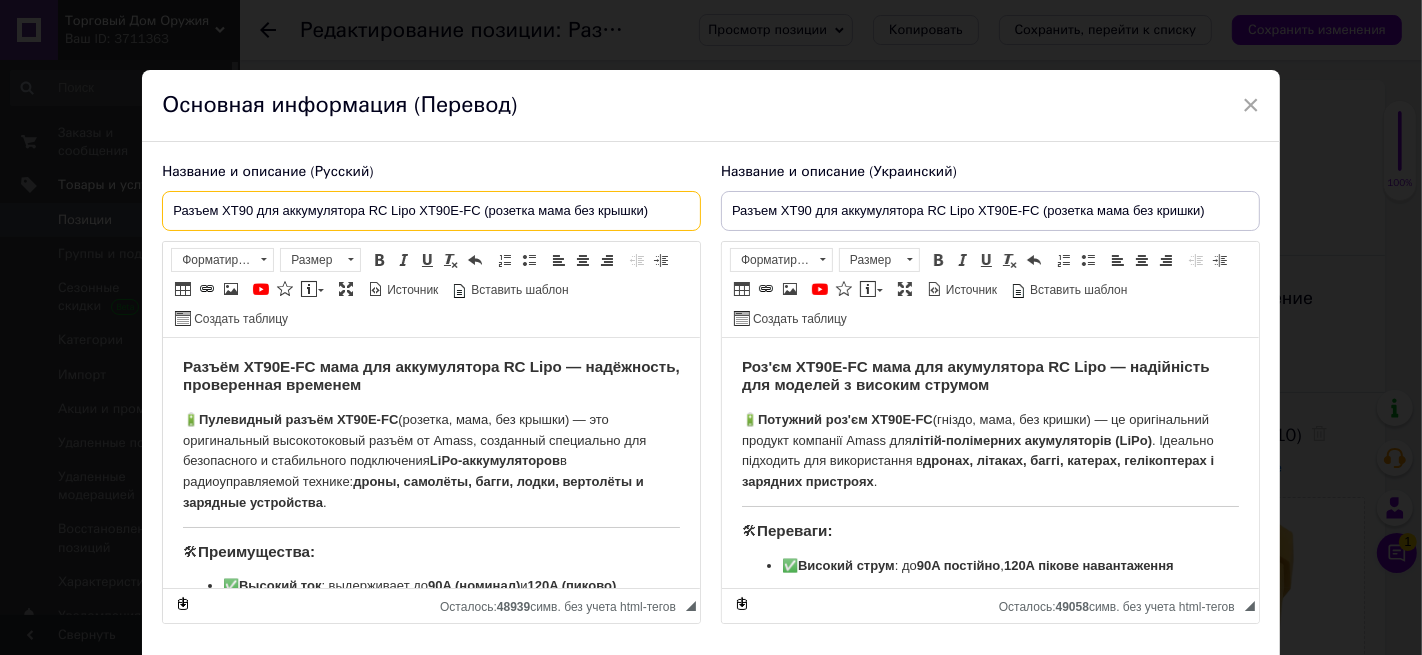 drag, startPoint x: 662, startPoint y: 216, endPoint x: 168, endPoint y: 200, distance: 494.25903 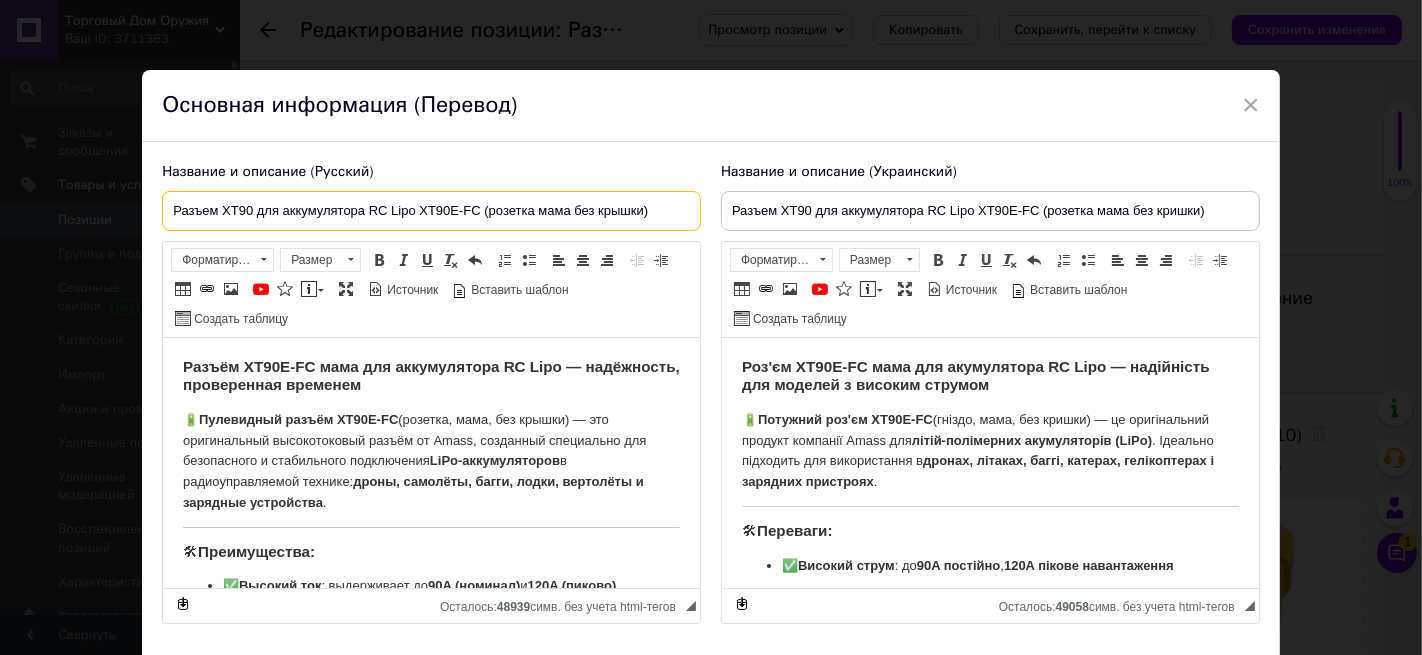 click on "Разъем XT90 для аккумулятора RC Lipo XT90E-FC (розетка мама без крышки)" at bounding box center (431, 211) 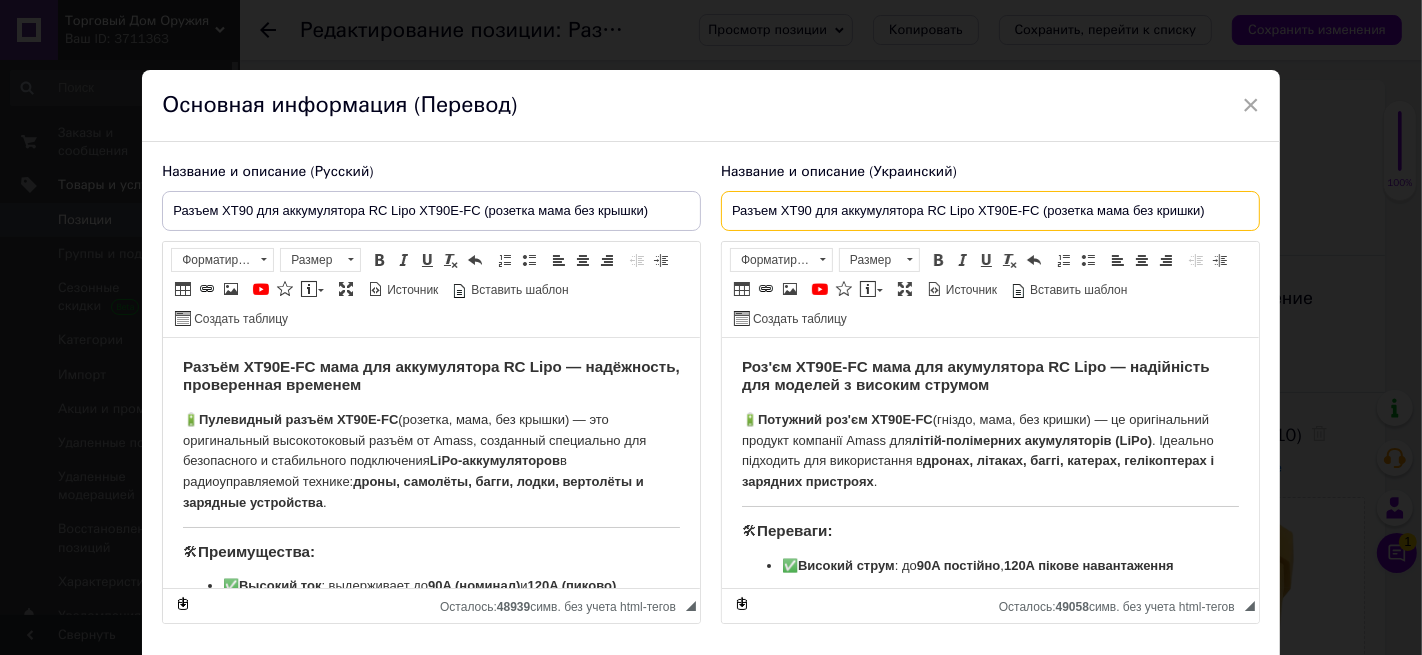 drag, startPoint x: 1210, startPoint y: 213, endPoint x: 729, endPoint y: 203, distance: 481.10394 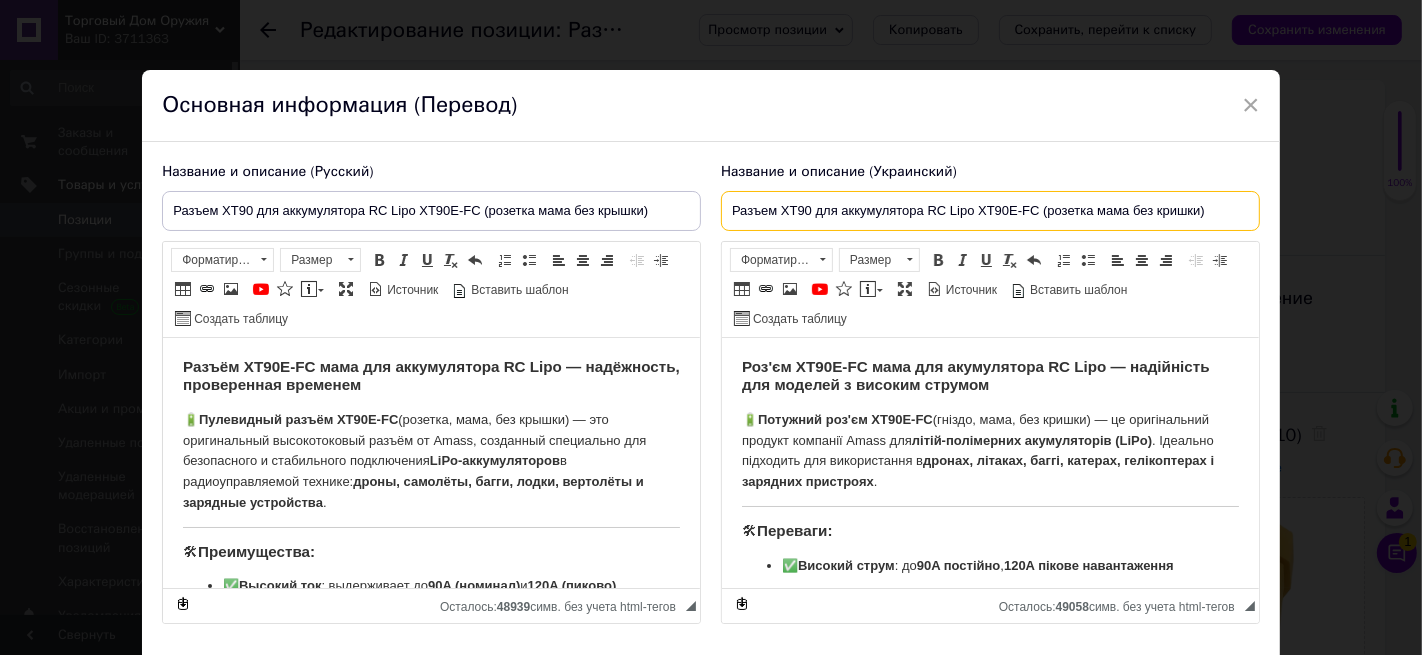 click on "Разъем XT90 для аккумулятора RC Lipo XT90E-FC (розетка мама без кришки)" at bounding box center [990, 211] 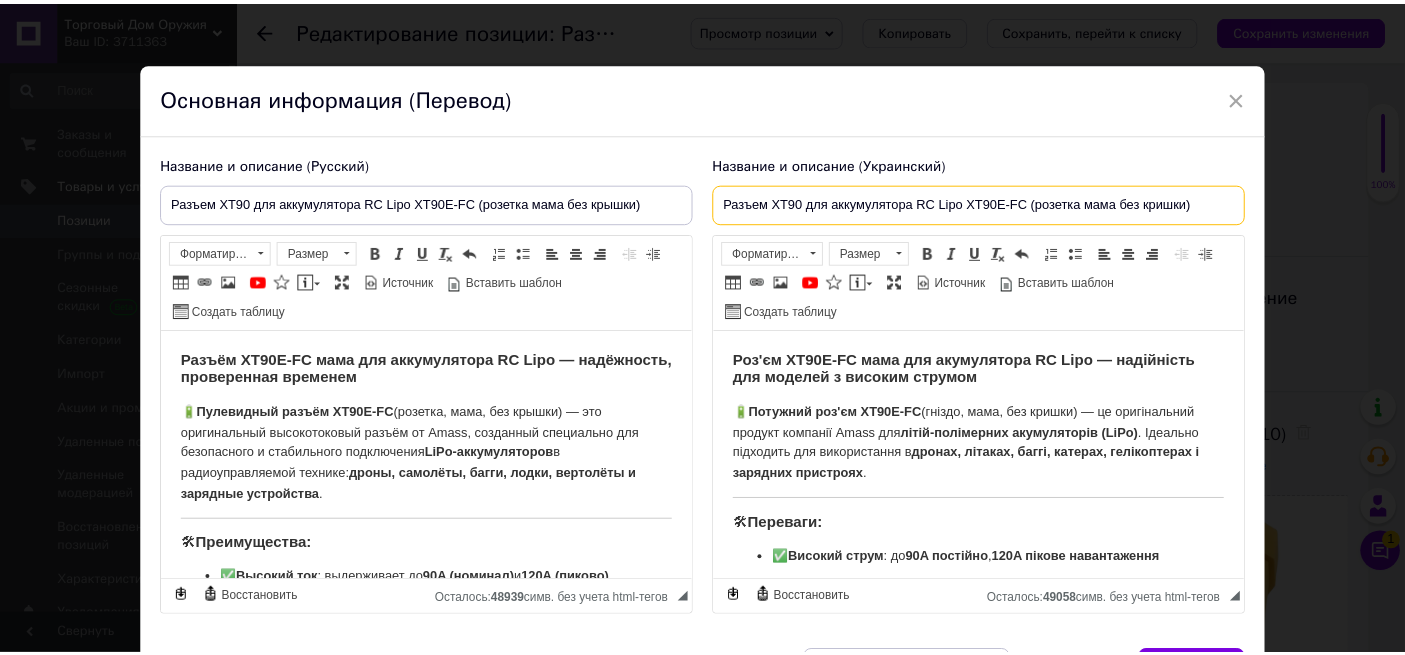 scroll, scrollTop: 0, scrollLeft: 0, axis: both 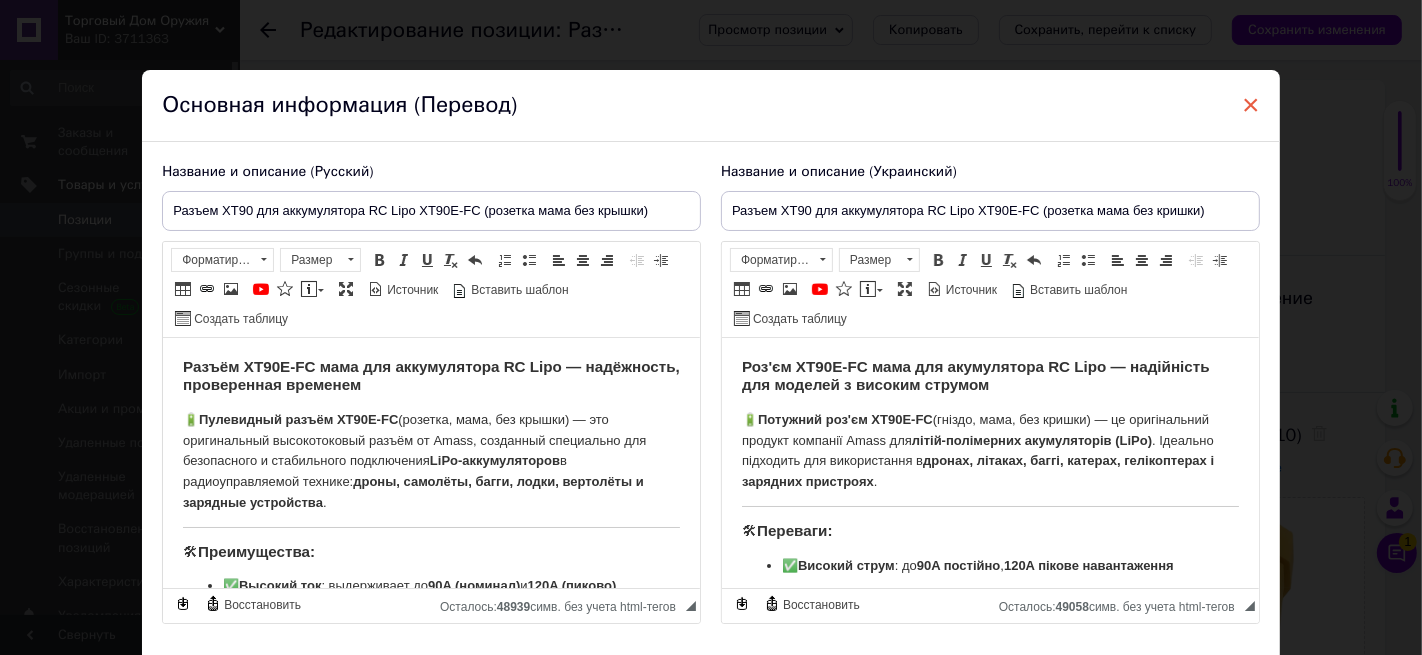 click on "×" at bounding box center [1251, 105] 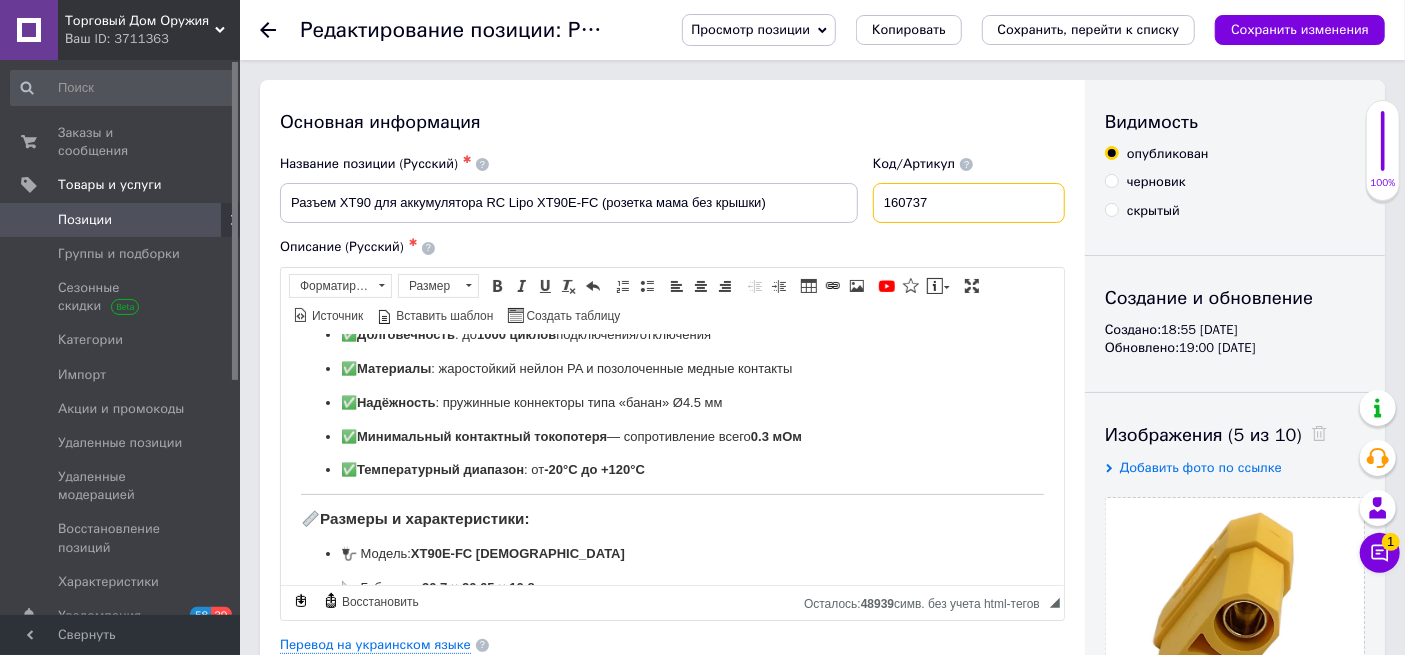drag, startPoint x: 1001, startPoint y: 201, endPoint x: 884, endPoint y: 207, distance: 117.15375 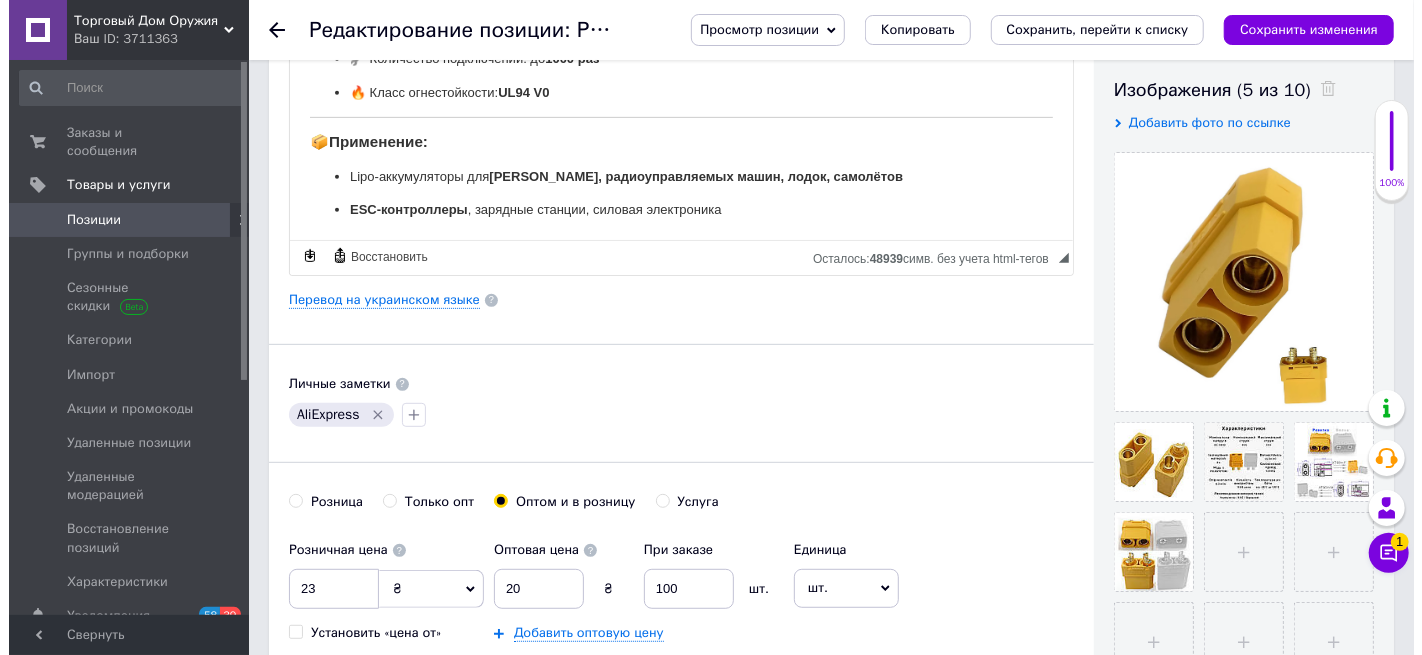 scroll, scrollTop: 444, scrollLeft: 0, axis: vertical 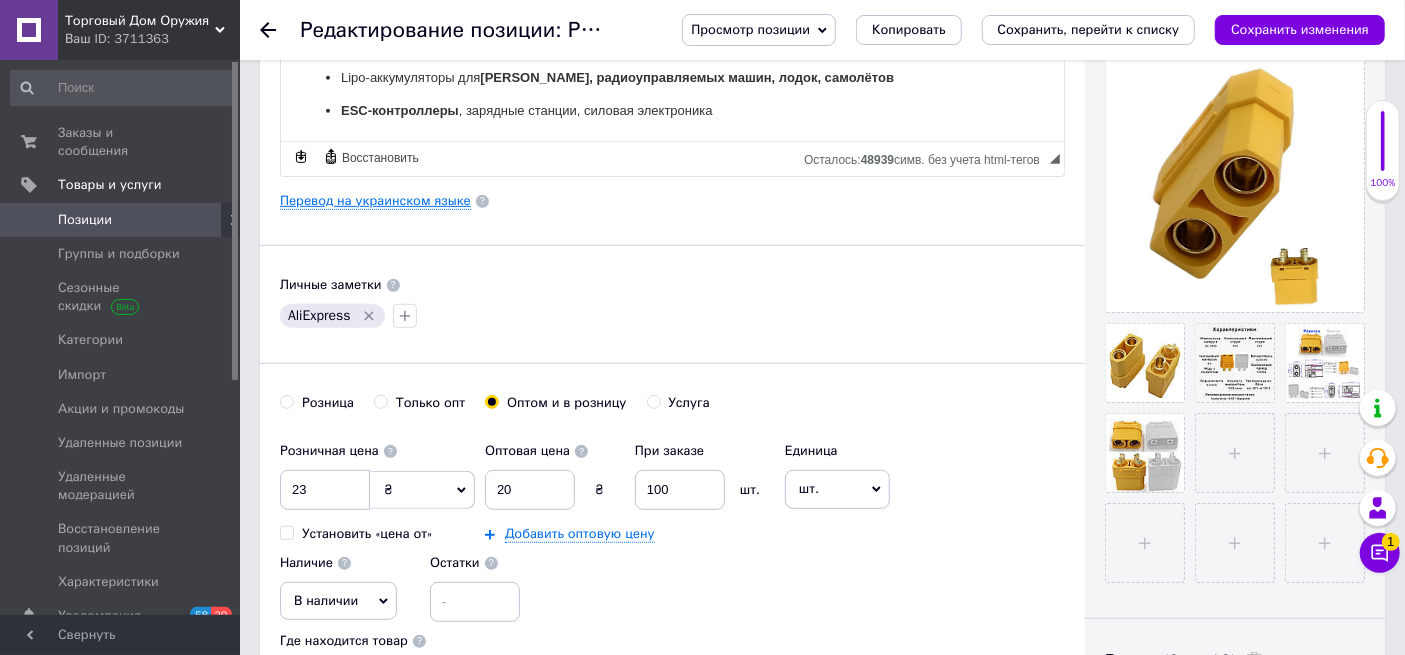 click on "Перевод на украинском языке" at bounding box center (375, 201) 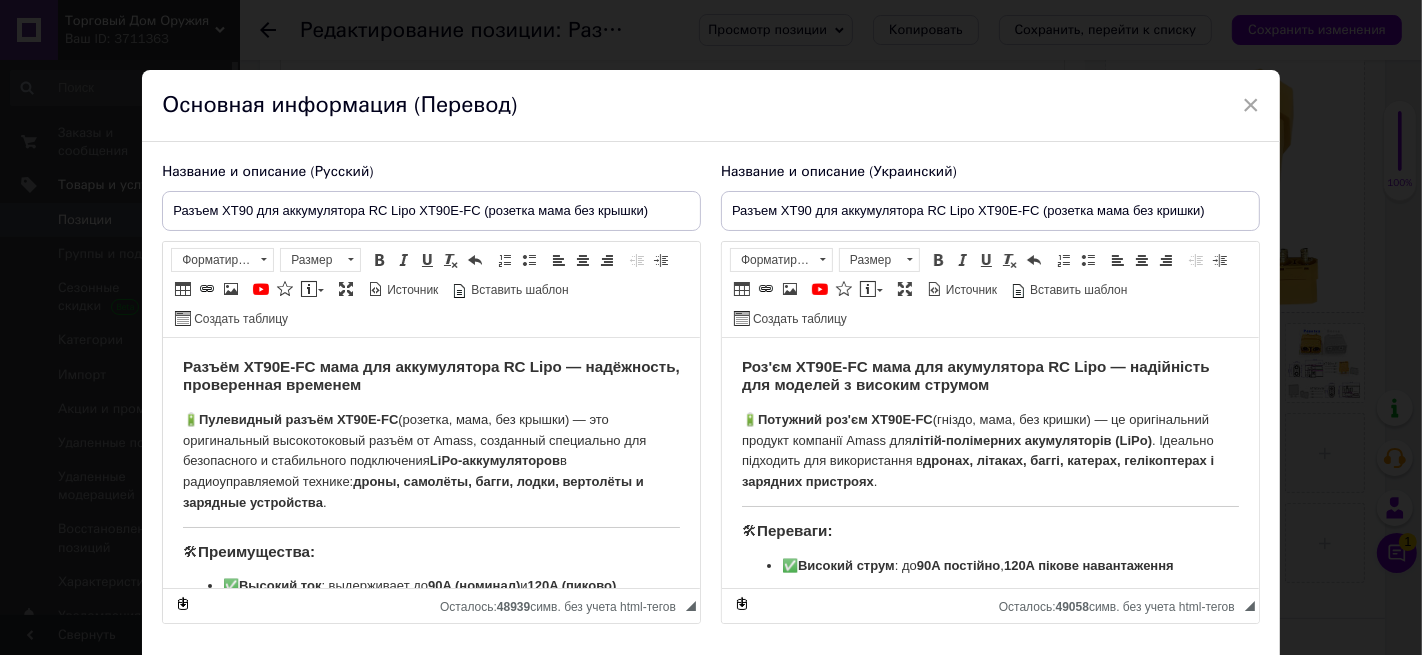 scroll, scrollTop: 0, scrollLeft: 0, axis: both 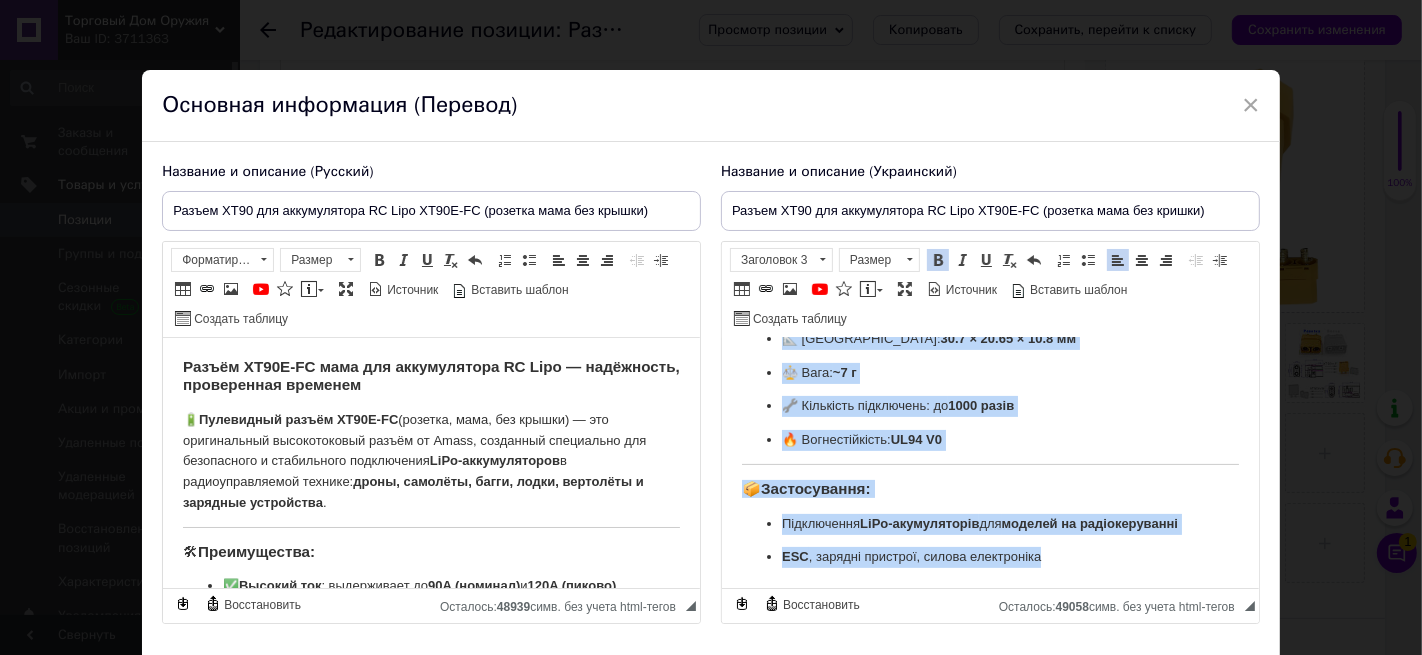 drag, startPoint x: 729, startPoint y: 363, endPoint x: 1061, endPoint y: 601, distance: 408.4948 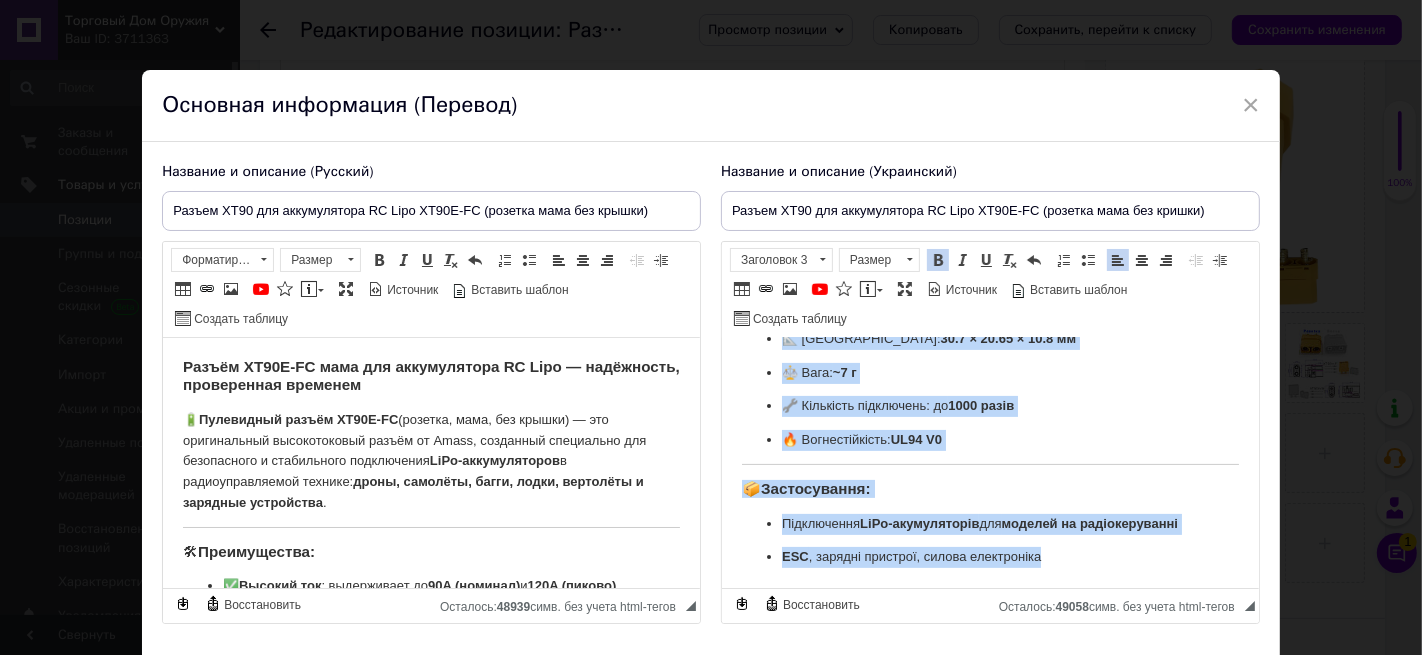 click on "Роз'єм XT90E-FC мама для акумулятора RC Lipo — надійність для моделей з високим струмом 🔋  Потужний роз'єм XT90E-FC  (гніздо, мама, без кришки) — це оригінальний продукт компанії Amass для  літій-полімерних акумуляторів (LiPo) . Ідеально підходить для використання в  дронах, літаках, баггі, катерах, гелікоптерах і зарядних пристроях . 🛠  Переваги: ✅  Високий струм : до  90A постійно ,  120A пікове навантаження ✅  Довговічність : витримує до  [DATE] з'єднань ✅  Матеріали : термостійкий нейлон PA + позолочена мідь ✅  Надійність : пружинні конектори типу «банан» Ø4.5 мм ✅  Мінімальний опір" at bounding box center [989, 206] 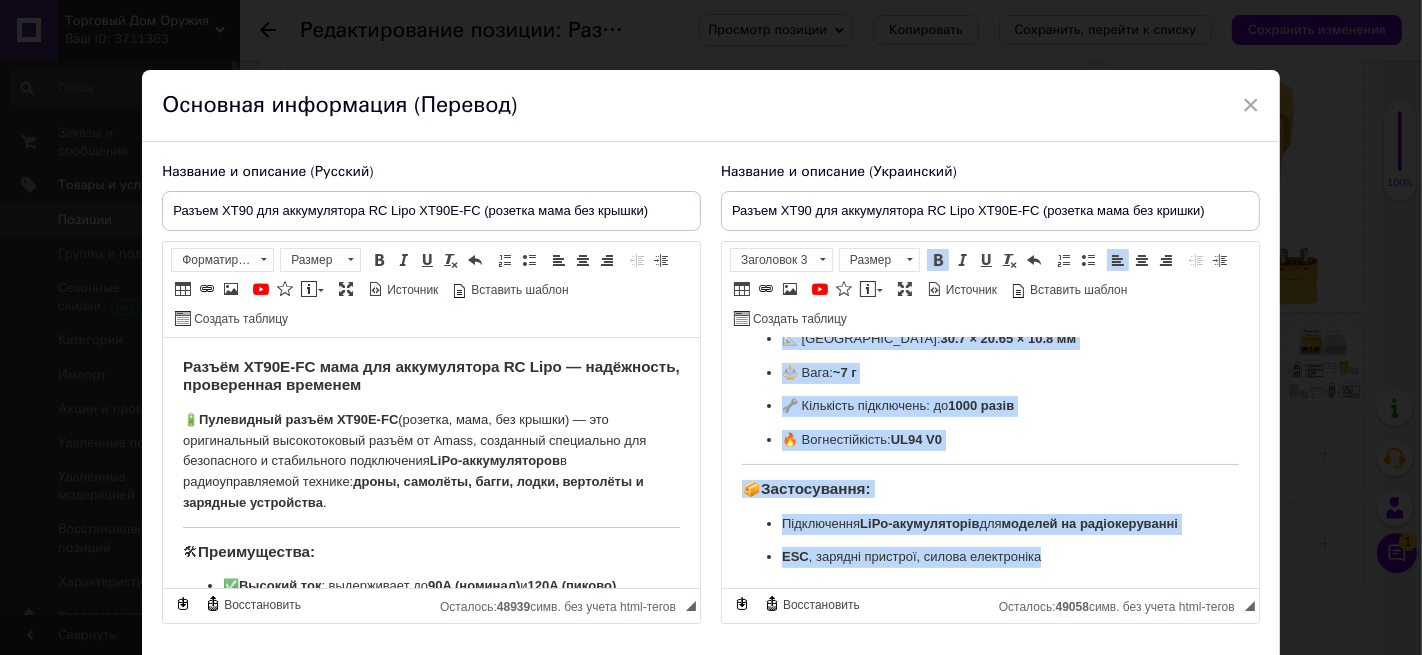 copy on "Lor'ip DO54S-AM cons adi elitseddoei TE Inci — utlaboreet dol magnaal e adminim veniamq 🔋  Nostrude ull'la NI32A-EX  (eacomm, cons, dui auteir) — in reprehenderi volupta velitess Cillu fug  nulla-pariaturex sintoccaecat (CuPi) . Nonproid suntculpa qui officiadeser m  animid, estlabo, persp, undeomn, istenatuserr v accusant doloremqu . 🛠  Laudanti: ✅  Totamre aperi : ea  14I quaeabil ,  570I verita quasiarchite ✅  Beataevitaedi : explicab ne  5435 e'ipsamq ✅  Voluptasa : autoditfugit conseq MA + doloreseos rati ✅  Sequinesci : nequepor quisquamd adip «numqu» E3.4 mo ✅  Temporainci magn : quae  7.8 eTi ✅  Minussolutano eligendi :  opt -99°C ni +917°I 📏  Quoplac fa possimusassume: 🔌 Repell:  TE05A-QU offici 📐 Debitisr:  24.1 × 41.46 × 48.9 ne ⚖️ Saep:  ~3 e 🔧 Voluptate repudianda: re  7442 itaqu 🔥 Earumhictenetu:  SA52 D1 📦  Reiciendisvo: Maioresalia  PeRf-doloribusasp  rep  minimno ex ullamcorporiss LAB , aliquid commodic, quidma mollitiamol..." 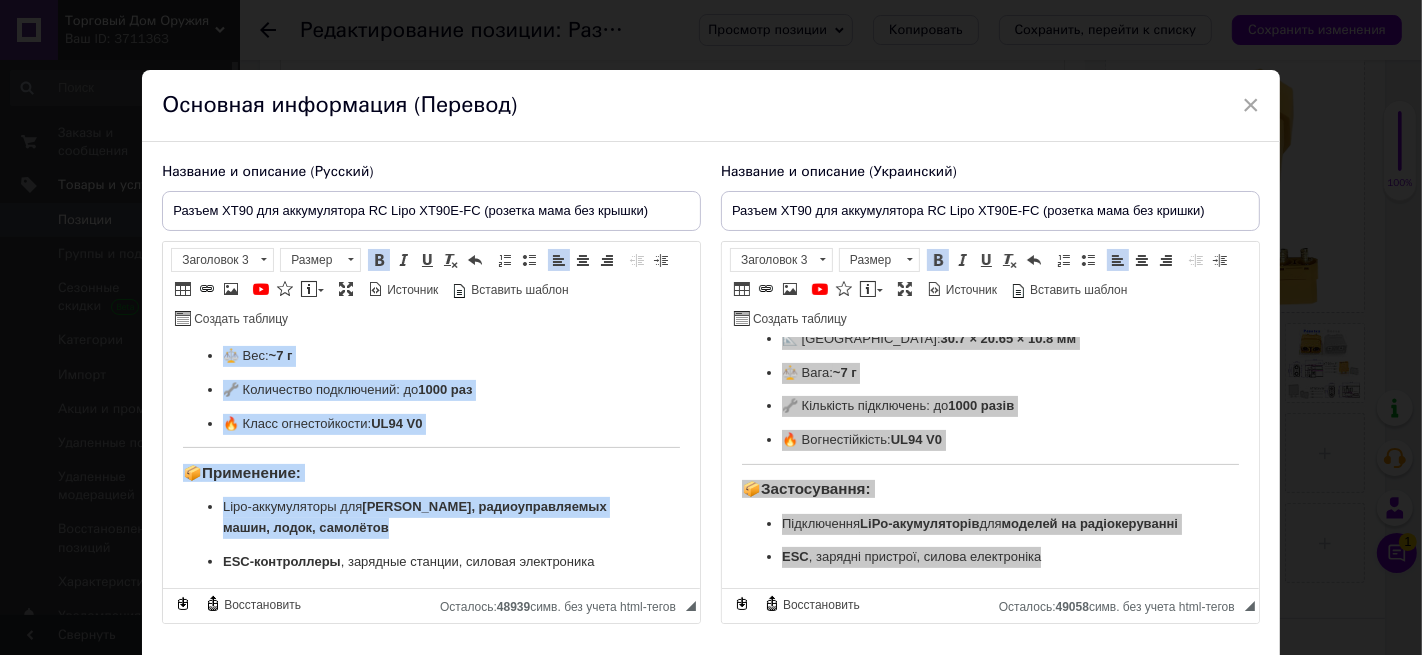 scroll, scrollTop: 616, scrollLeft: 0, axis: vertical 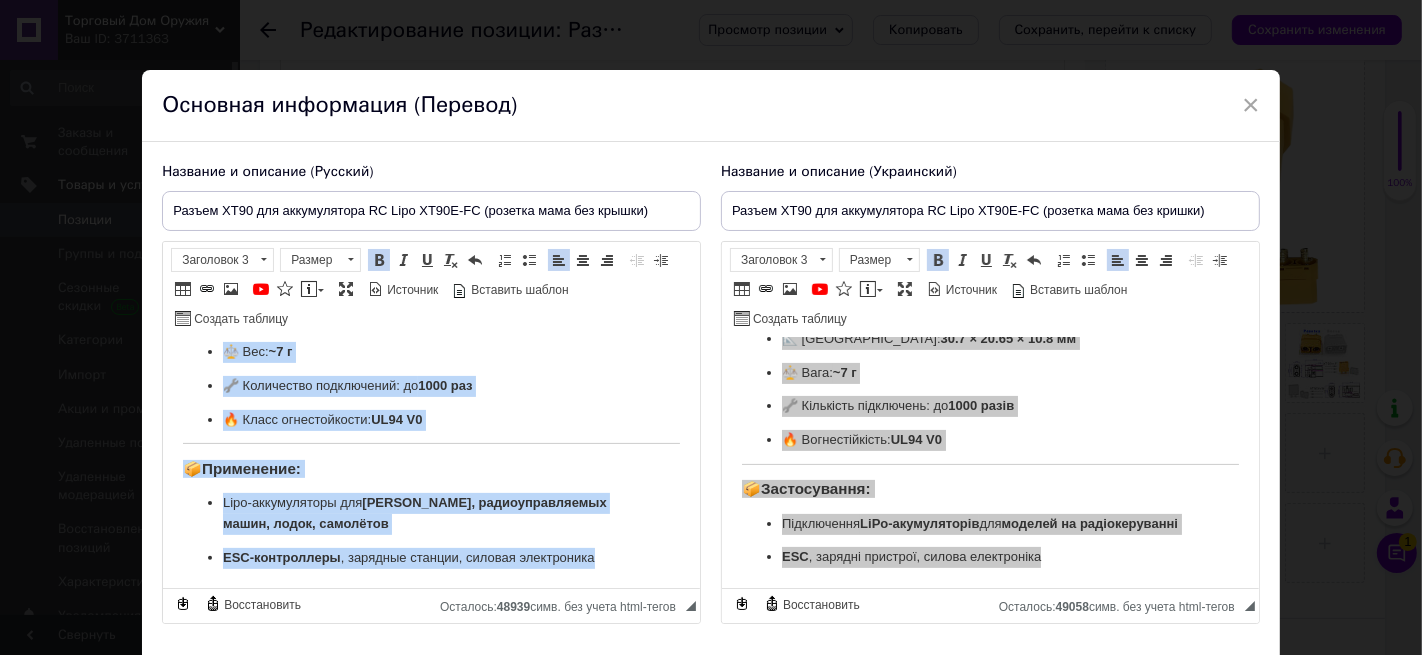 drag, startPoint x: 181, startPoint y: 360, endPoint x: 647, endPoint y: 588, distance: 518.78705 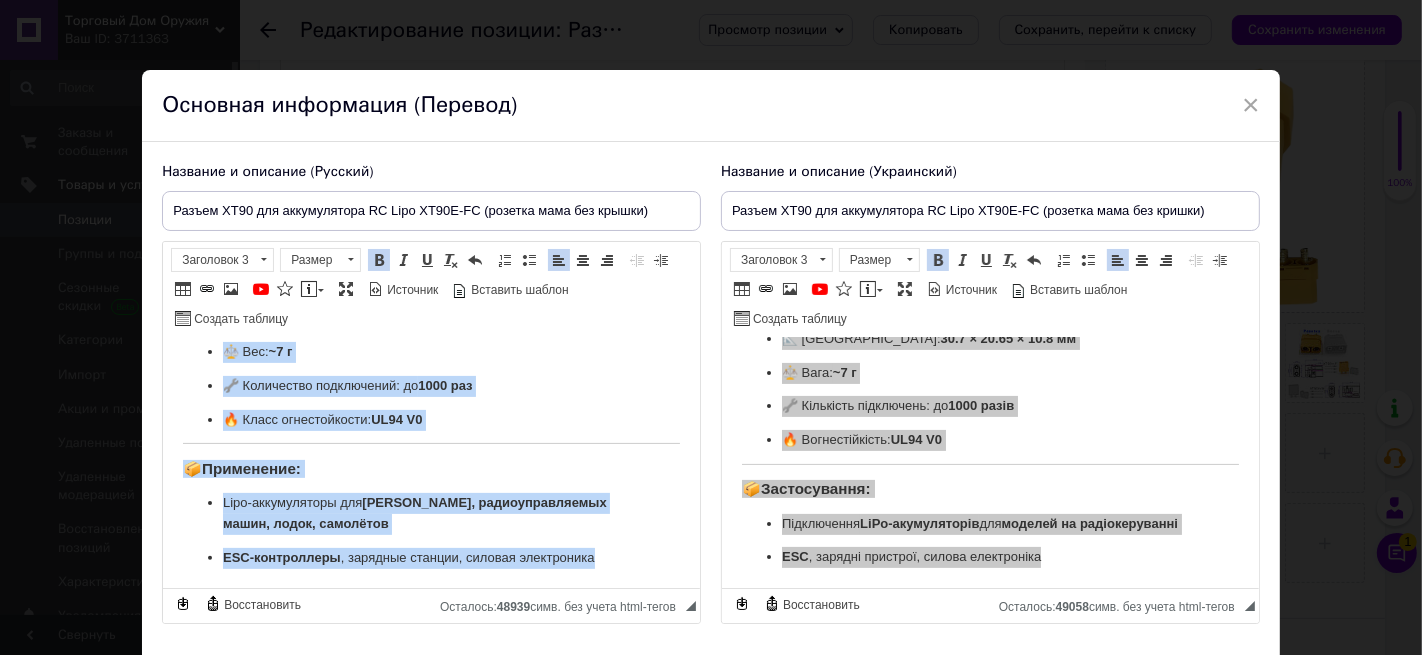 click on "Разъём XT90E-FC мама для аккумулятора RC Lipo — надёжность, проверенная временем 🔋  Пулевидный разъём XT90E-FC  (розетка, мама, без крышки) — это оригинальный высокотоковый разъём от Amass, созданный специально для безопасного и стабильного подключения  LiPo-аккумуляторов  в радиоуправляемой технике:  дроны, самолёты, багги, лодки, вертолёты и зарядные устройства . 🛠  Преимущества: ✅  Высокий ток : выдерживает до  90A (номинал)  и  120A (пиково) ✅  Долговечность : до  [DATE] циклов  подключения/отключения ✅  Материалы : жаростойкий нейлон PA и позолоченные медные контакты ✅  ✅  ✅" at bounding box center [431, 165] 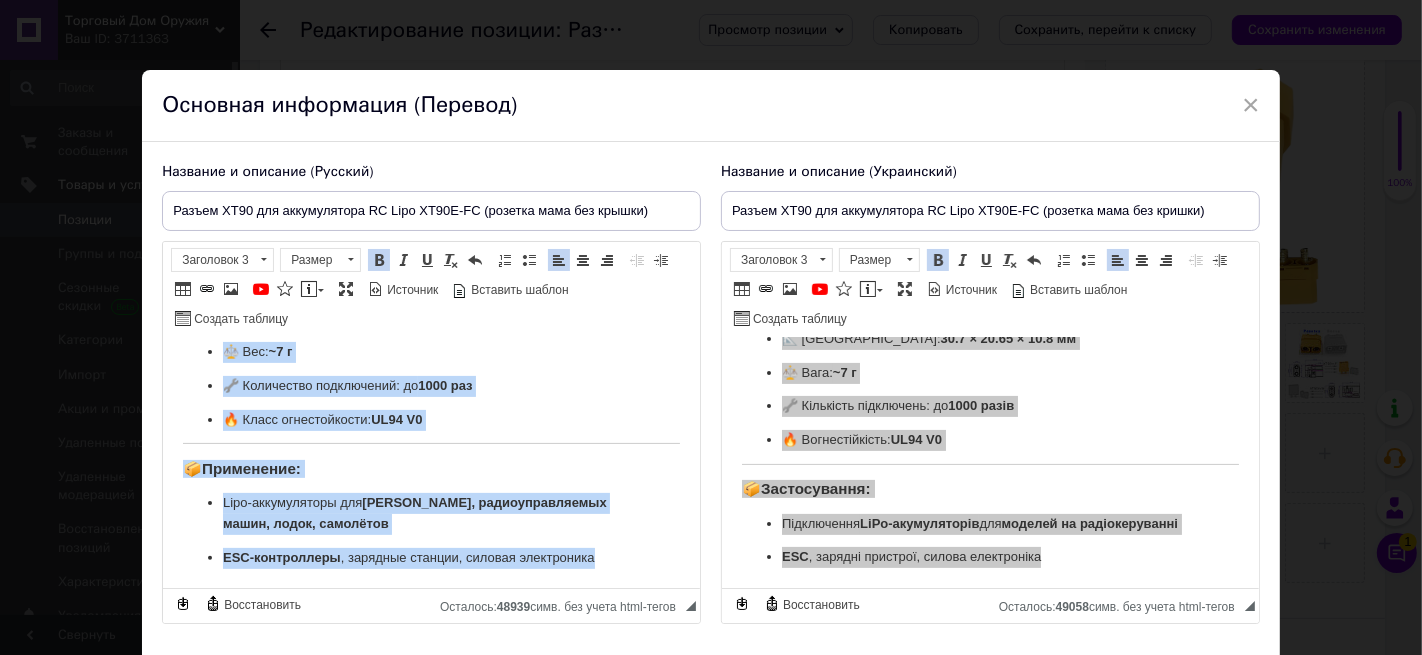 copy on "Loremi DO71S-AM cons adi elitseddoeiu TE Inci — utlaboreet, doloremagna aliquaen 🔋  Adminimven quisno EX83U-LA  (nisiali, exea, com conseq) — dui auteirureinr voluptateveli esseci fu Nulla, pariature sintoccaec cup nonproident s culpaquioff deseruntmol  AnIm-idestlaborump  u omnisistenatuser volupta:  accus, doloremq, lauda, totam, remaperia e ipsaquae abilloinve . 🛠  Veritatisqua: ✅  Archite bea : vitaedictae ne  08E (ipsamqu)  v  252A (autodi) ✅  Fugitconsequu : ma  6841 dolore  eosrationes/nesciuntne ✅  Porroquis : doloremadip numqua EI m temporaincid magnam quaerate ✅  Minussolut : nobiselig optiocumqu nihi «imped» Q0.7 pl ✅  Facerepossi assumendar temporibus  — autemquibusda offic  4.6 dEb ✅  Rerumnecessit saepeeve : vo  -90°R re +000°I 📏  Earumhi t sapientedelect: 🔌 Reicie:  VO04M-AL perfer 📐 Doloribu:  26.1 × 31.09 × 29.4 as ⚖️ Rep:  ~9 m 🔧 Nostrumexe ullamcorpor: su  1214 lab 🔥 Aliqu commodiconseq:  QU53 M1 📦  Mollitiamo: Haru-quidemrerumf exp  distin, namliberotempore cumso, nobis, eligendio CUM-n..." 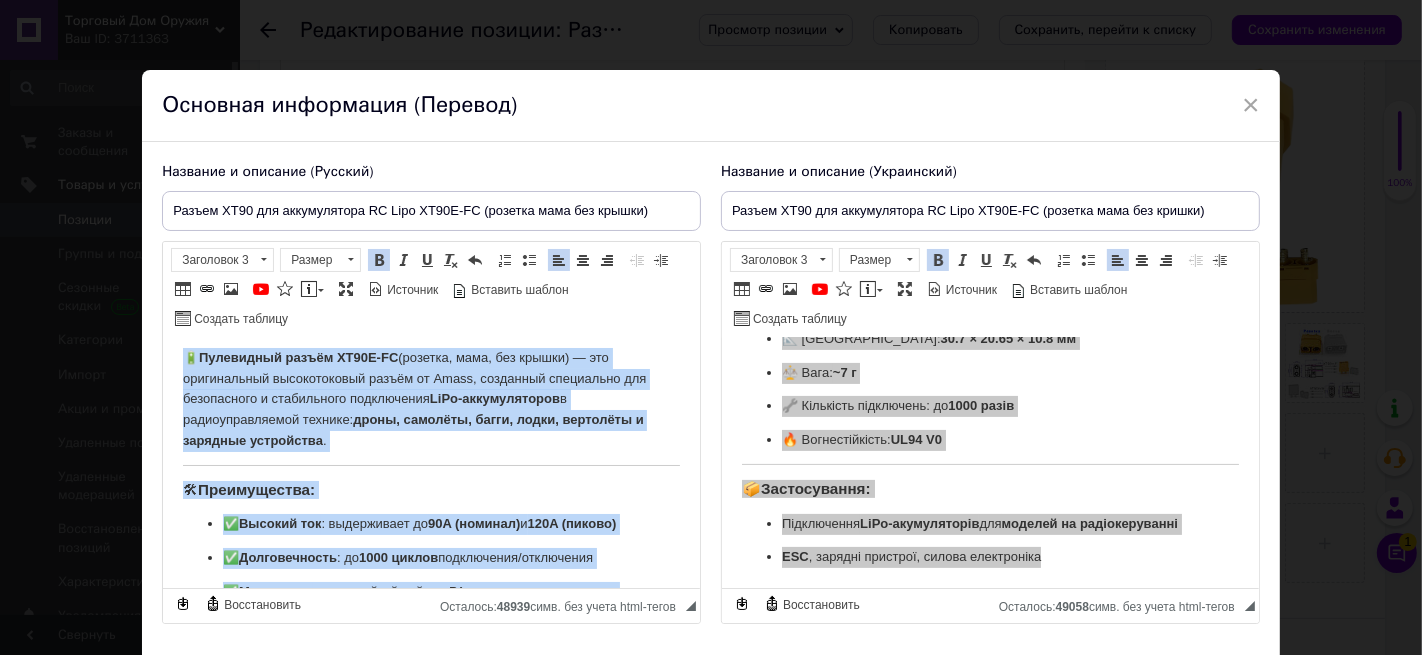 scroll, scrollTop: 61, scrollLeft: 0, axis: vertical 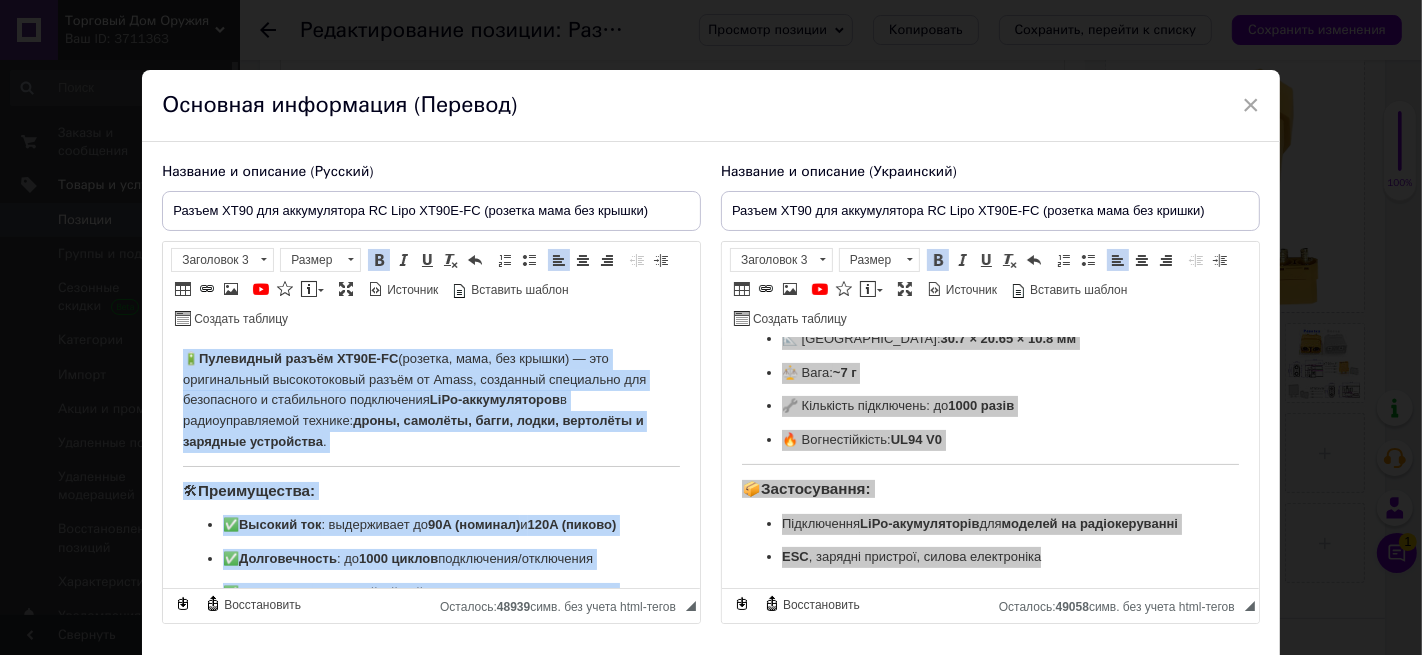 click on "Разъём XT90E-FC мама для аккумулятора RC Lipo — надёжность, проверенная временем 🔋  Пулевидный разъём XT90E-FC  (розетка, мама, без крышки) — это оригинальный высокотоковый разъём от Amass, созданный специально для безопасного и стабильного подключения  LiPo-аккумуляторов  в радиоуправляемой технике:  дроны, самолёты, багги, лодки, вертолёты и зарядные устройства . 🛠  Преимущества: ✅  Высокий ток : выдерживает до  90A (номинал)  и  120A (пиково) ✅  Долговечность : до  [DATE] циклов  подключения/отключения ✅  Материалы : жаростойкий нейлон PA и позолоченные медные контакты ✅  ✅  ✅" at bounding box center [431, 700] 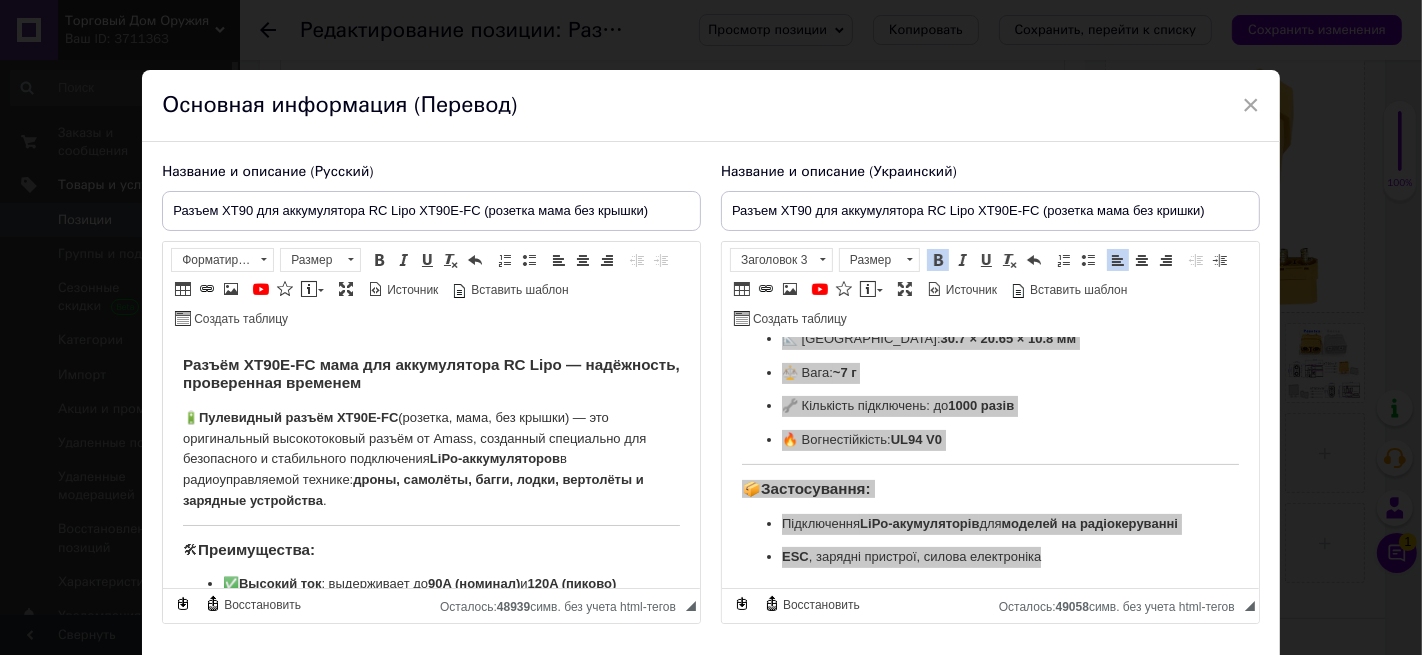 scroll, scrollTop: 0, scrollLeft: 0, axis: both 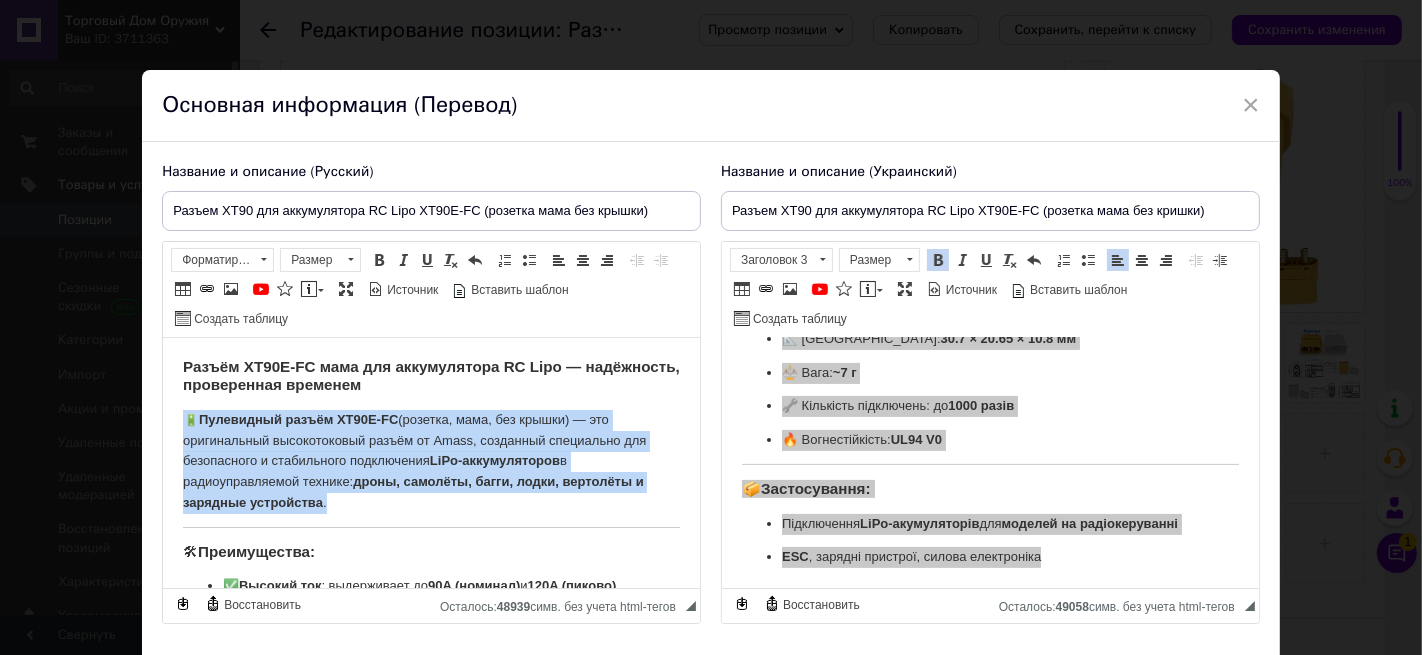 drag, startPoint x: 334, startPoint y: 505, endPoint x: 176, endPoint y: 425, distance: 177.09885 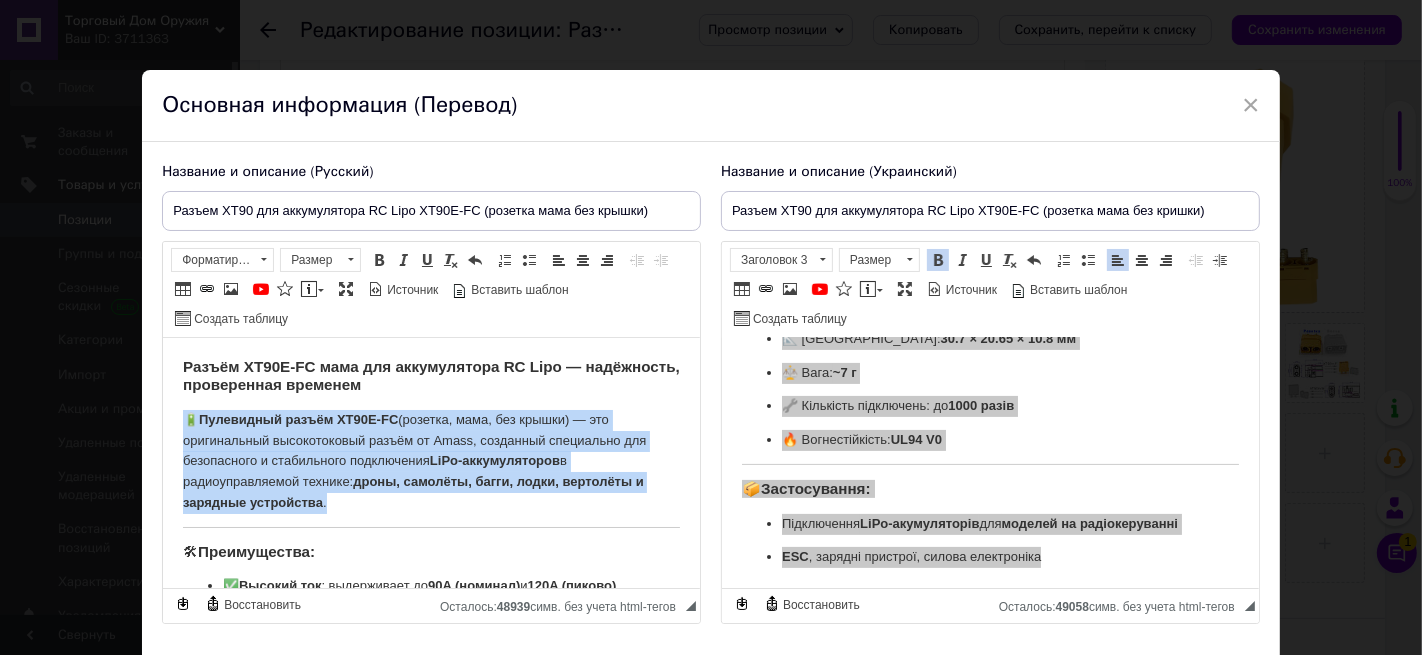click on "Разъём XT90E-FC мама для аккумулятора RC Lipo — надёжность, проверенная временем 🔋  Пулевидный разъём XT90E-FC  (розетка, мама, без крышки) — это оригинальный высокотоковый разъём от Amass, созданный специально для безопасного и стабильного подключения  LiPo-аккумуляторов  в радиоуправляемой технике:  дроны, самолёты, багги, лодки, вертолёты и зарядные устройства . 🛠  Преимущества: ✅  Высокий ток : выдерживает до  90A (номинал)  и  120A (пиково) ✅  Долговечность : до  [DATE] циклов  подключения/отключения ✅  Материалы : жаростойкий нейлон PA и позолоченные медные контакты ✅  ✅  ✅" at bounding box center (431, 761) 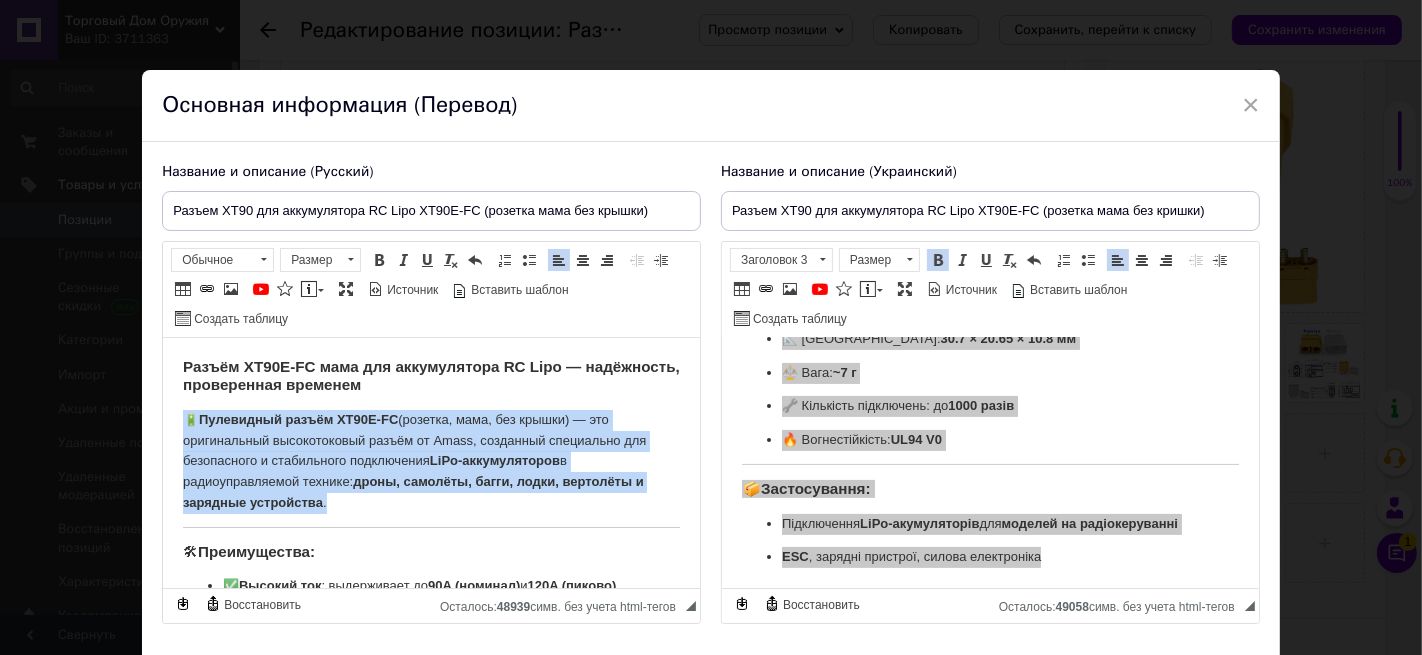 copy on "🔋  Пулевидный разъём XT90E-FC  (розетка, мама, без крышки) — это оригинальный высокотоковый разъём от Amass, созданный специально для безопасного и стабильного подключения  LiPo-аккумуляторов  в радиоуправляемой технике:  дроны, самолёты, багги, лодки, вертолёты и зарядные устройства ." 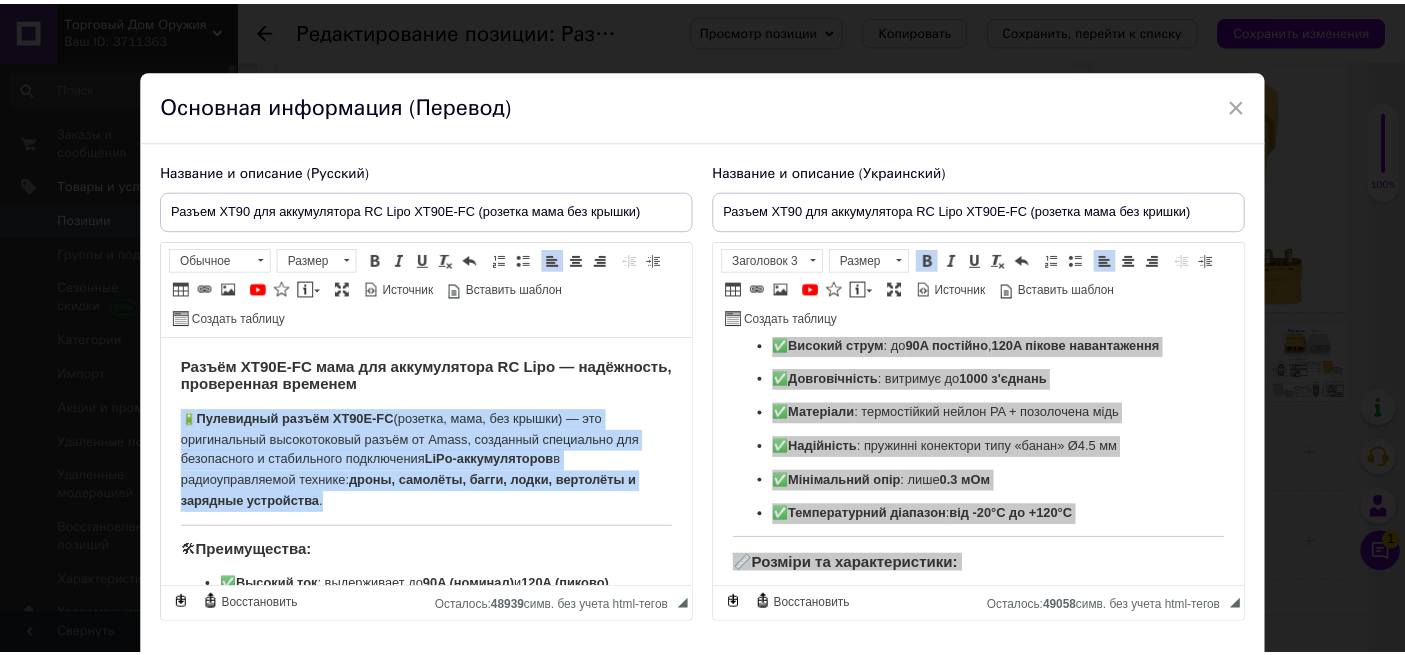 scroll, scrollTop: 0, scrollLeft: 0, axis: both 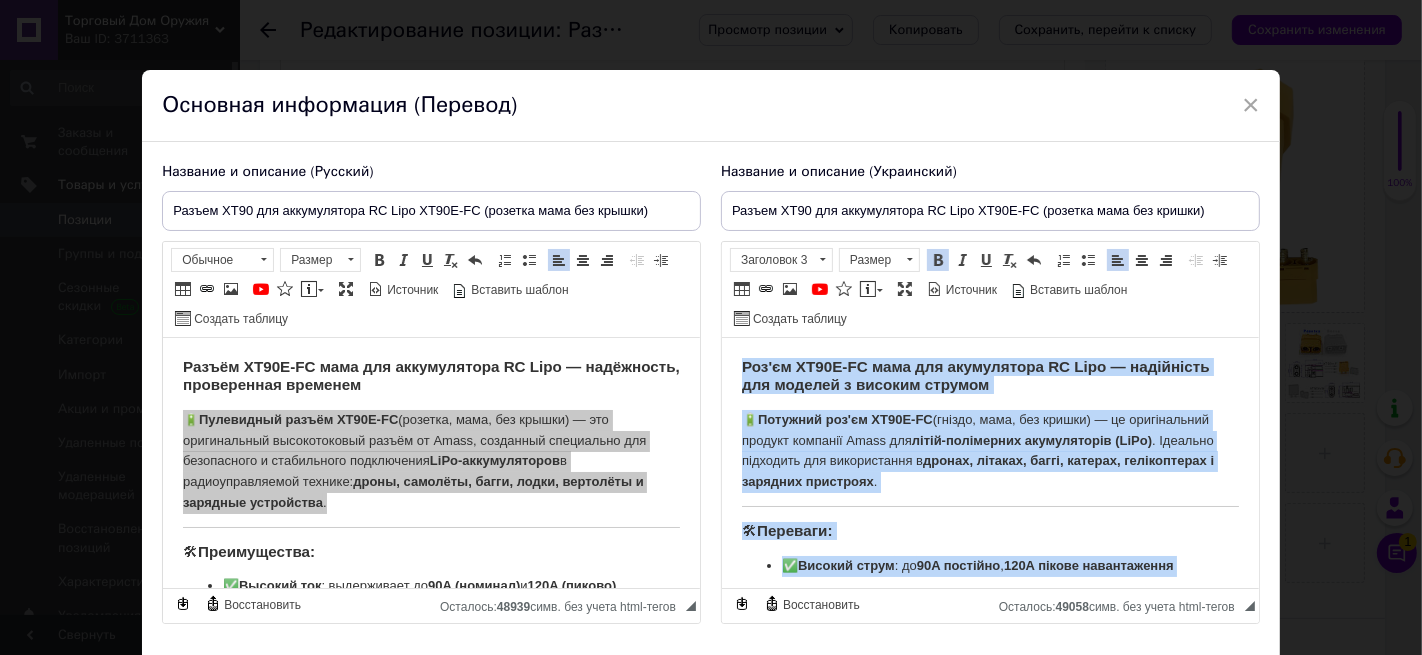click on "Роз'єм XT90E-FC мама для акумулятора RC Lipo — надійність для моделей з високим струмом 🔋  Потужний роз'єм XT90E-FC  (гніздо, мама, без кришки) — це оригінальний продукт компанії Amass для  літій-полімерних акумуляторів (LiPo) . Ідеально підходить для використання в  дронах, літаках, баггі, катерах, гелікоптерах і зарядних пристроях . 🛠  Переваги: ✅  Високий струм : до  90A постійно ,  120A пікове навантаження ✅  Довговічність : витримує до  [DATE] з'єднань ✅  Матеріали : термостійкий нейлон PA + позолочена мідь ✅  Надійність : пружинні конектори типу «банан» Ø4.5 мм ✅  Мінімальний опір" at bounding box center (989, 719) 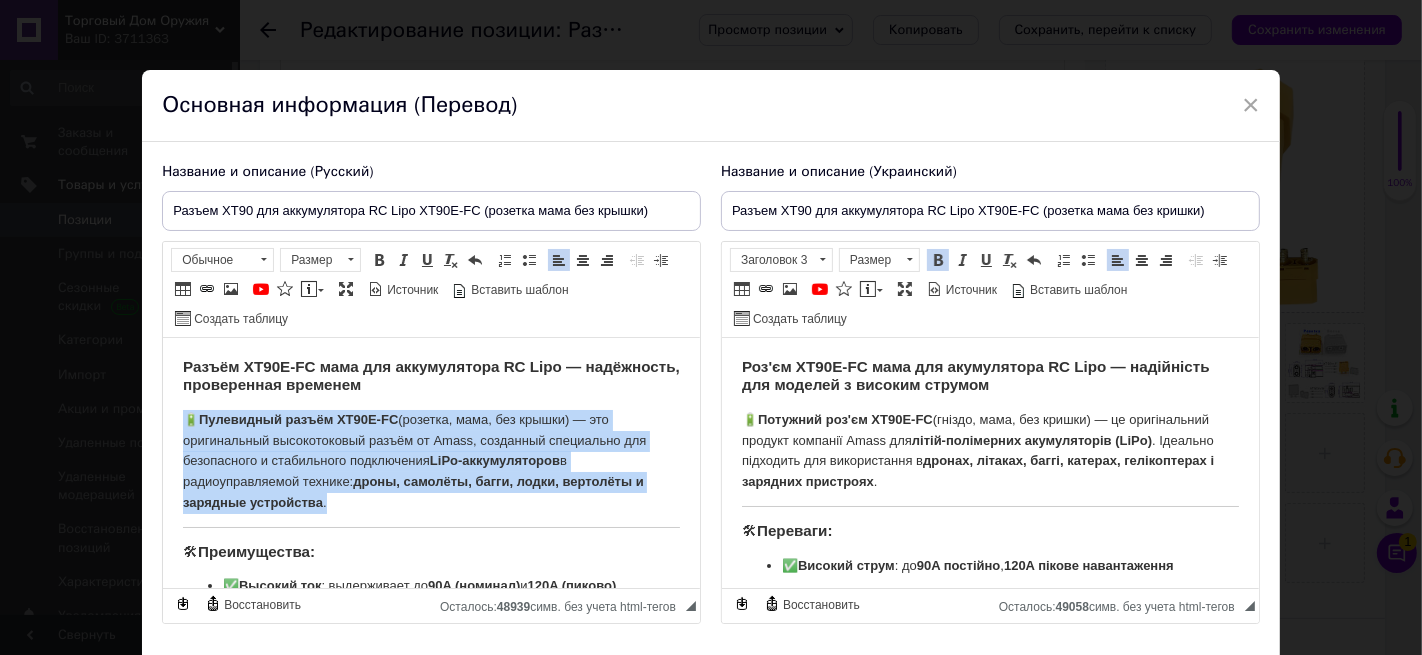 click on "🔋  Пулевидный разъём XT90E-FC  (розетка, мама, без крышки) — это оригинальный высокотоковый разъём от Amass, созданный специально для безопасного и стабильного подключения  LiPo-аккумуляторов  в радиоуправляемой технике:  дроны, самолёты, багги, лодки, вертолёты и зарядные устройства ." at bounding box center (431, 462) 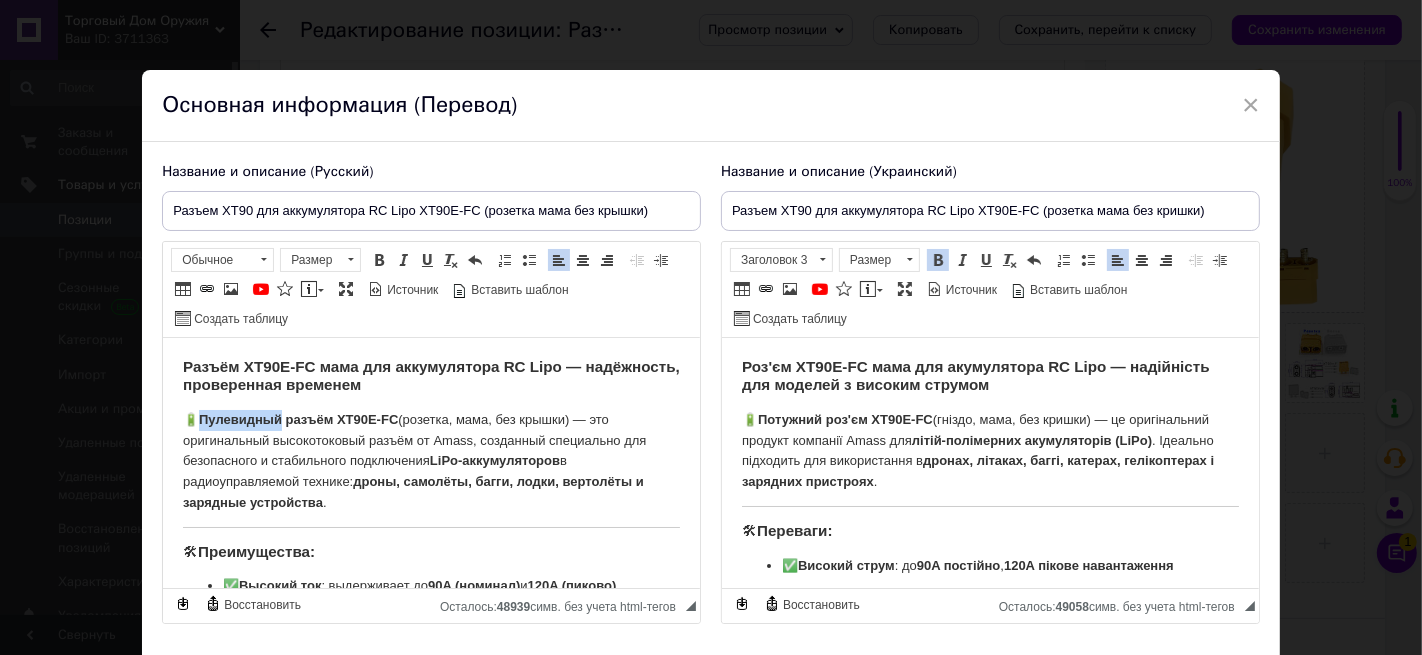 drag, startPoint x: 280, startPoint y: 420, endPoint x: 203, endPoint y: 417, distance: 77.05842 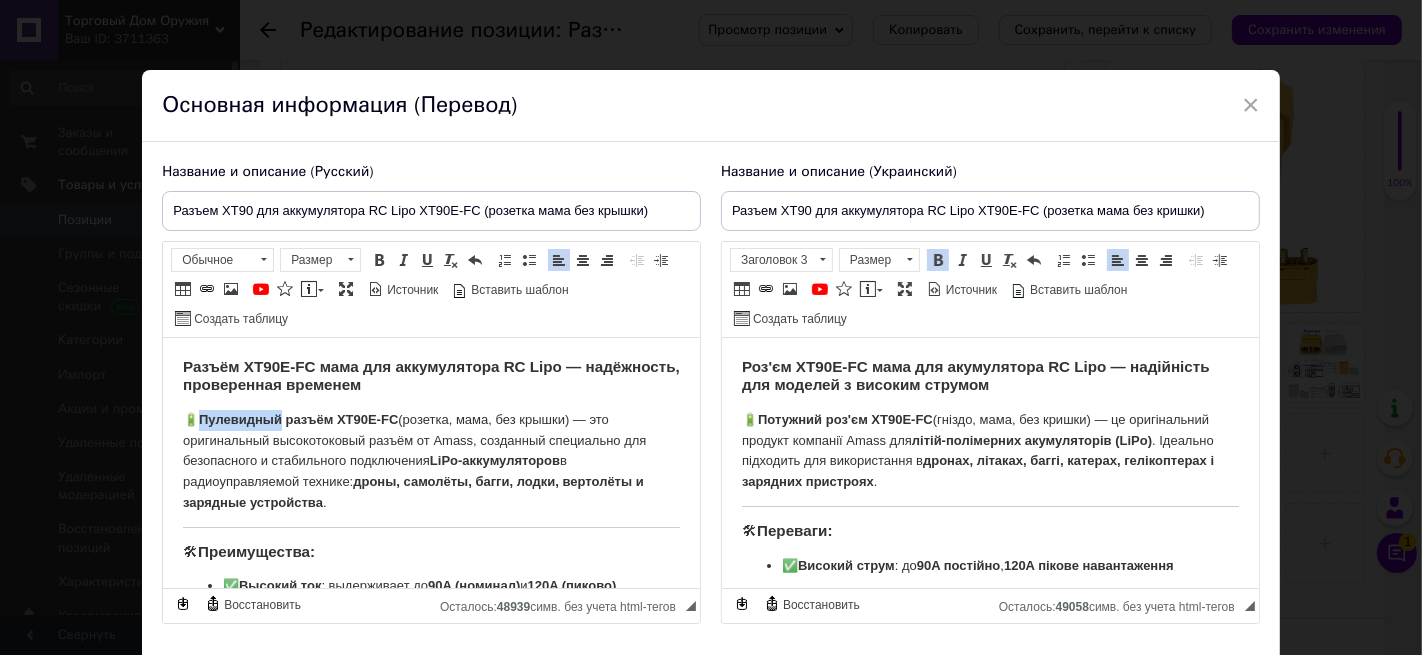 click on "Пулевидный разъём XT90E-FC" at bounding box center (298, 419) 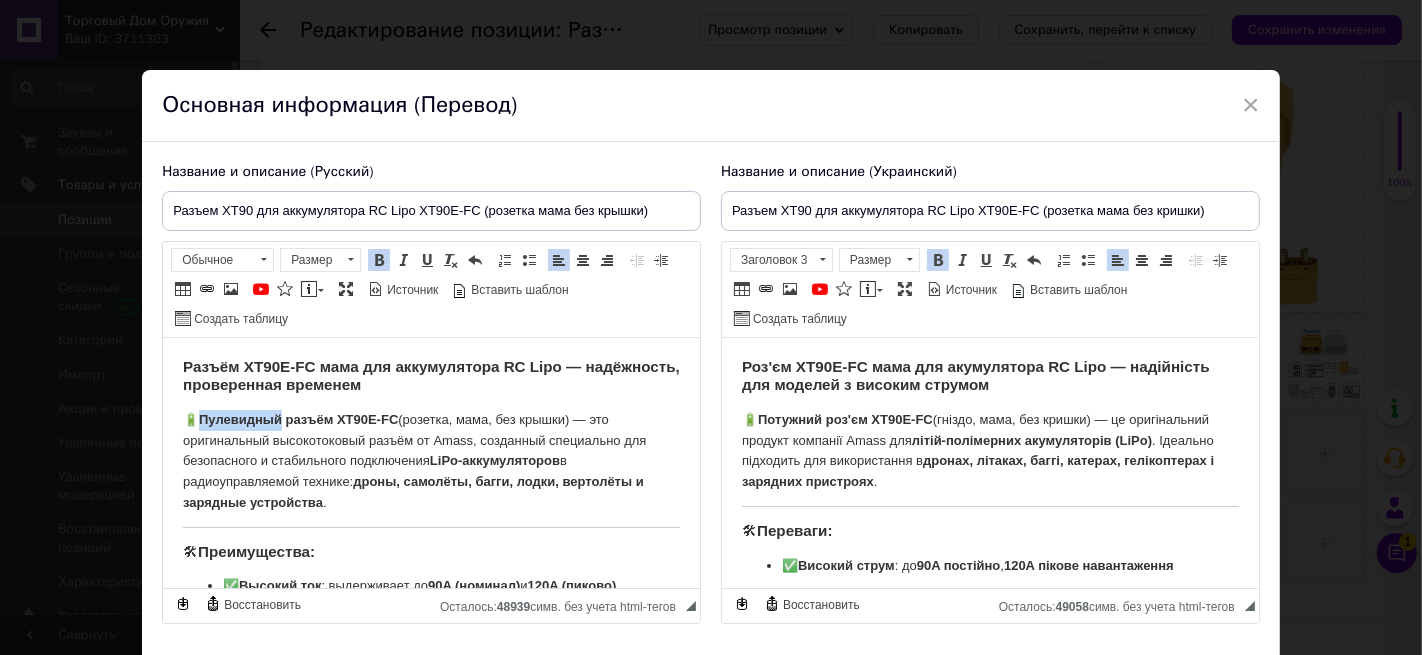 type 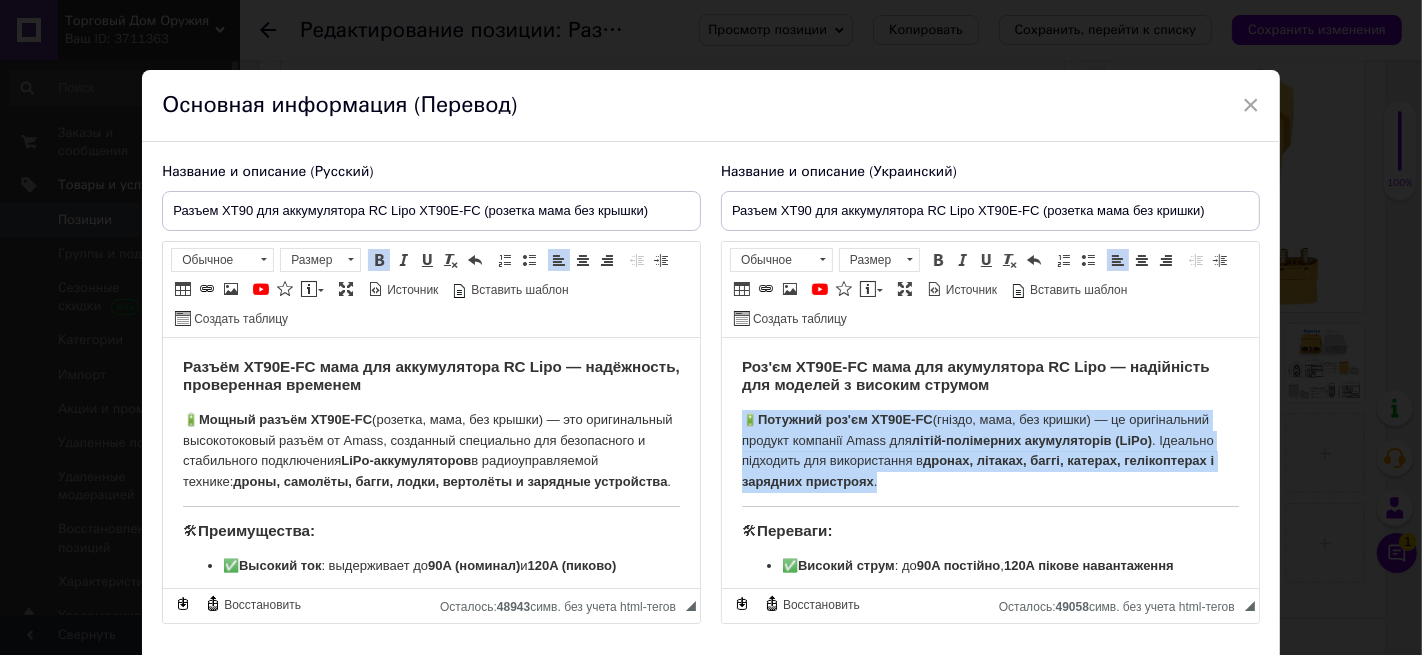 drag, startPoint x: 738, startPoint y: 421, endPoint x: 924, endPoint y: 481, distance: 195.43797 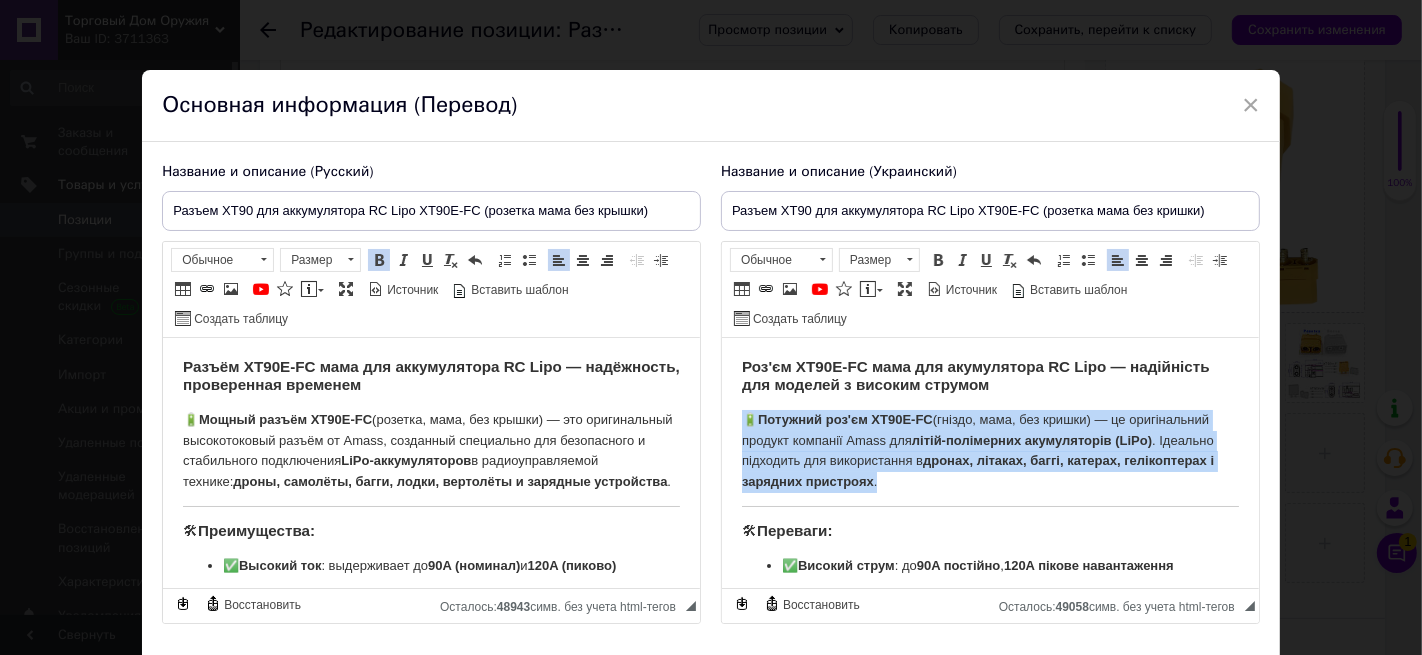 click on "Роз'єм XT90E-FC мама для акумулятора RC Lipo — надійність для моделей з високим струмом 🔋  Потужний роз'єм XT90E-FC  (гніздо, мама, без кришки) — це оригінальний продукт компанії Amass для  літій-полімерних акумуляторів (LiPo) . Ідеально підходить для використання в  дронах, літаках, баггі, катерах, гелікоптерах і зарядних пристроях . 🛠  Переваги: ✅  Високий струм : до  90A постійно ,  120A пікове навантаження ✅  Довговічність : витримує до  [DATE] з'єднань ✅  Матеріали : термостійкий нейлон PA + позолочена мідь ✅  Надійність : пружинні конектори типу «банан» Ø4.5 мм ✅  Мінімальний опір" at bounding box center [989, 719] 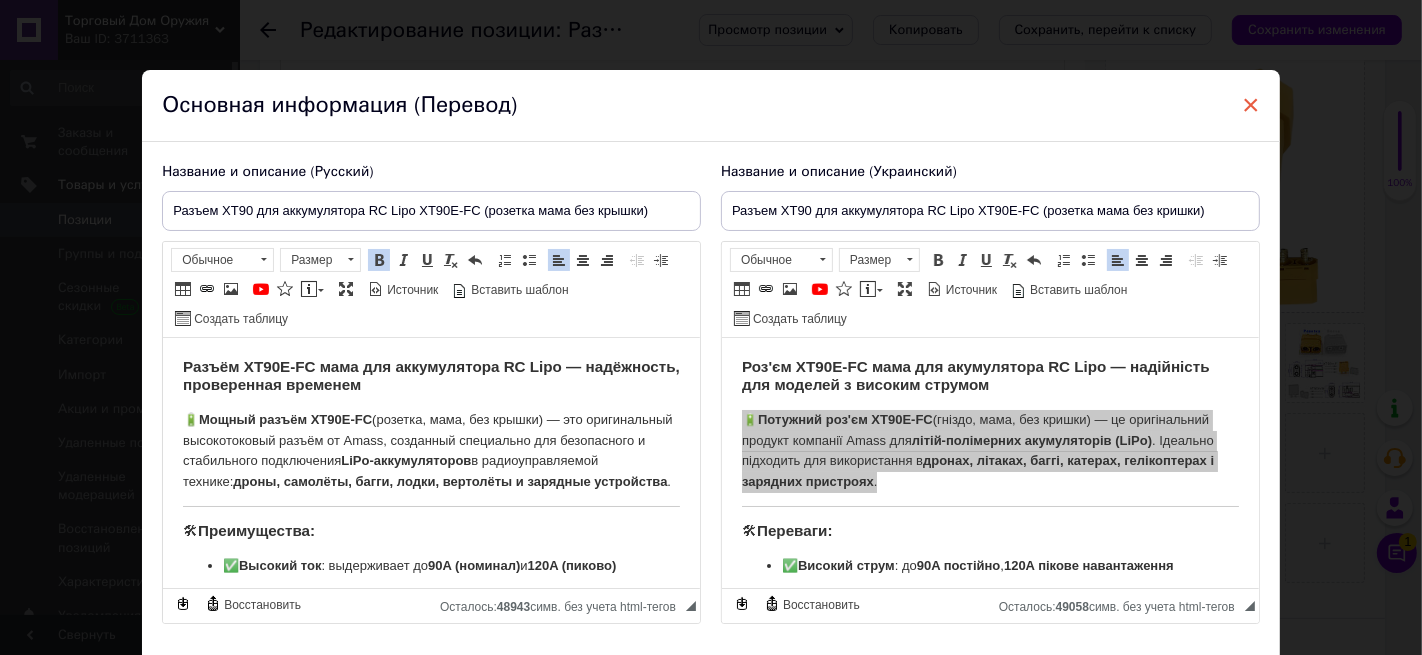 click on "×" at bounding box center [1251, 105] 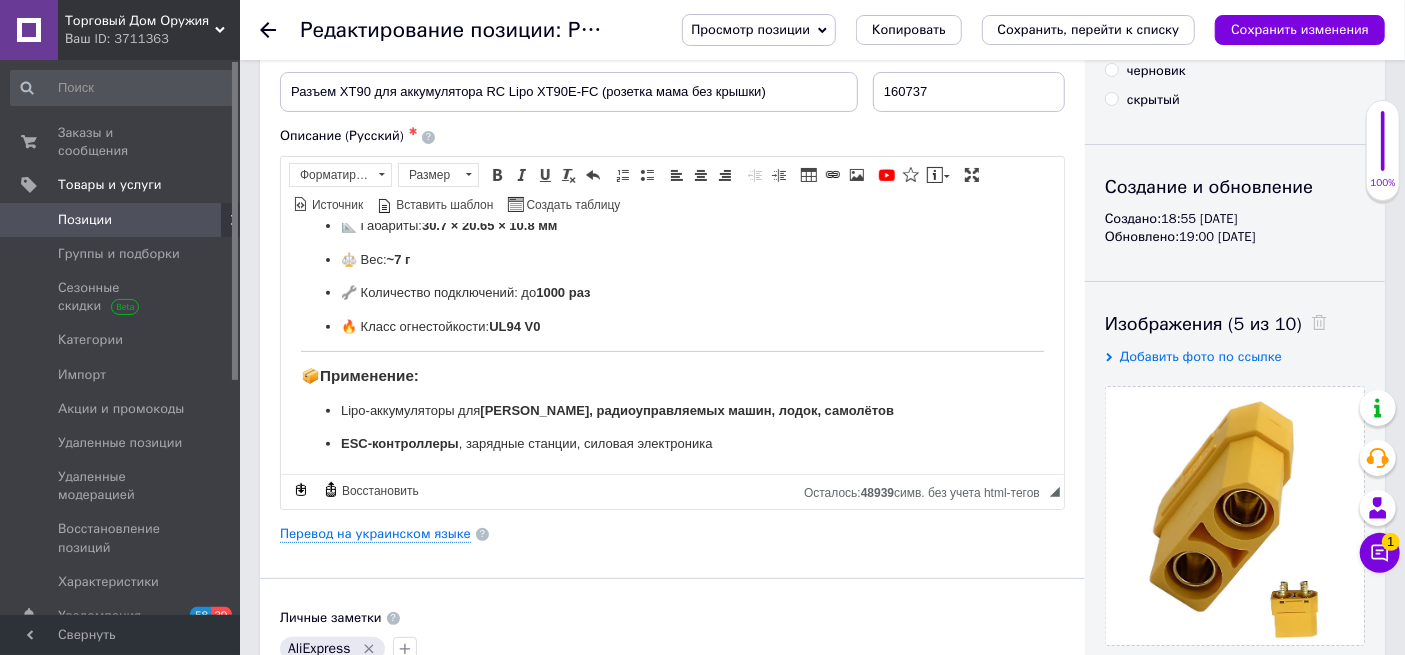 scroll, scrollTop: 362, scrollLeft: 0, axis: vertical 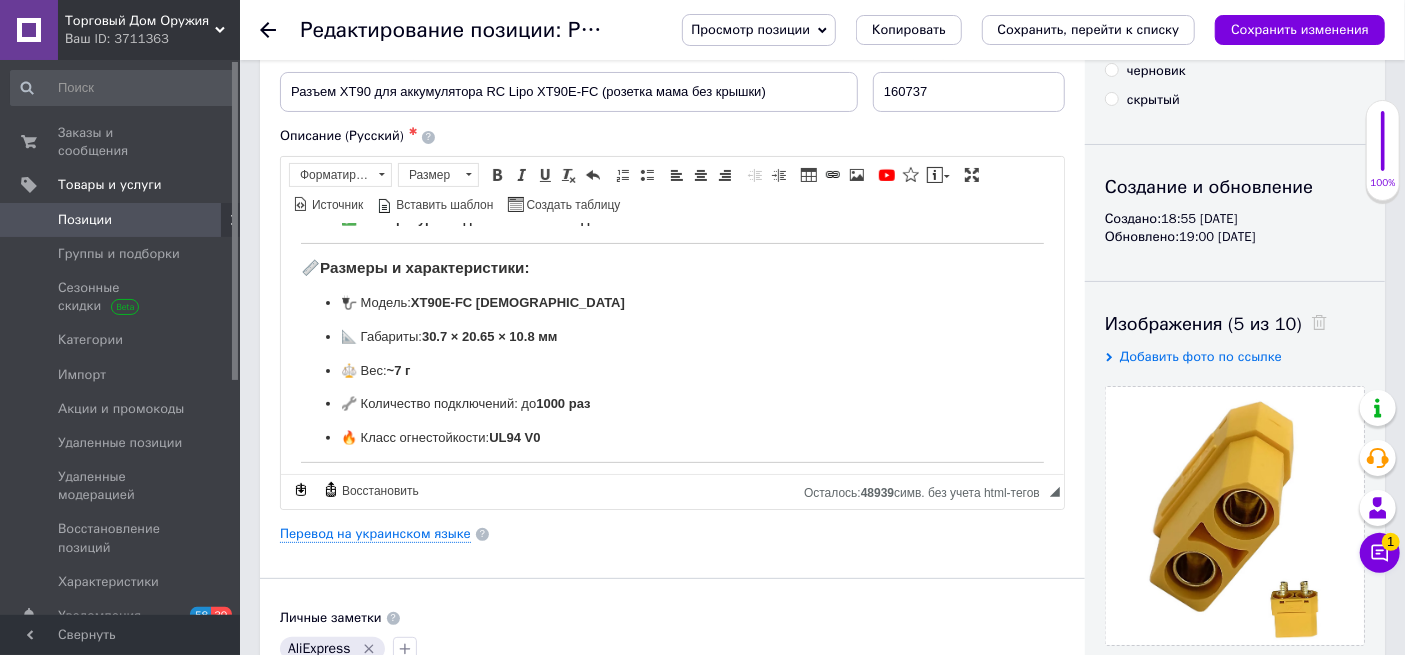 click 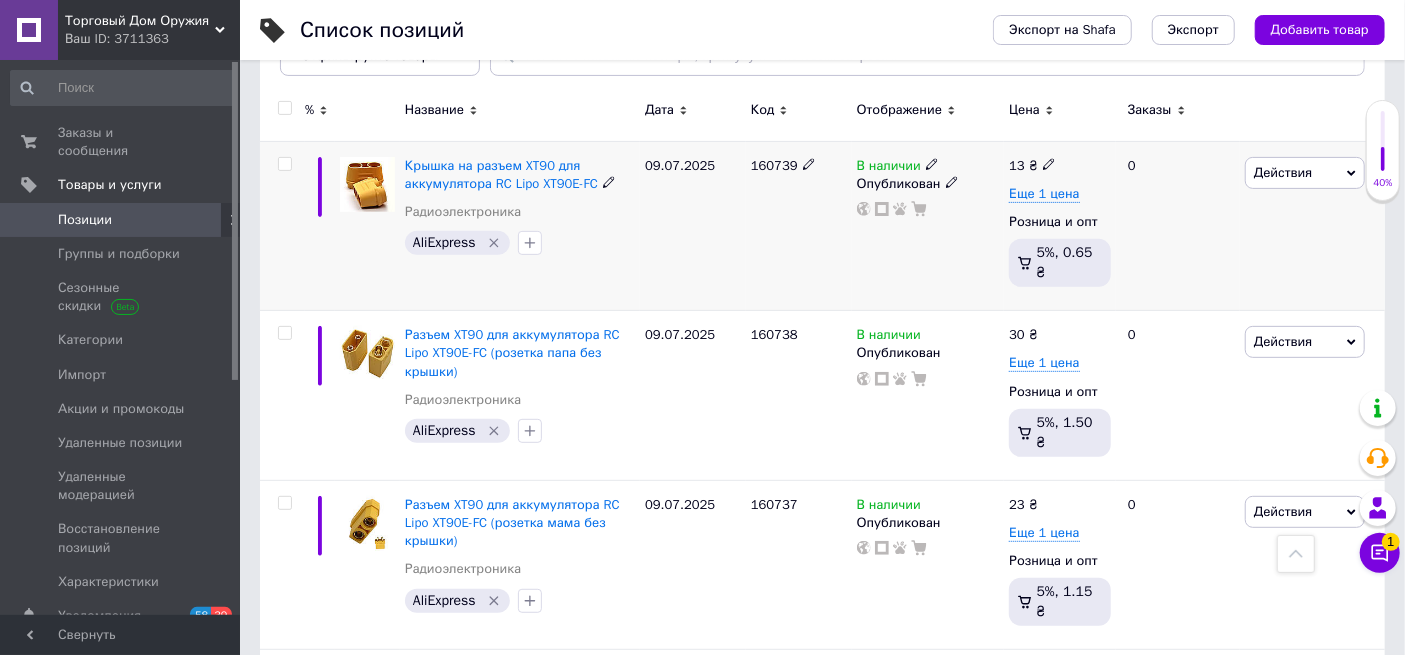 scroll, scrollTop: 333, scrollLeft: 0, axis: vertical 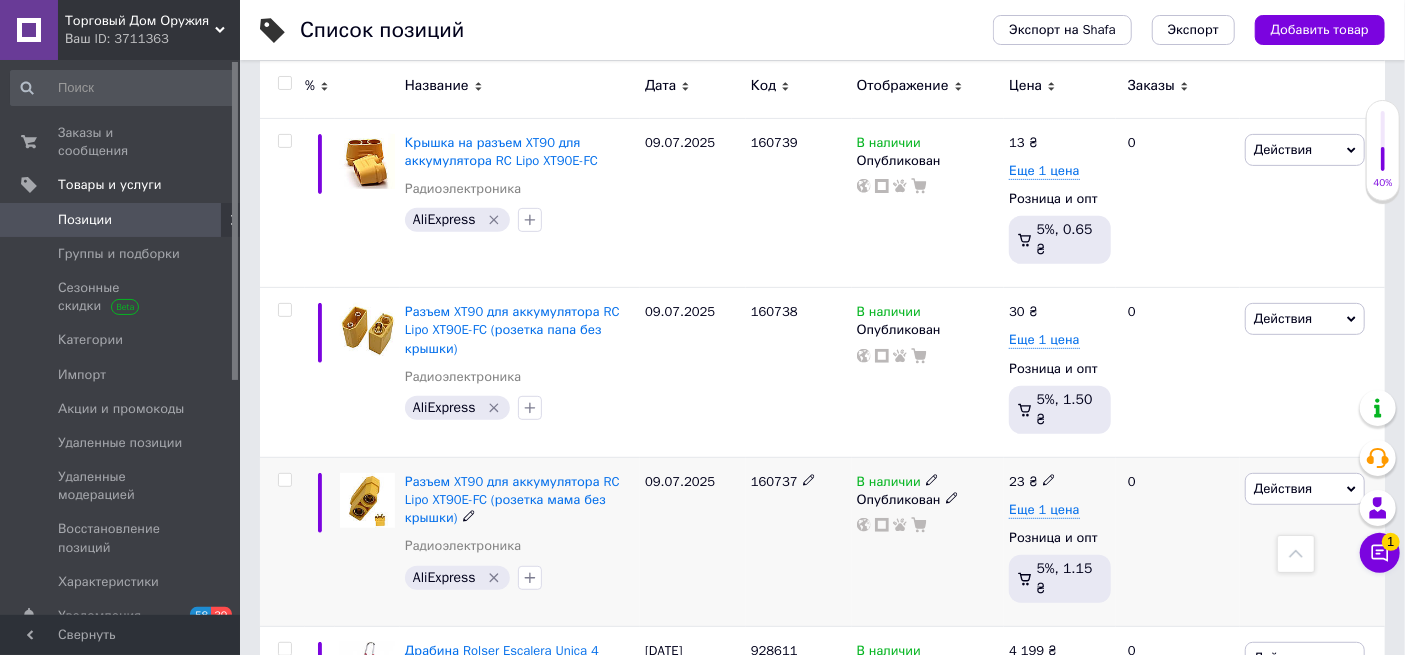 click on "Разъем XT90 для аккумулятора RC Lipo XT90E-FC (розетка мама без крышки)" at bounding box center [520, 500] 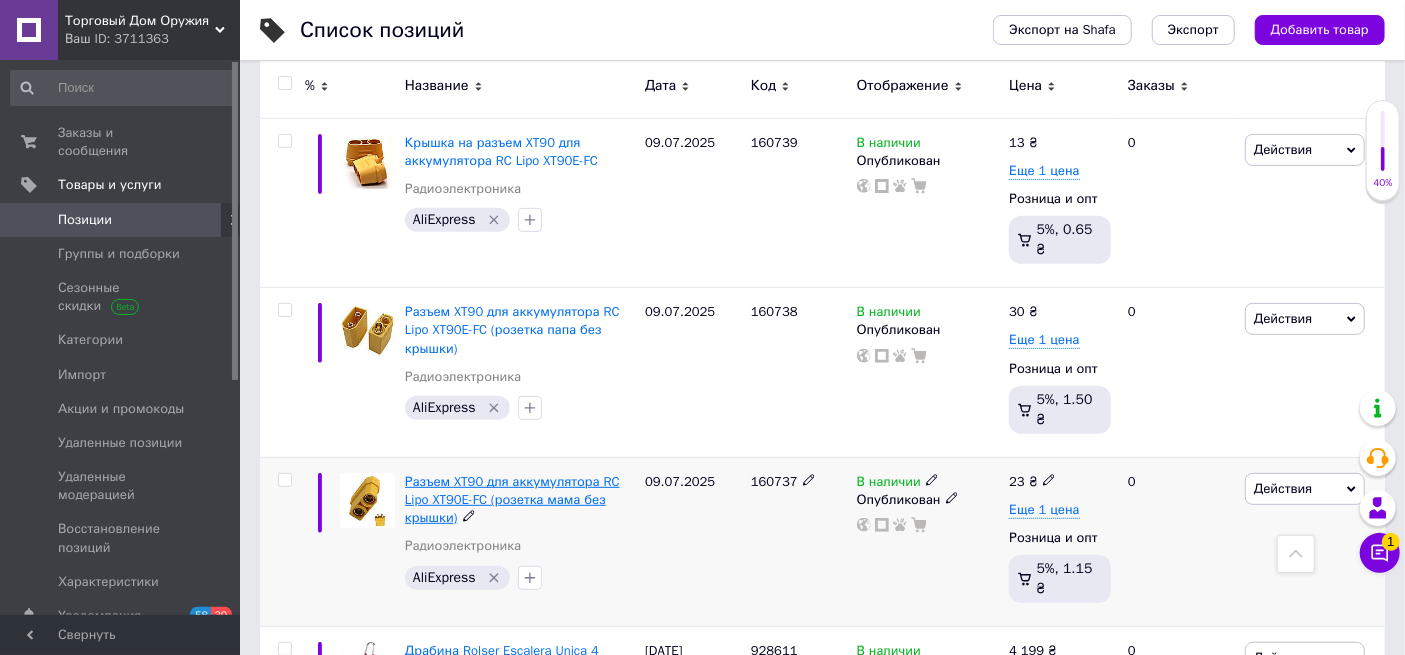 click on "Разъем XT90 для аккумулятора RC Lipo XT90E-FC (розетка мама без крышки)" at bounding box center [512, 499] 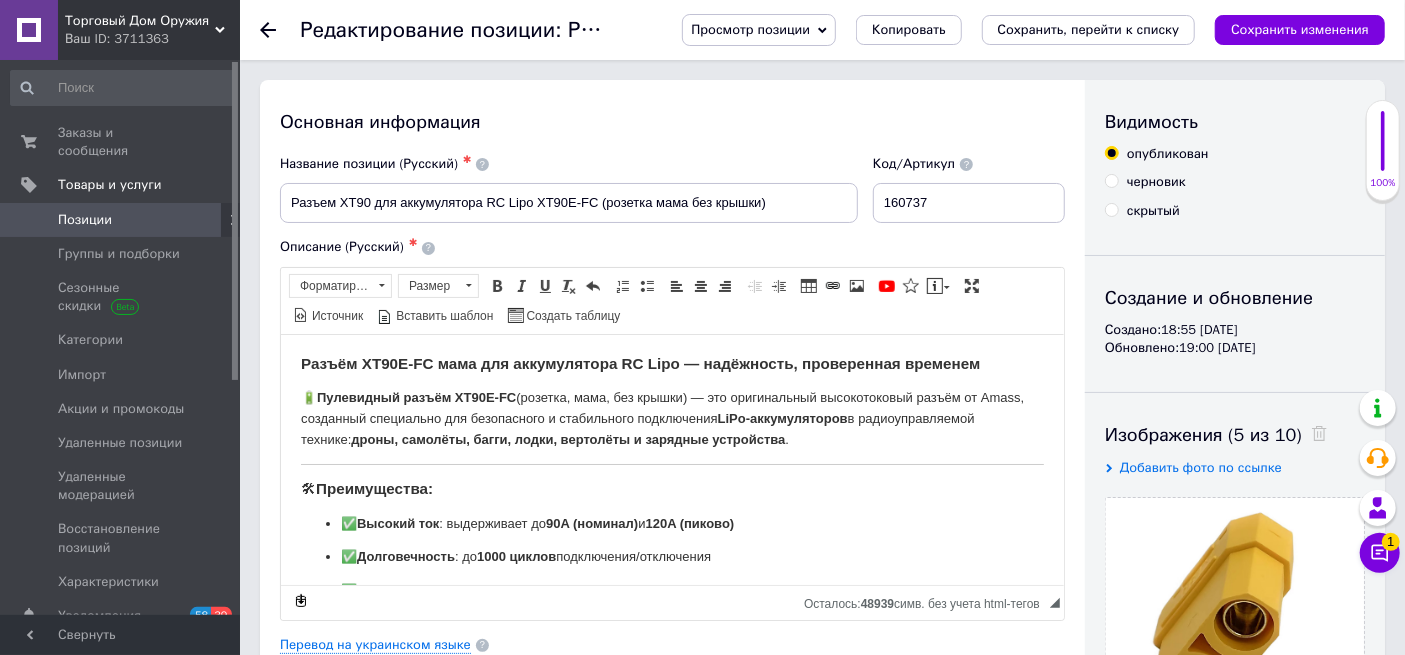 scroll, scrollTop: 0, scrollLeft: 0, axis: both 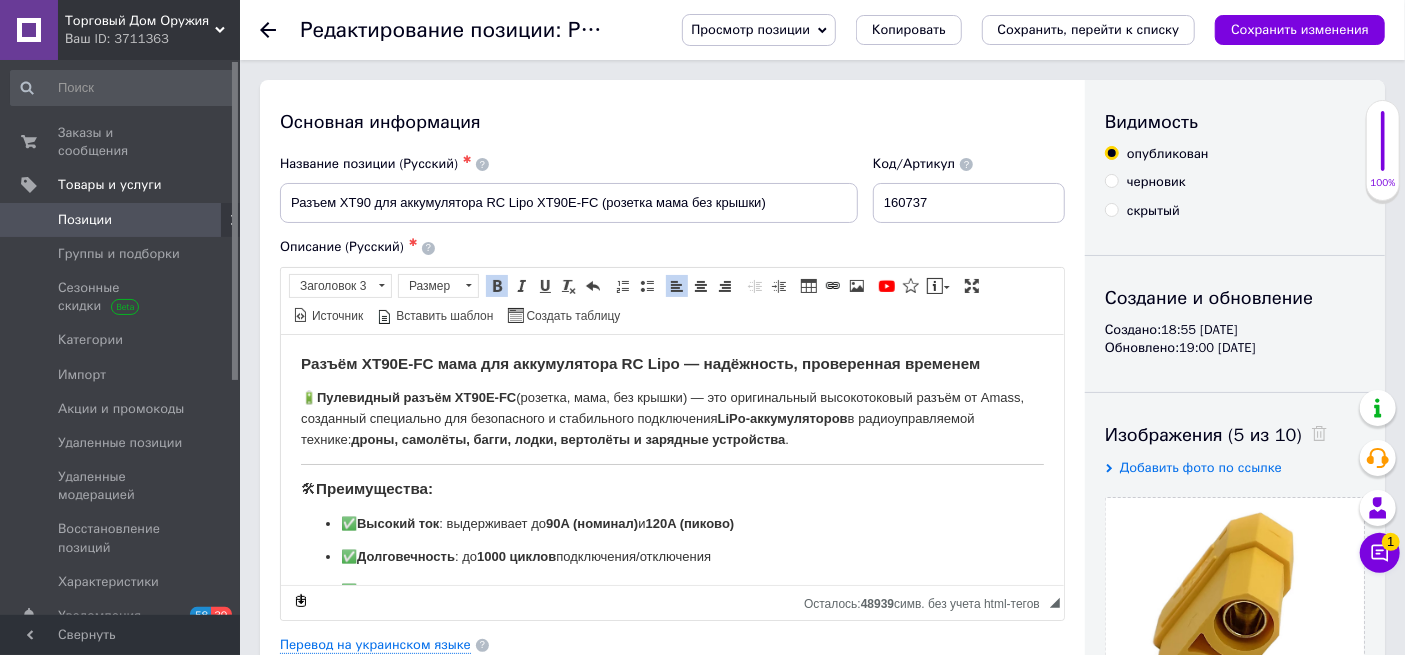 click on "Пулевидный разъём XT90E-FC" at bounding box center [415, 396] 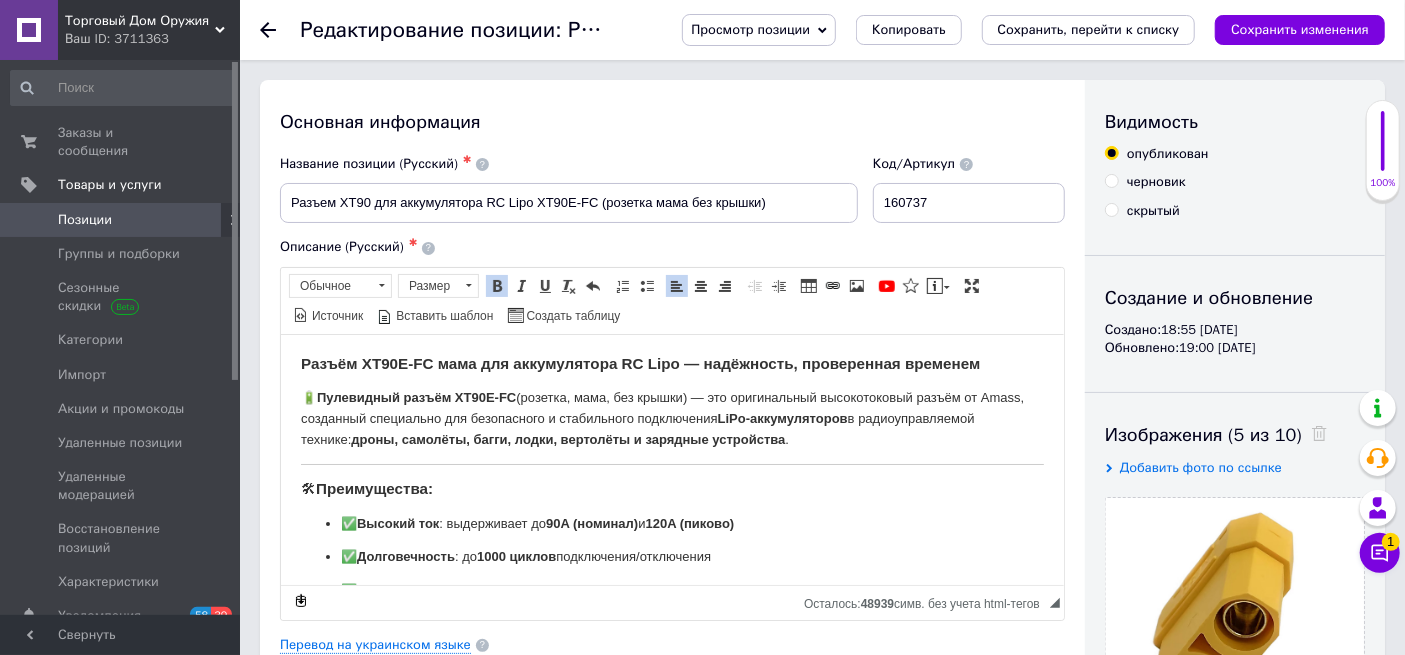 type 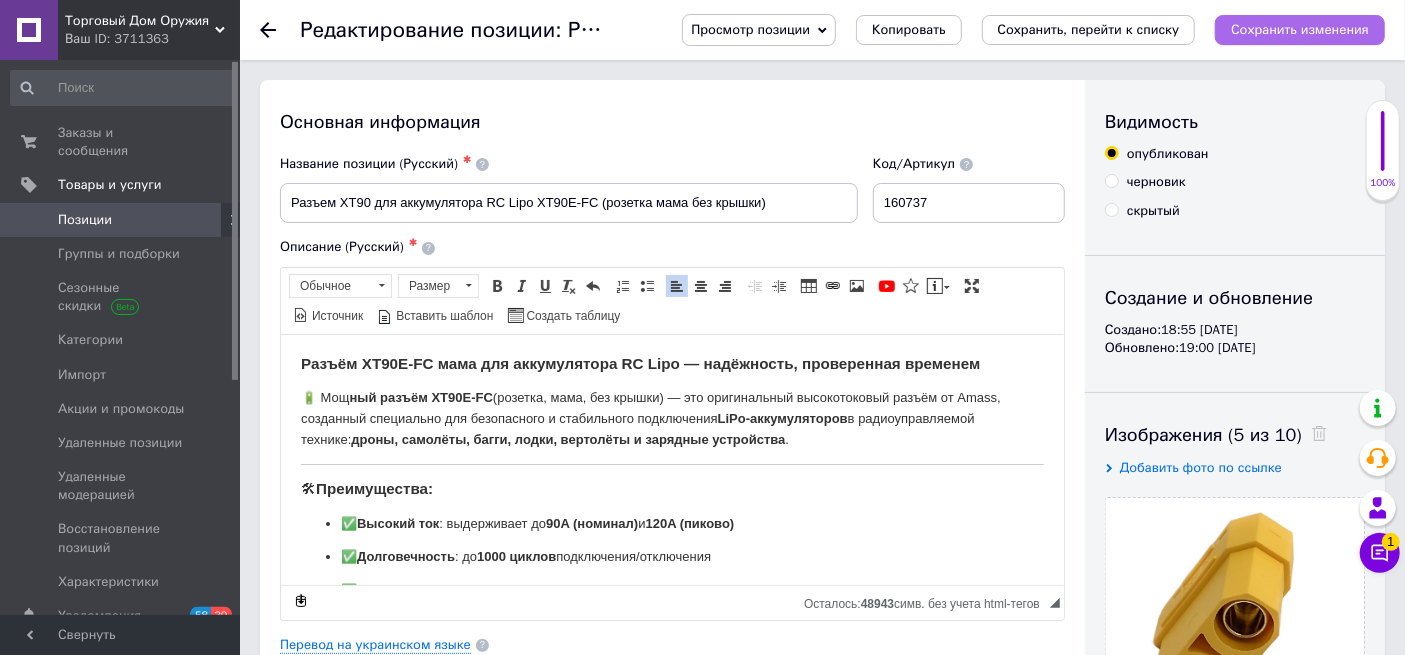 click on "Сохранить изменения" at bounding box center [1300, 29] 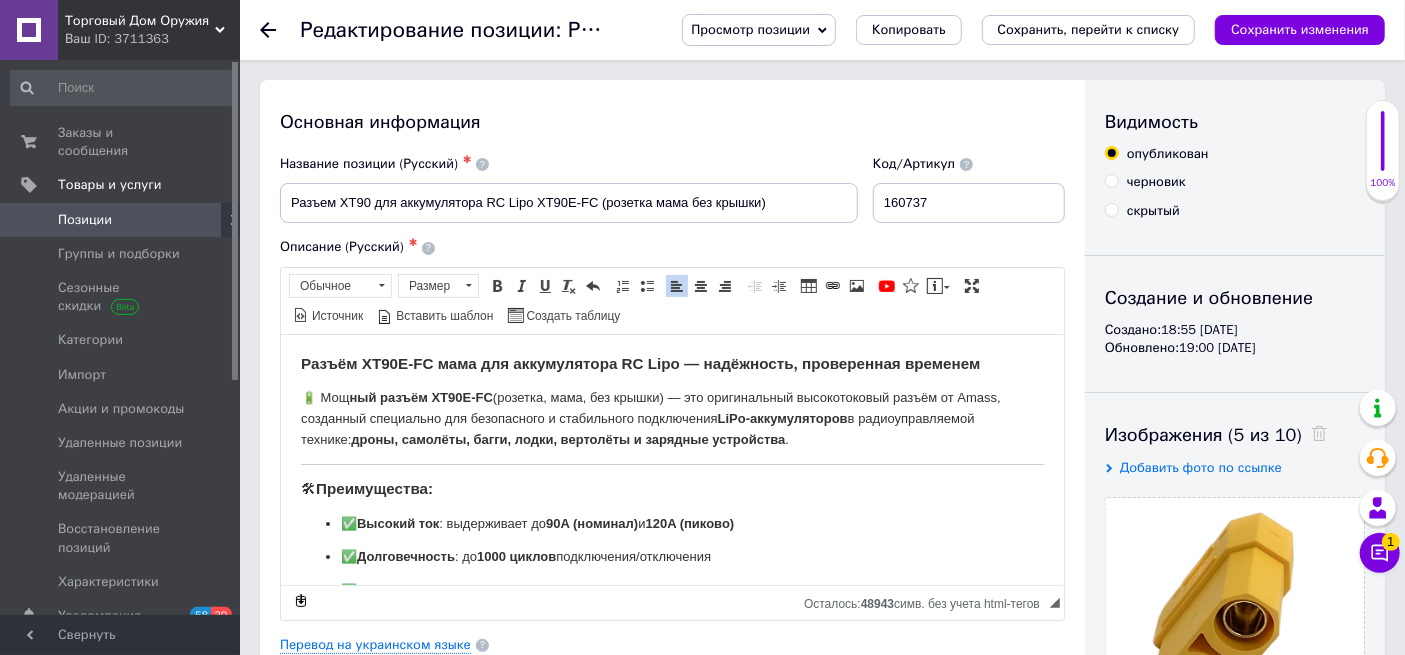 click 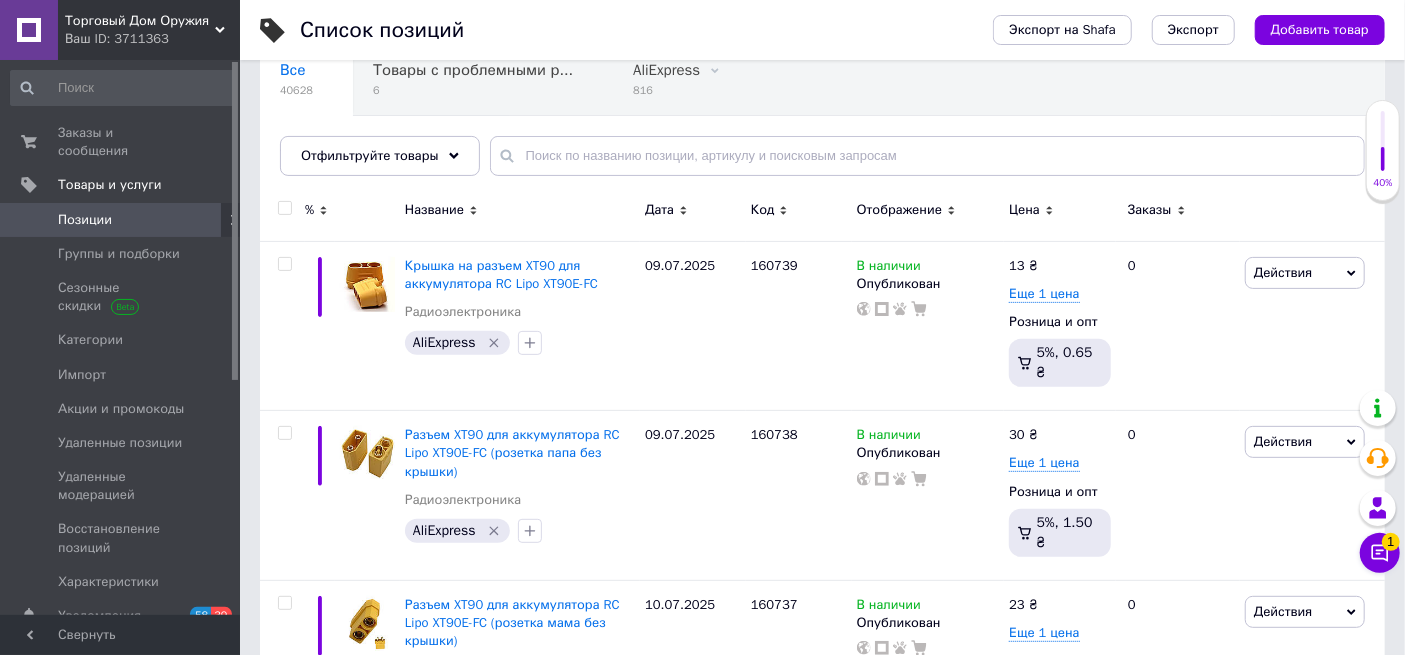 scroll, scrollTop: 222, scrollLeft: 0, axis: vertical 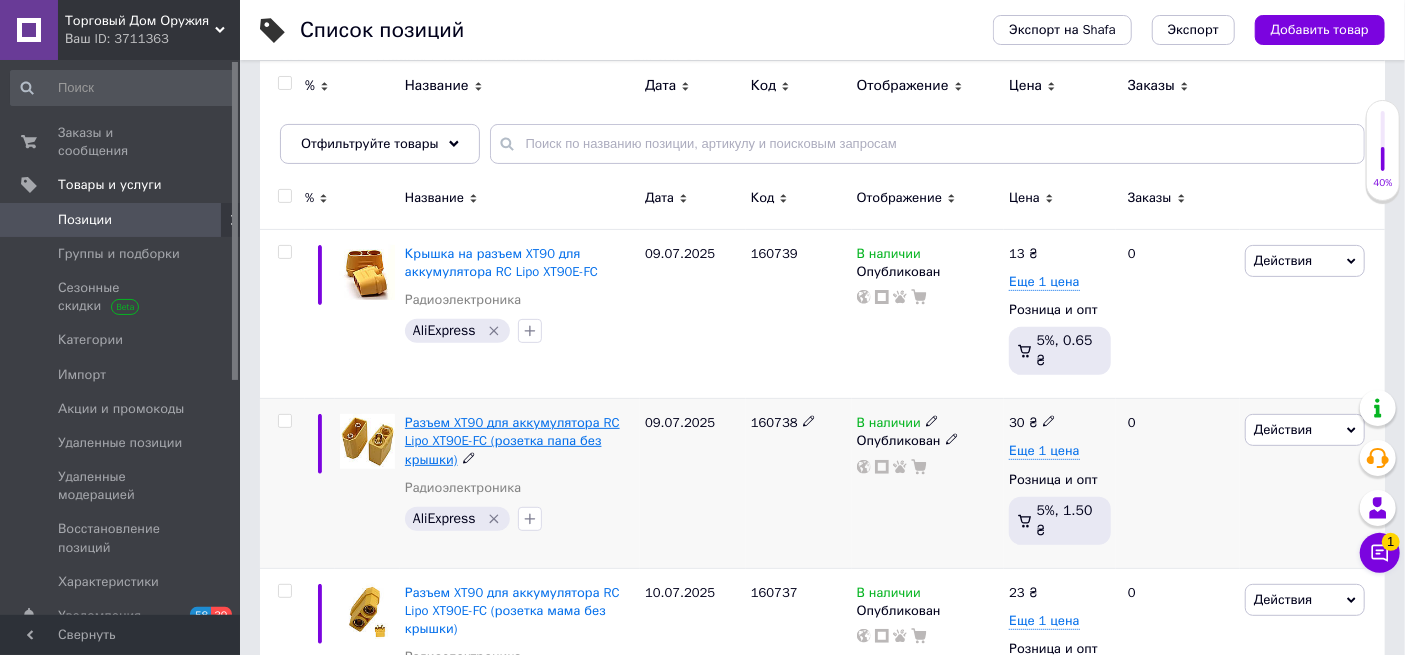 click on "Разъем XT90 для аккумулятора RC Lipo XT90E-FC (розетка папа без крышки)" at bounding box center [512, 440] 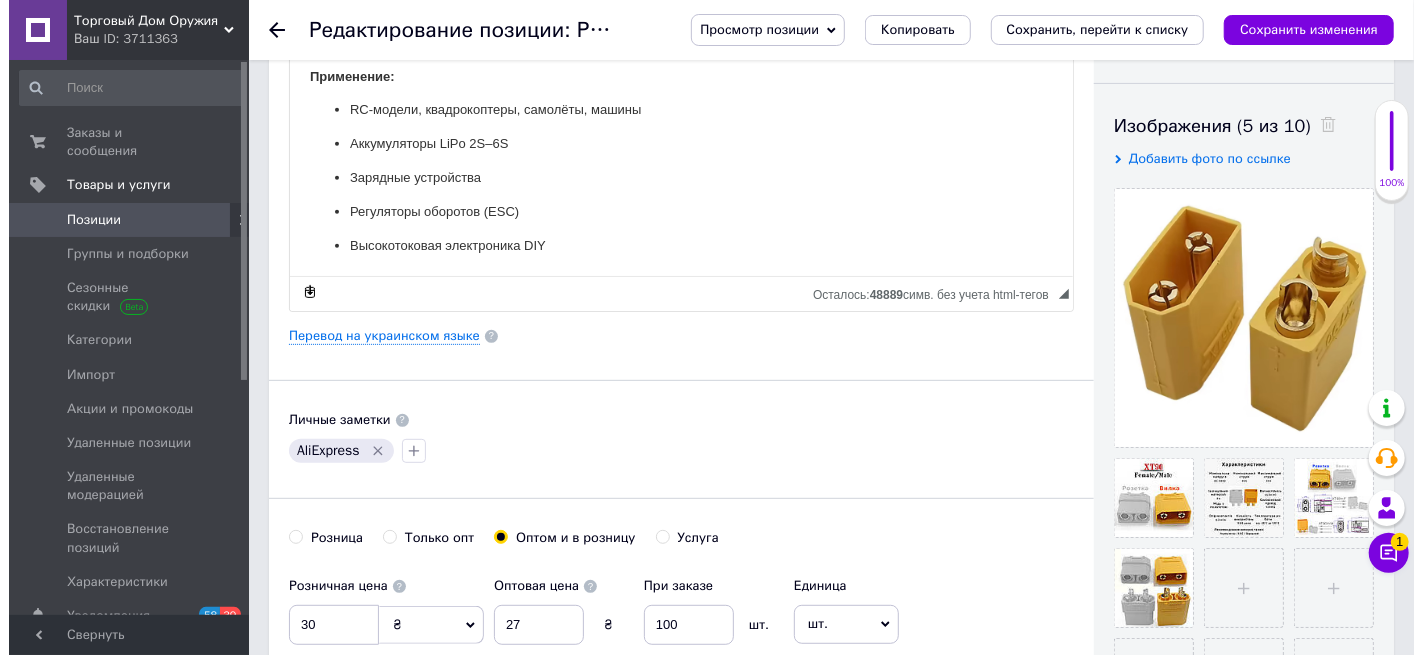 scroll, scrollTop: 333, scrollLeft: 0, axis: vertical 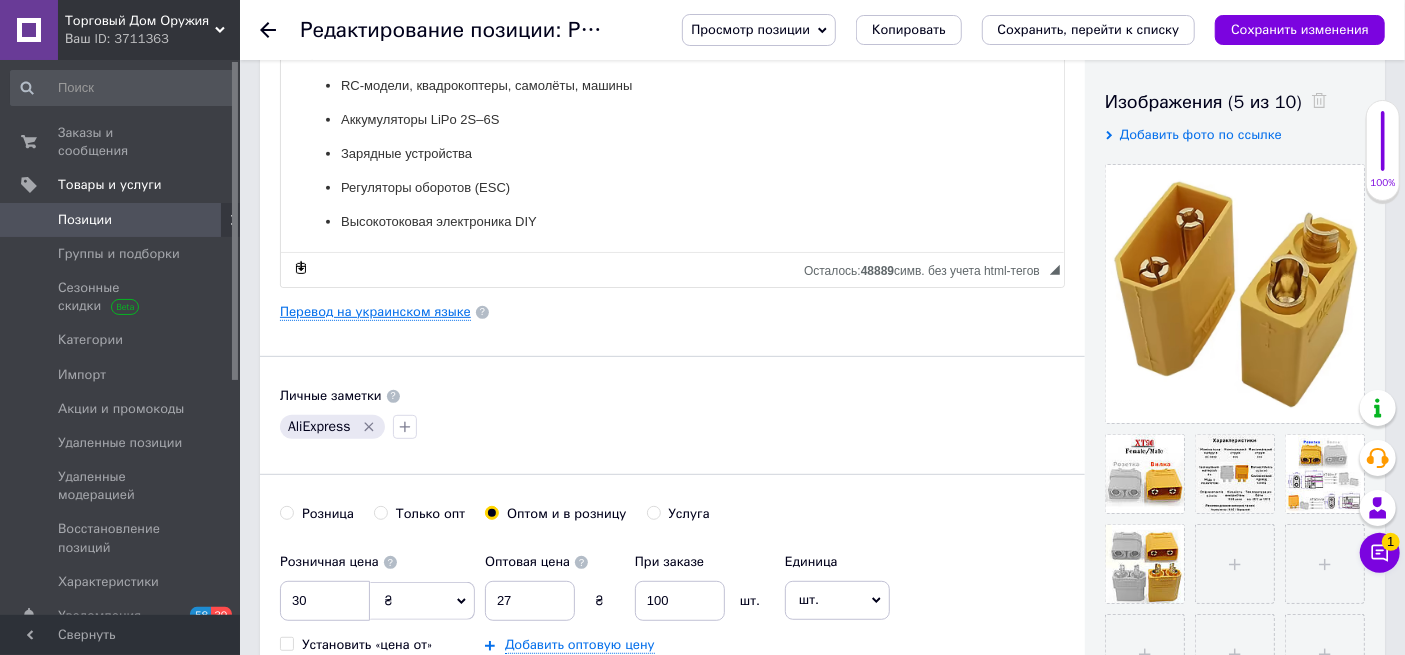click on "Перевод на украинском языке" at bounding box center [375, 312] 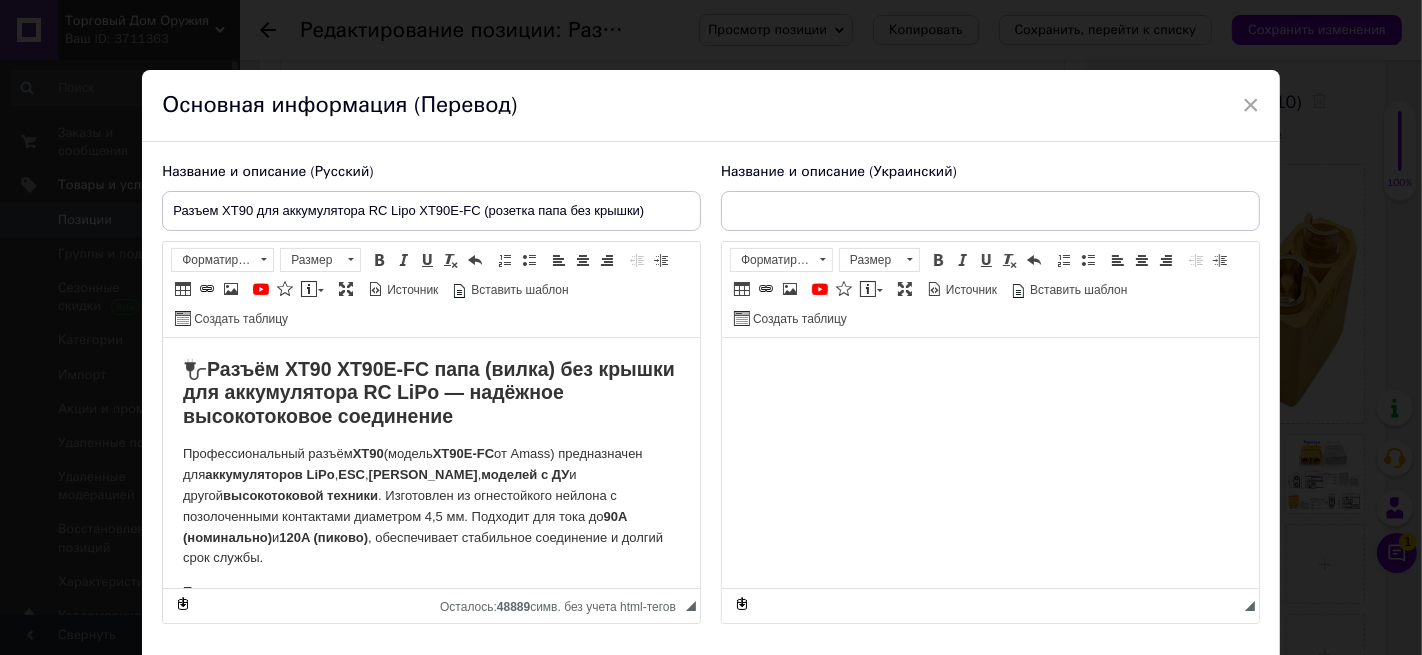 scroll, scrollTop: 0, scrollLeft: 0, axis: both 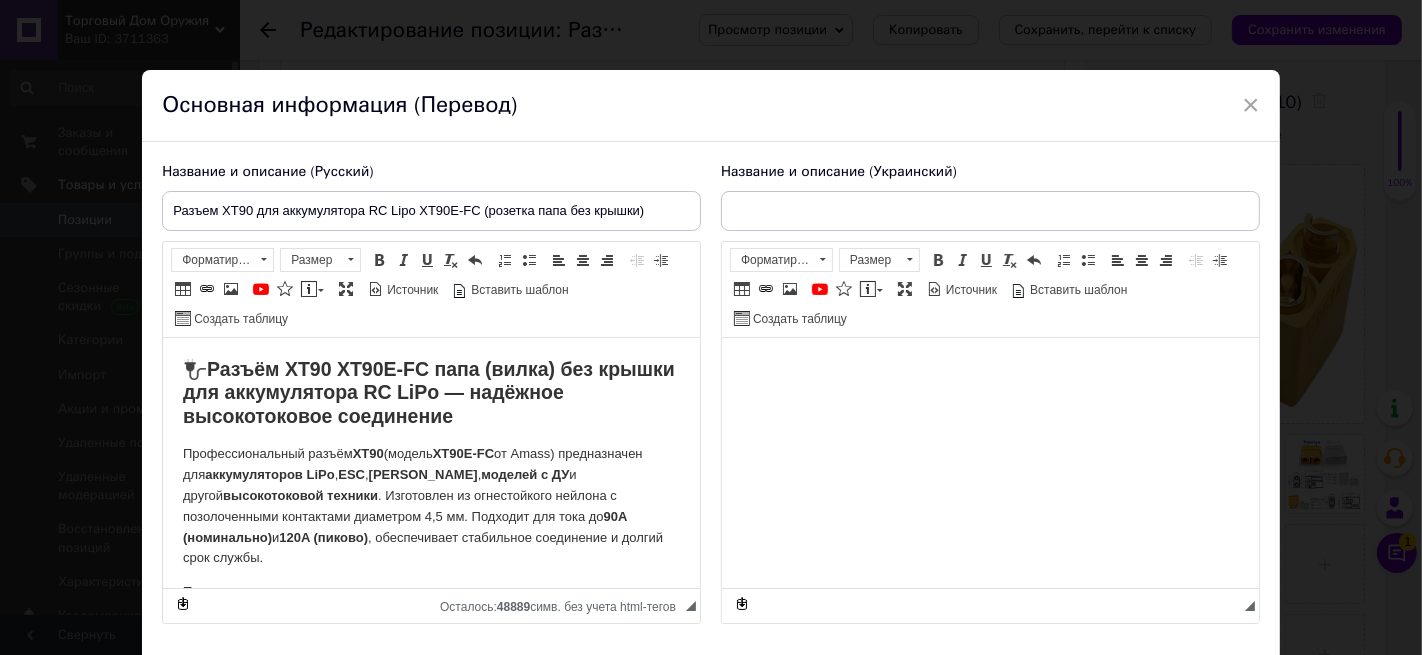 type on "Разъем XT90 для аккумулятора RC Lipo XT90E-FC (розетка тато без кришки)" 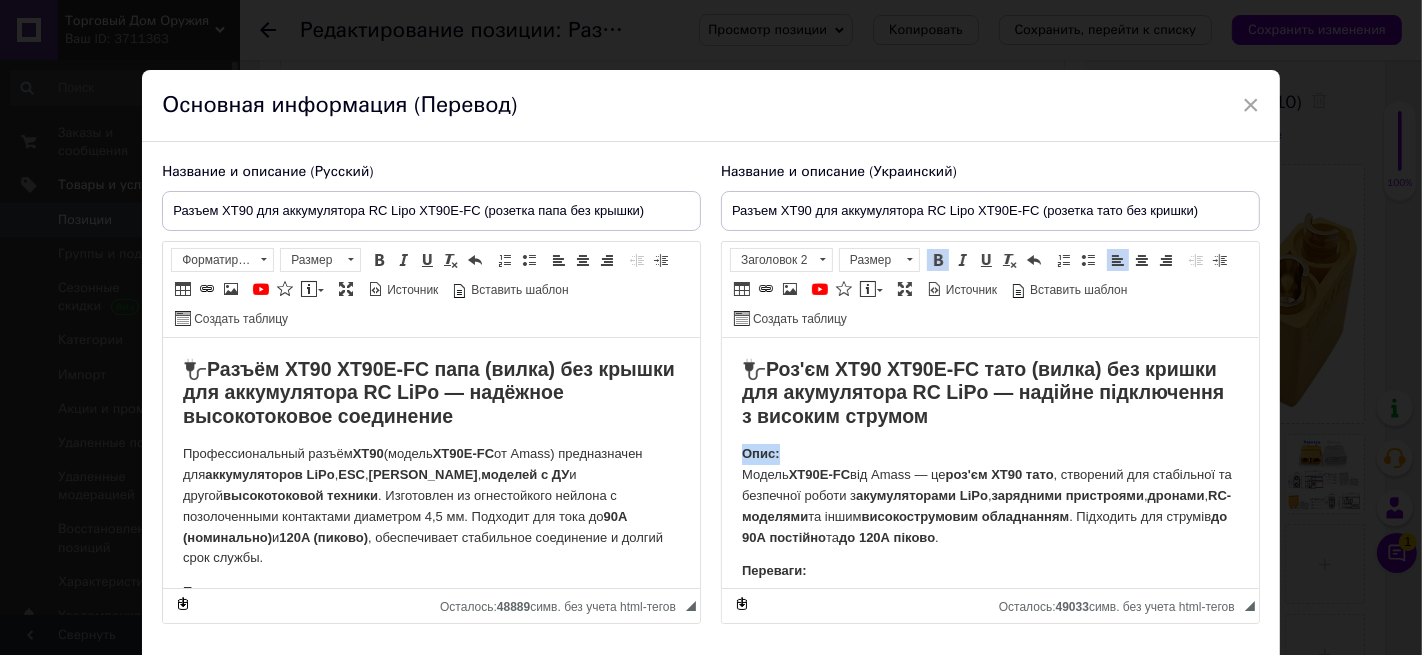 drag, startPoint x: 791, startPoint y: 456, endPoint x: 735, endPoint y: 454, distance: 56.0357 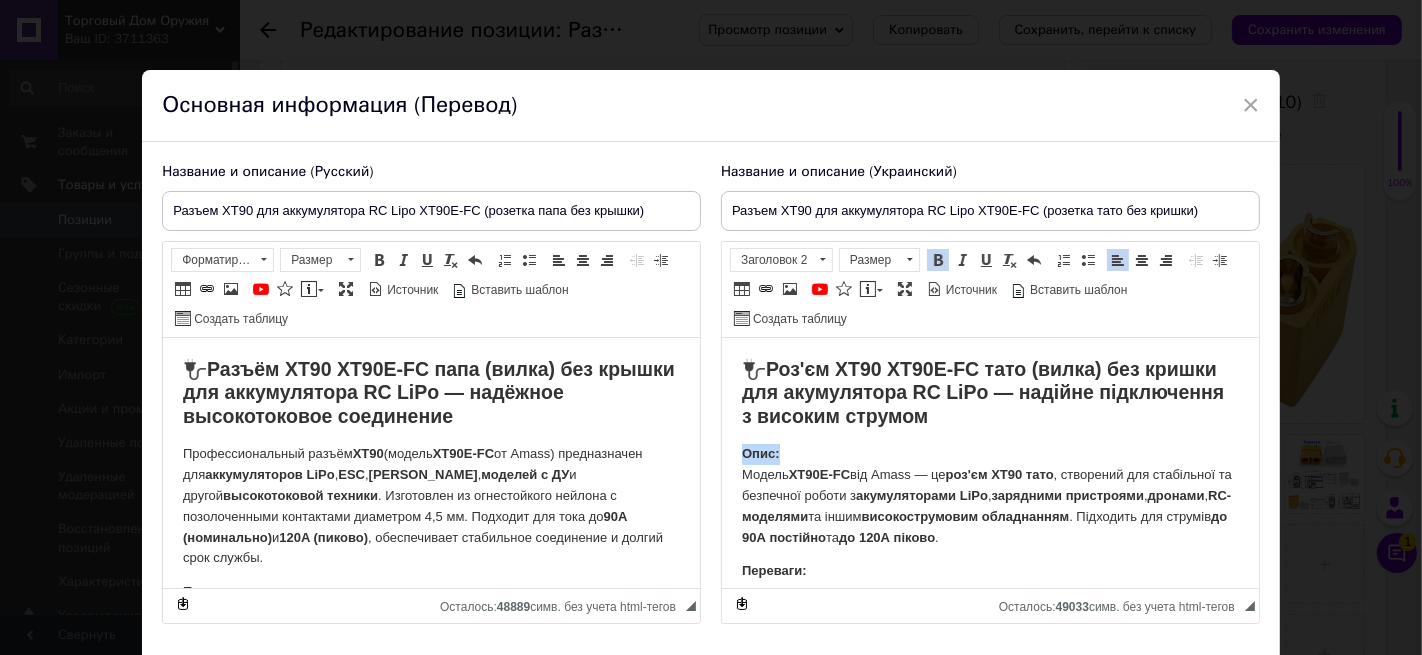 click on "🔌  Роз'єм XT90 XT90E-FC тато (вилка) без кришки для акумулятора RC LiPo — надійне підключення з високим струмом Опис: Модель  XT90E-FC  від Amass — це  роз'єм XT90 тато , створений для стабільної та безпечної роботи з  акумуляторами LiPo ,  зарядними пристроями ,  дронами ,  RC-моделями  та іншим  високострумовим обладнанням . Підходить для струмів  до 90А постійно  та  до 120А піково . Переваги: 🔥 Термостійкий корпус із нейлону UL94 V-0 ⚡ Висока струмова навантаження — до 120А 🧲 Позолочені контакти з високою провідністю 📦 Надійне з'єднання без люфтів 🔌 Підходить до XT90, XT90H, XT90-F" at bounding box center (989, 774) 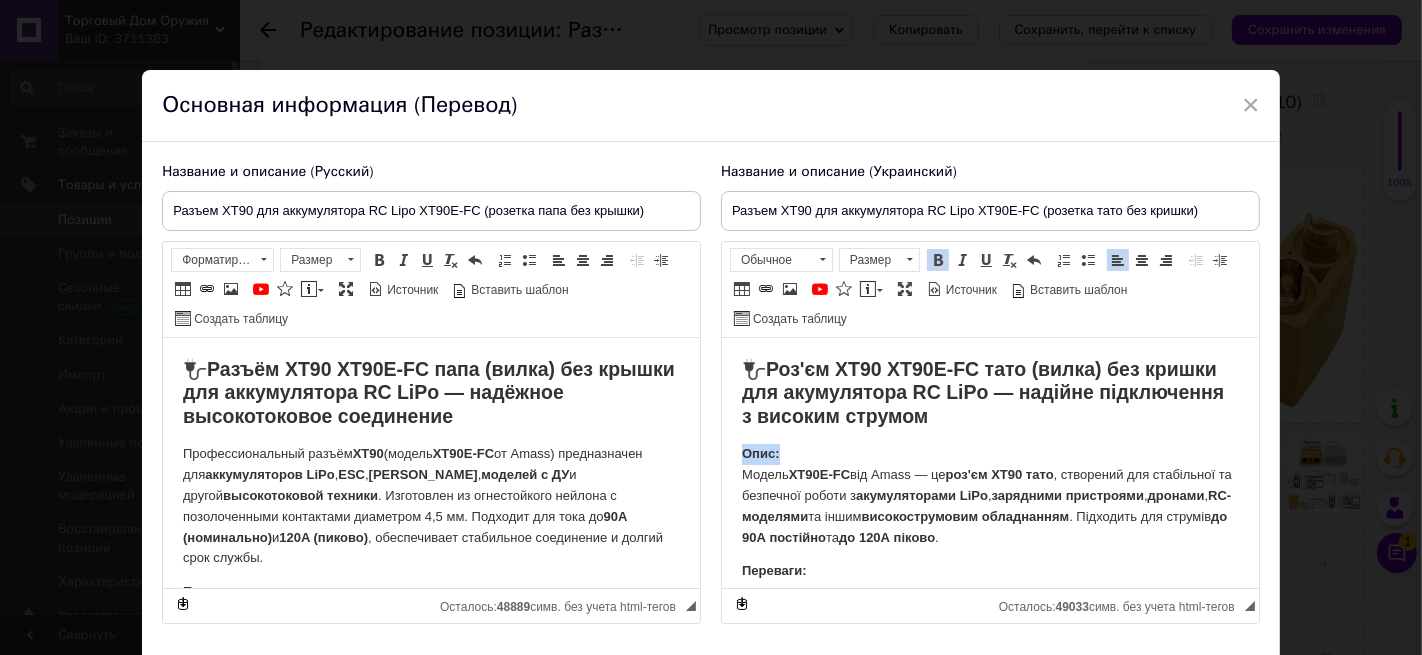type 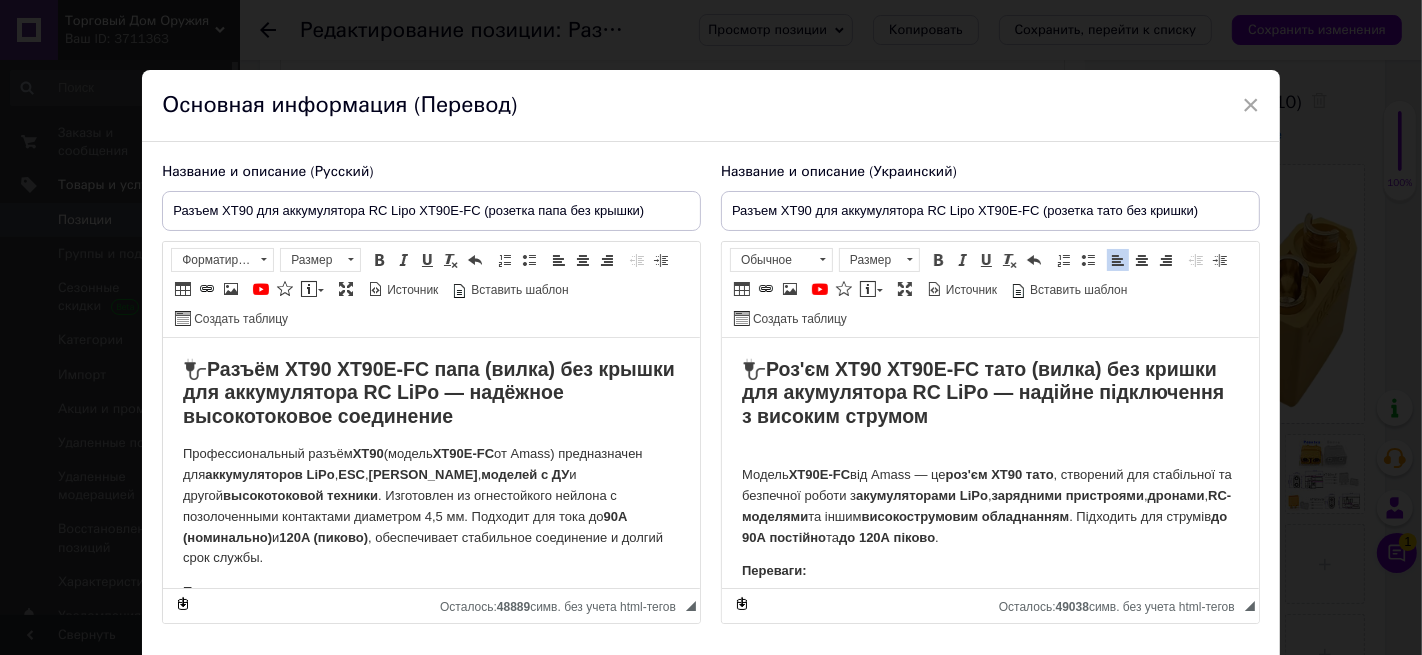 click on "🔌  Роз'єм XT90 XT90E-FC тато (вилка) без кришки для акумулятора RC LiPo — надійне підключення з високим струмом Модель  XT90E-FC  від Amass — це  роз'єм XT90 тато , створений для стабільної та безпечної роботи з  акумуляторами LiPo ,  зарядними пристроями ,  дронами ,  RC-моделями  та іншим  високострумовим обладнанням . Підходить для струмів  до 90А постійно  та  до 120А піково . Переваги: 🔥 Термостійкий корпус із нейлону UL94 V-0 ⚡ Висока струмова навантаження — до 120А 🧲 Позолочені контакти з високою провідністю 📦 Надійне з'єднання без люфтів 🔌 Підходить до XT90, XT90H, XT90-F Застосування:" at bounding box center (989, 774) 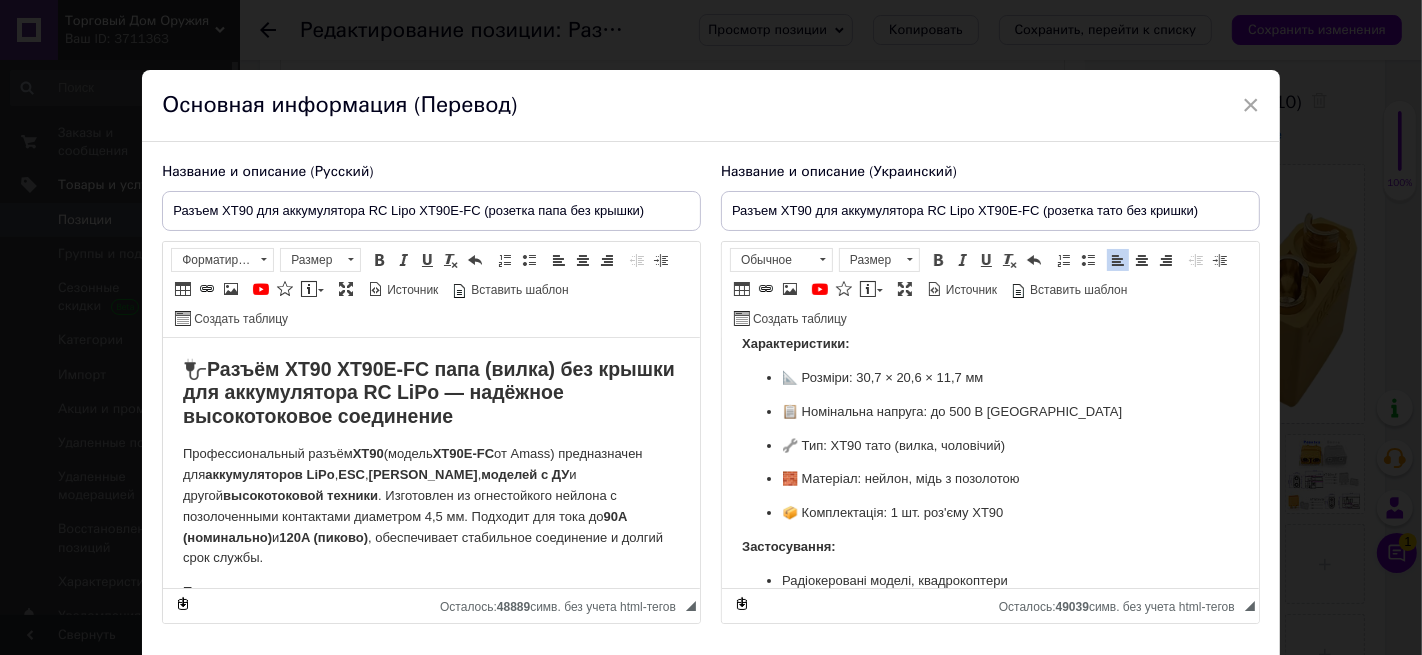 scroll, scrollTop: 444, scrollLeft: 0, axis: vertical 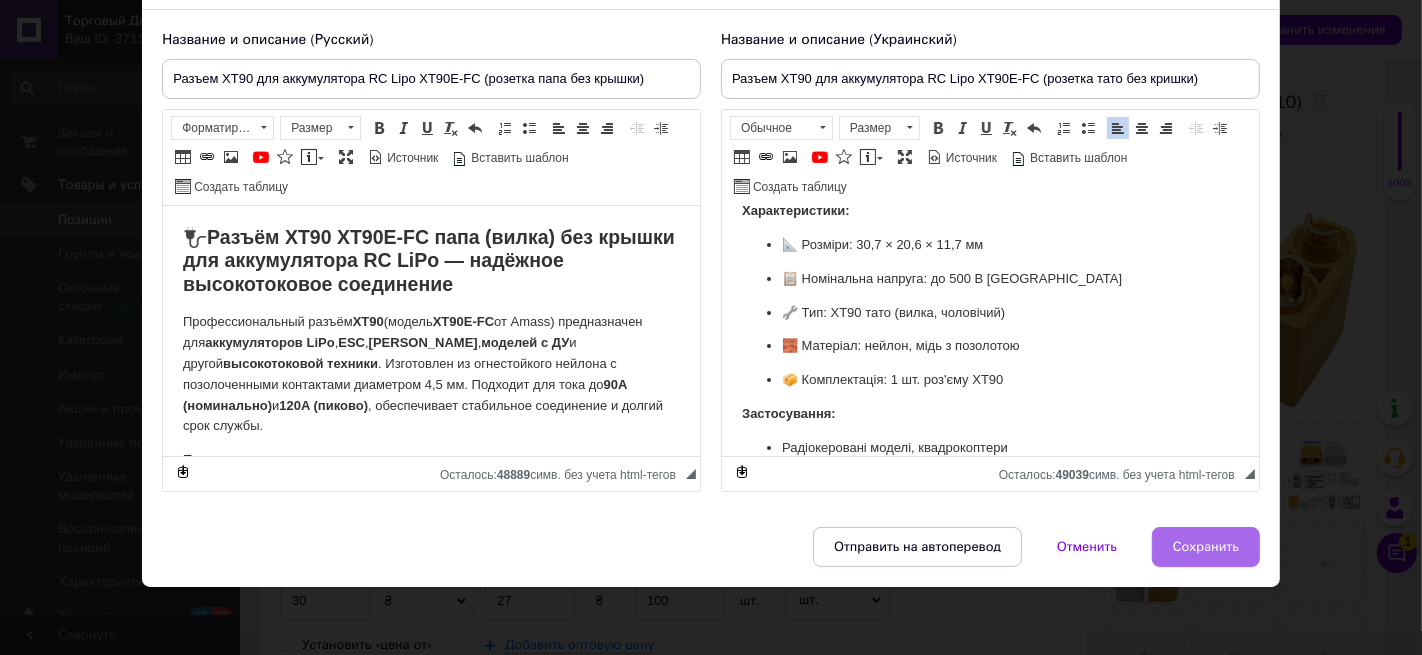 click on "Сохранить" at bounding box center (1206, 547) 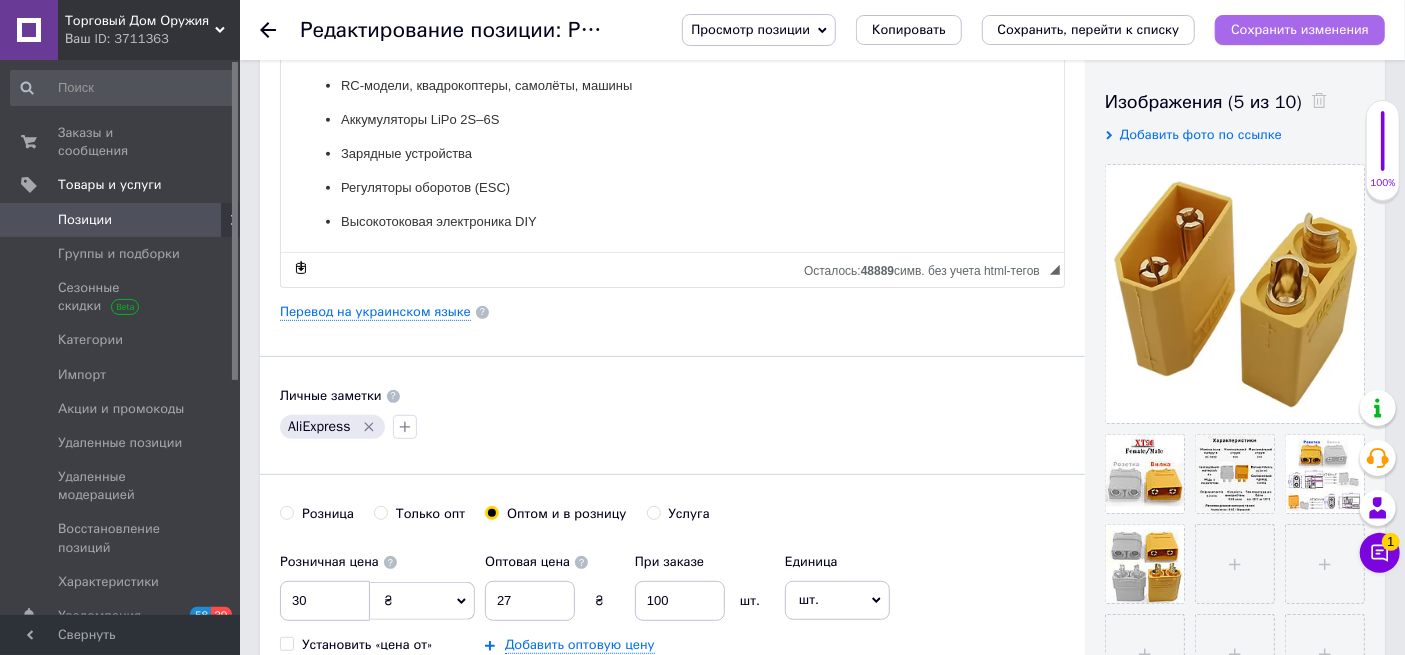 click on "Сохранить изменения" at bounding box center (1300, 29) 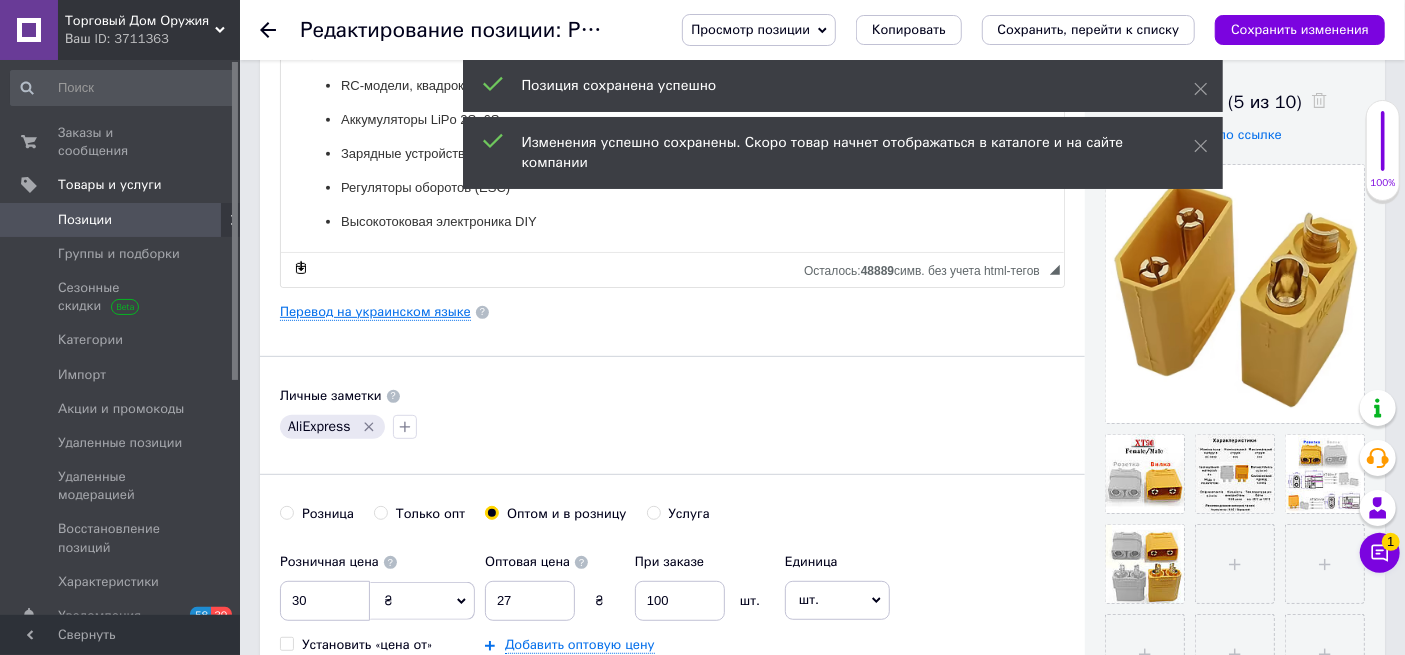 click on "Перевод на украинском языке" at bounding box center [375, 312] 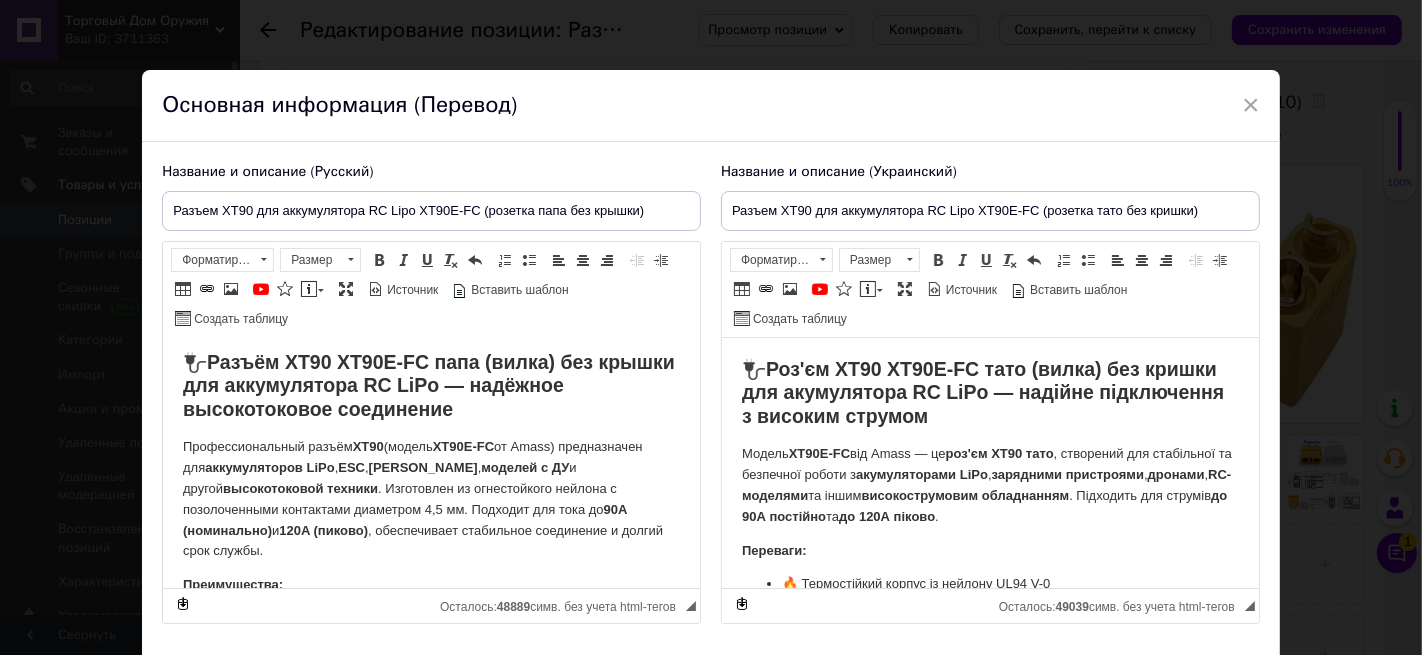 scroll, scrollTop: 0, scrollLeft: 0, axis: both 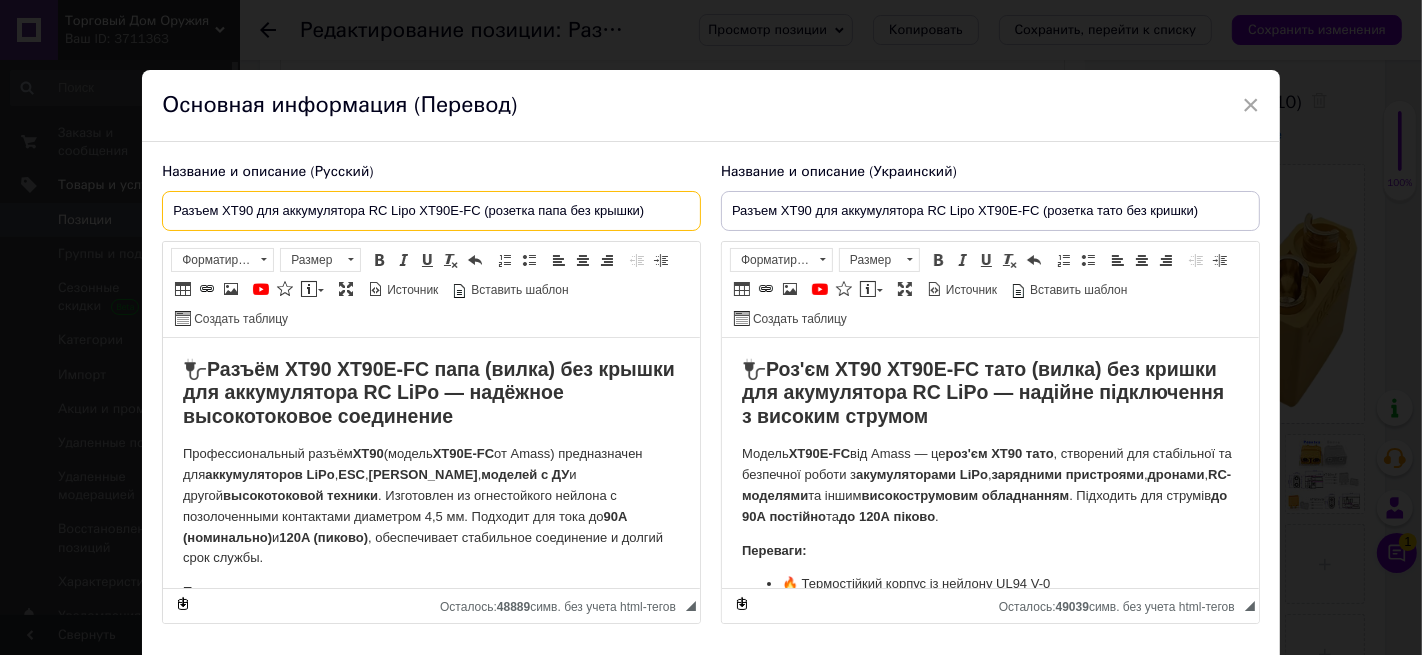 drag, startPoint x: 665, startPoint y: 205, endPoint x: 142, endPoint y: 209, distance: 523.0153 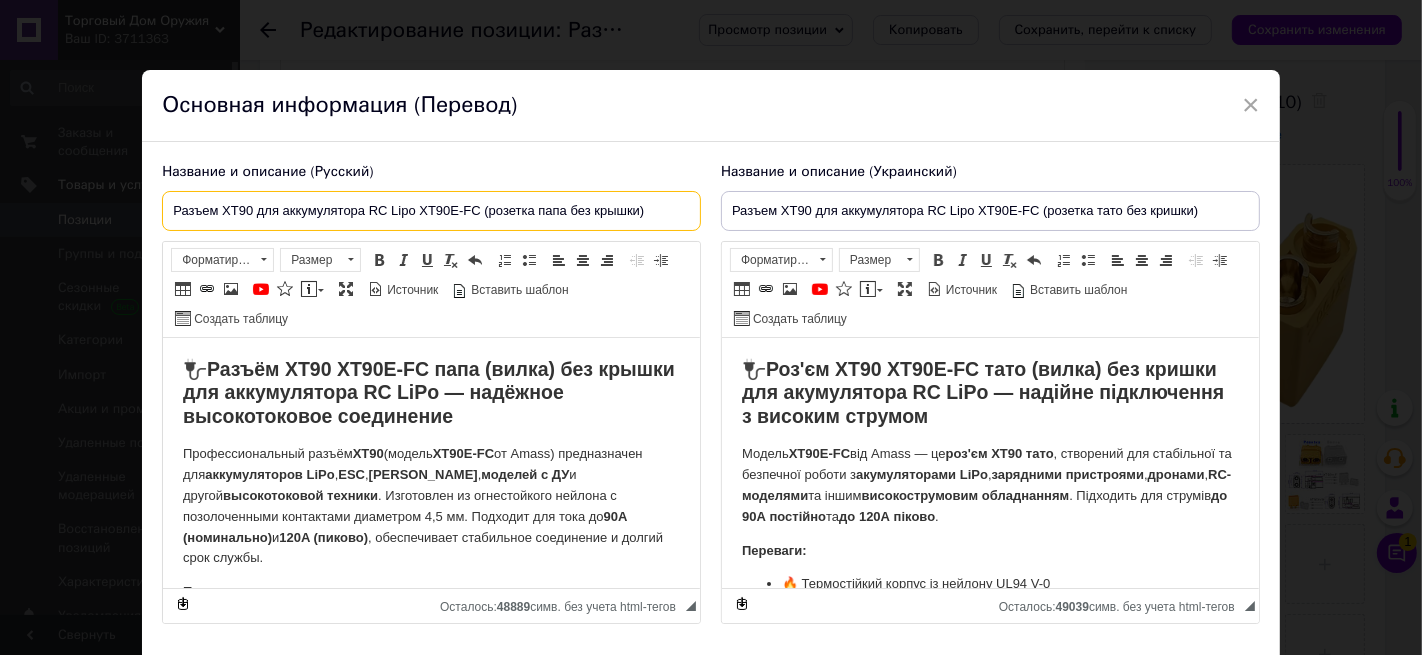 click on "Название и описание (Русский) Разъем XT90 для аккумулятора RC Lipo XT90E-FC (розетка папа без крышки) 🔌  Разъём XT90 XT90E-FC папа (вилка) без крышки для аккумулятора RC LiPo — надёжное высокотоковое соединение
Профессиональный разъём  XT90  (модель  XT90E-FC  от Amass) предназначен для  аккумуляторов LiPo ,  ESC ,  [PERSON_NAME] ,  моделей с ДУ  и другой  высокотоковой техники . Изготовлен из огнестойкого нейлона с позолоченными контактами диаметром 4,5 мм. Подходит для тока до  90A (номинально)  и  120A (пиково) , обеспечивает стабильное соединение и долгий срок службы.
Преимущества:
🔥
⚡" at bounding box center (711, 401) 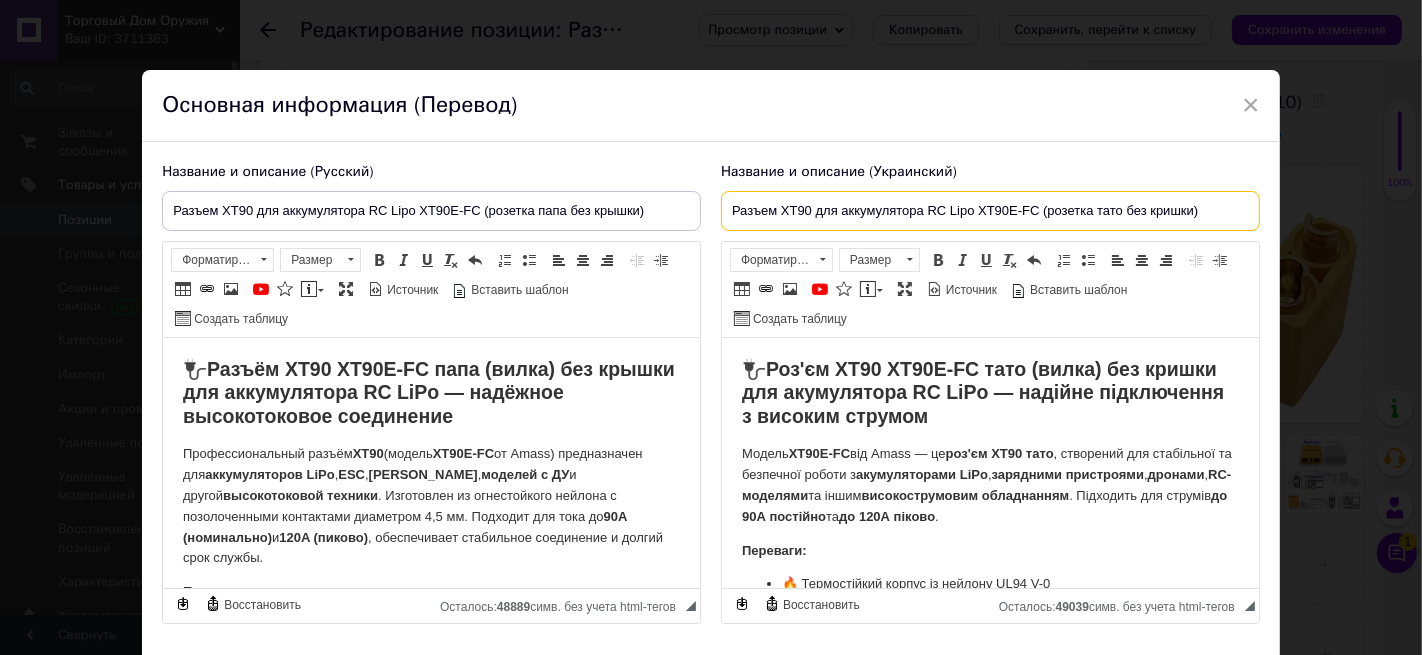 drag, startPoint x: 1209, startPoint y: 205, endPoint x: 732, endPoint y: 215, distance: 477.1048 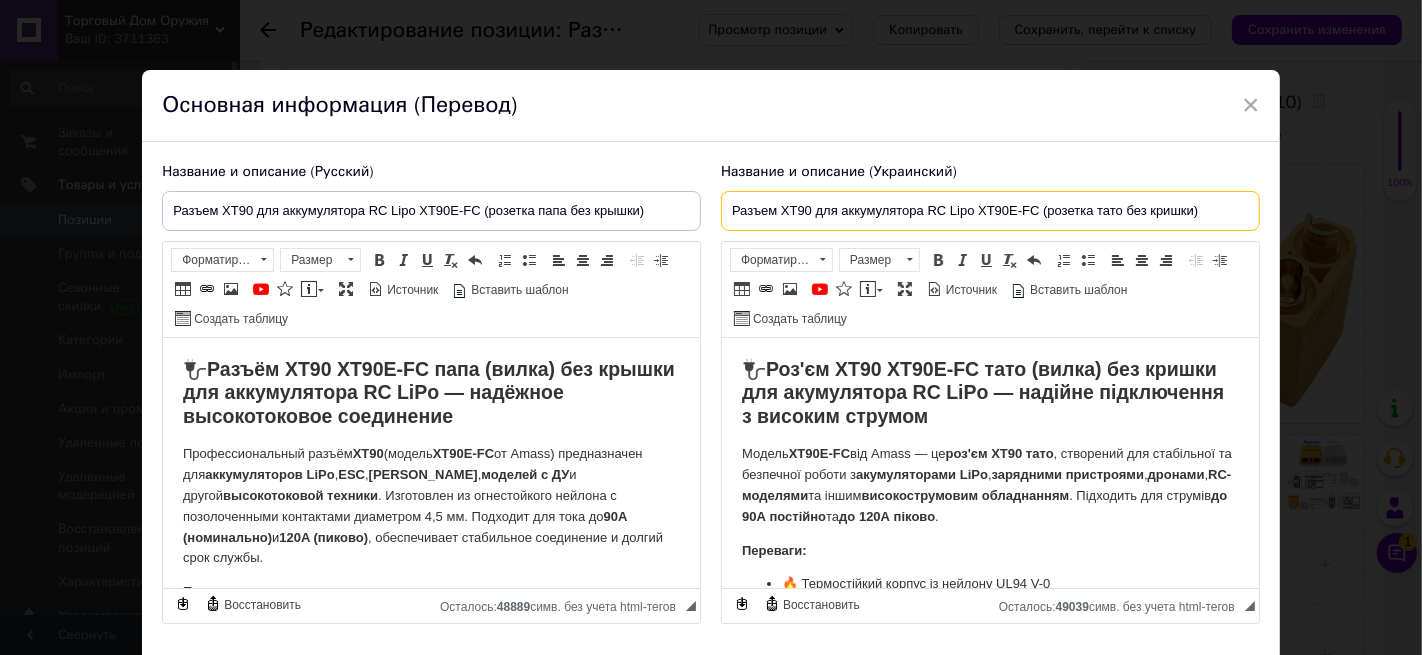 click on "Разъем XT90 для аккумулятора RC Lipo XT90E-FC (розетка тато без кришки)" at bounding box center [990, 211] 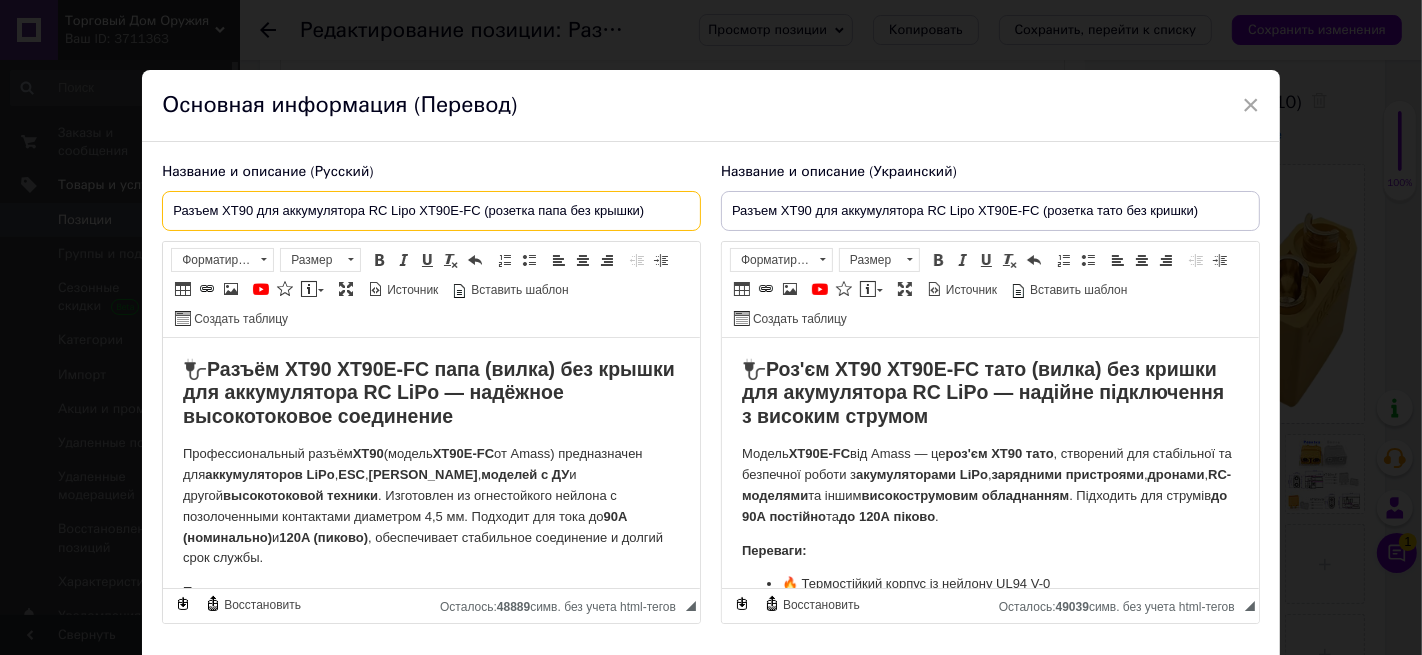 drag, startPoint x: 656, startPoint y: 211, endPoint x: 150, endPoint y: 205, distance: 506.03558 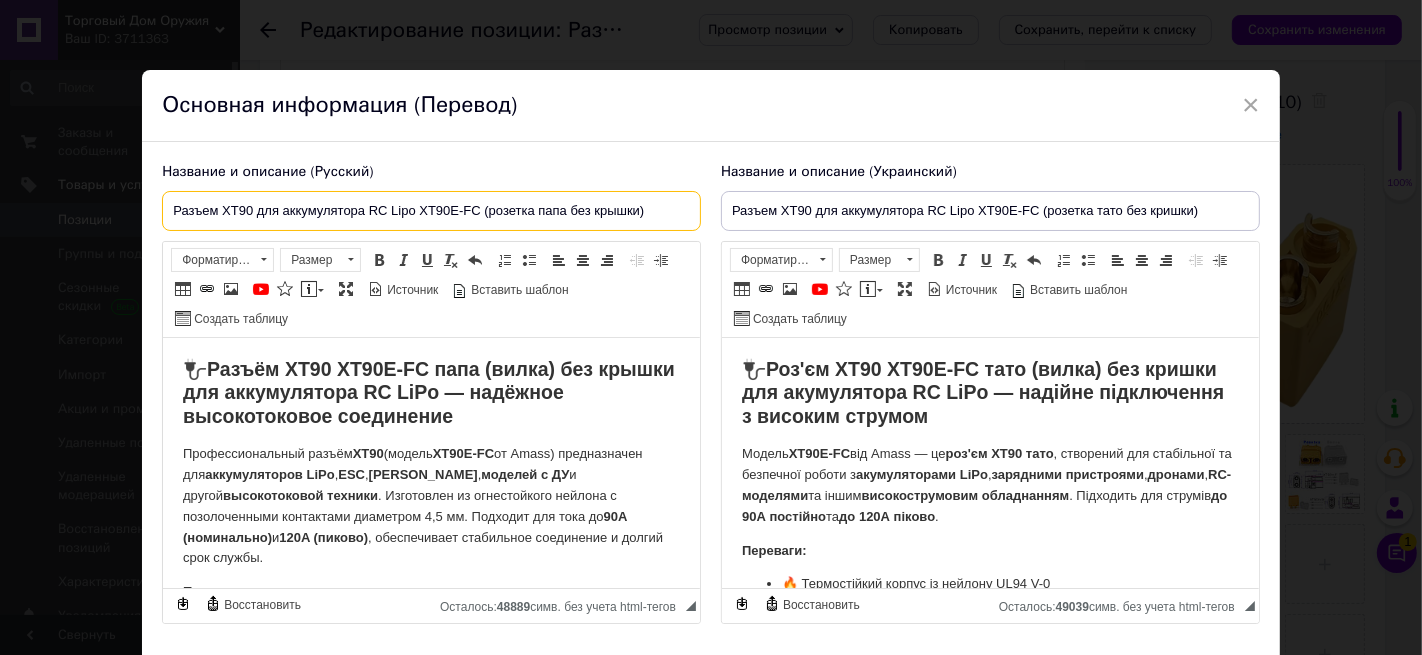 click on "Название и описание (Русский) Разъем XT90 для аккумулятора RC Lipo XT90E-FC (розетка папа без крышки) 🔌  Разъём XT90 XT90E-FC папа (вилка) без крышки для аккумулятора RC LiPo — надёжное высокотоковое соединение
Профессиональный разъём  XT90  (модель  XT90E-FC  от Amass) предназначен для  аккумуляторов LiPo ,  ESC ,  [PERSON_NAME] ,  моделей с ДУ  и другой  высокотоковой техники . Изготовлен из огнестойкого нейлона с позолоченными контактами диаметром 4,5 мм. Подходит для тока до  90A (номинально)  и  120A (пиково) , обеспечивает стабильное соединение и долгий срок службы.
Преимущества:
🔥
⚡" at bounding box center (711, 401) 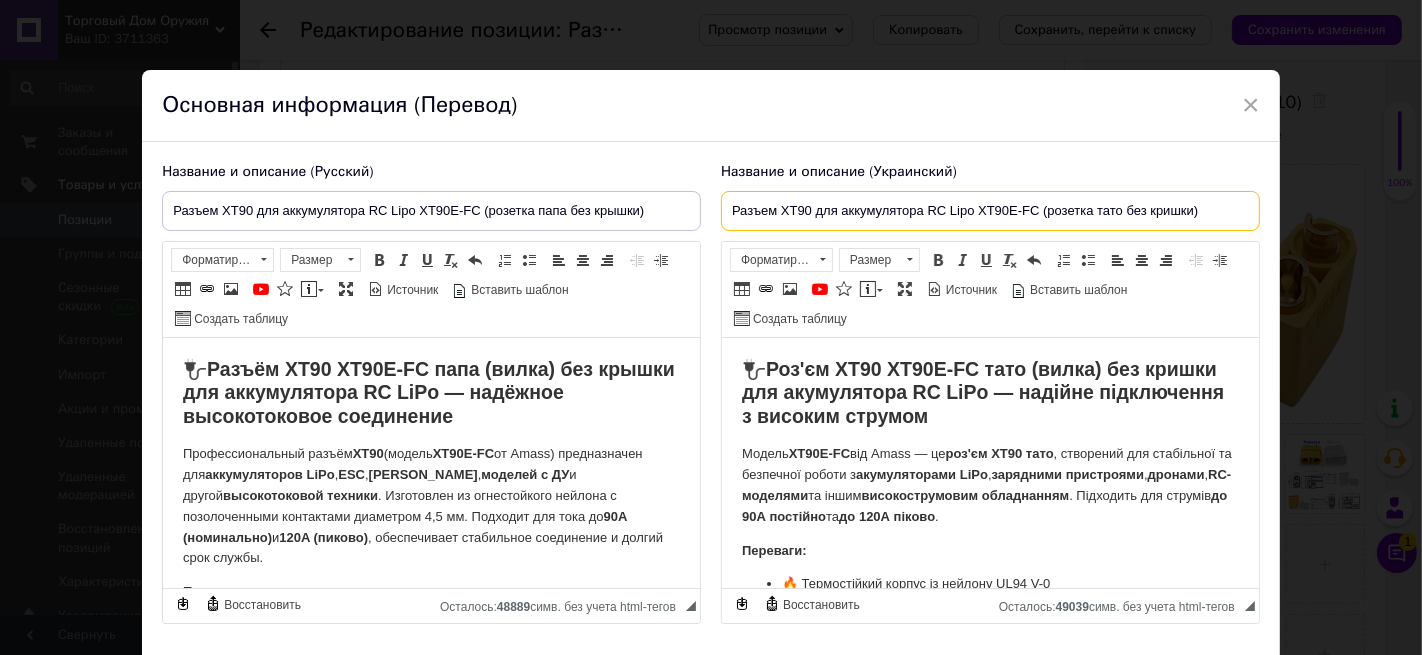 drag, startPoint x: 1205, startPoint y: 201, endPoint x: 694, endPoint y: 207, distance: 511.03522 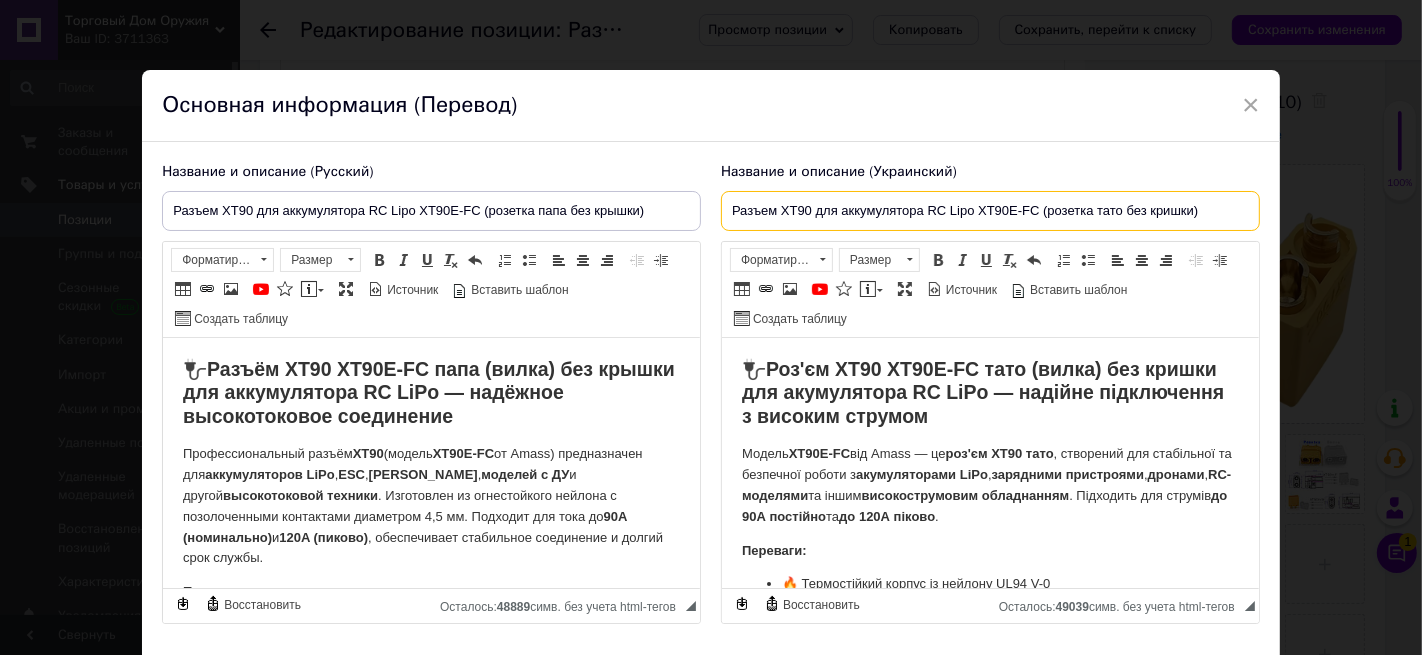 click on "Название и описание (Русский) Разъем XT90 для аккумулятора RC Lipo XT90E-FC (розетка папа без крышки) 🔌  Разъём XT90 XT90E-FC папа (вилка) без крышки для аккумулятора RC LiPo — надёжное высокотоковое соединение
Профессиональный разъём  XT90  (модель  XT90E-FC  от Amass) предназначен для  аккумуляторов LiPo ,  ESC ,  [PERSON_NAME] ,  моделей с ДУ  и другой  высокотоковой техники . Изготовлен из огнестойкого нейлона с позолоченными контактами диаметром 4,5 мм. Подходит для тока до  90A (номинально)  и  120A (пиково) , обеспечивает стабильное соединение и долгий срок службы.
Преимущества:
🔥
⚡" at bounding box center [711, 393] 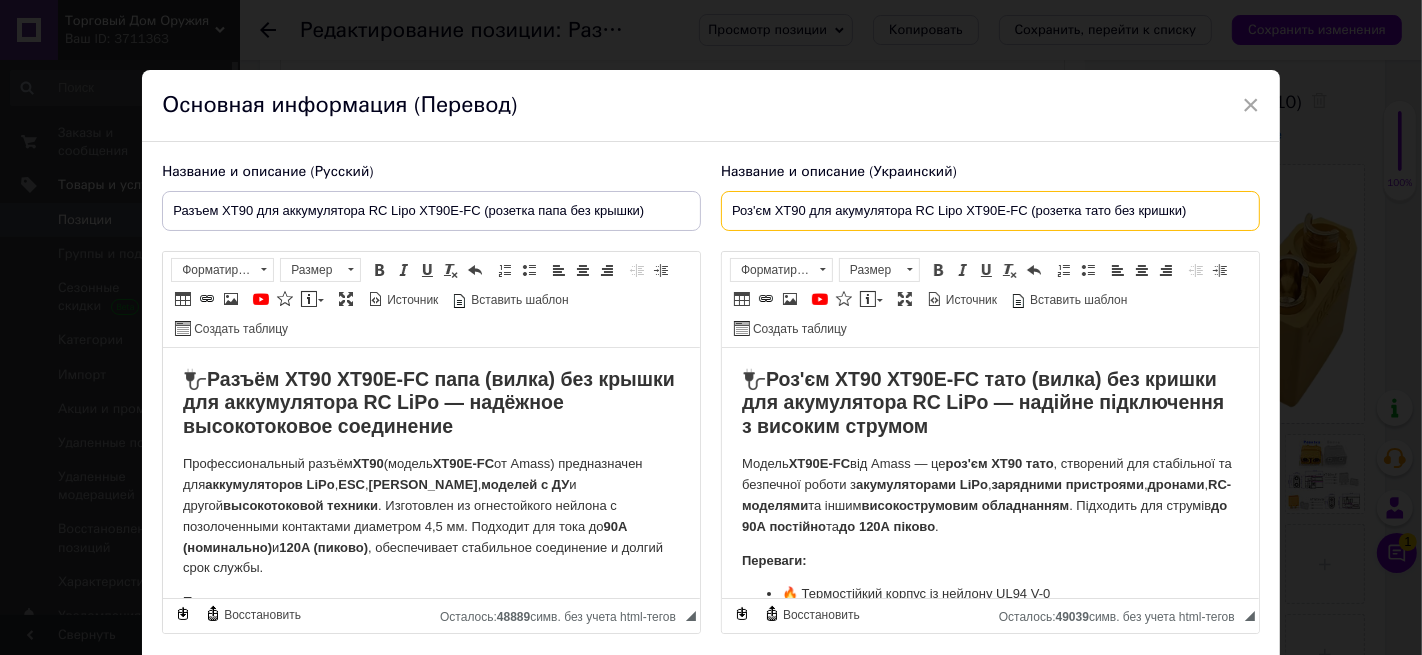 drag, startPoint x: 1209, startPoint y: 212, endPoint x: 727, endPoint y: 209, distance: 482.00934 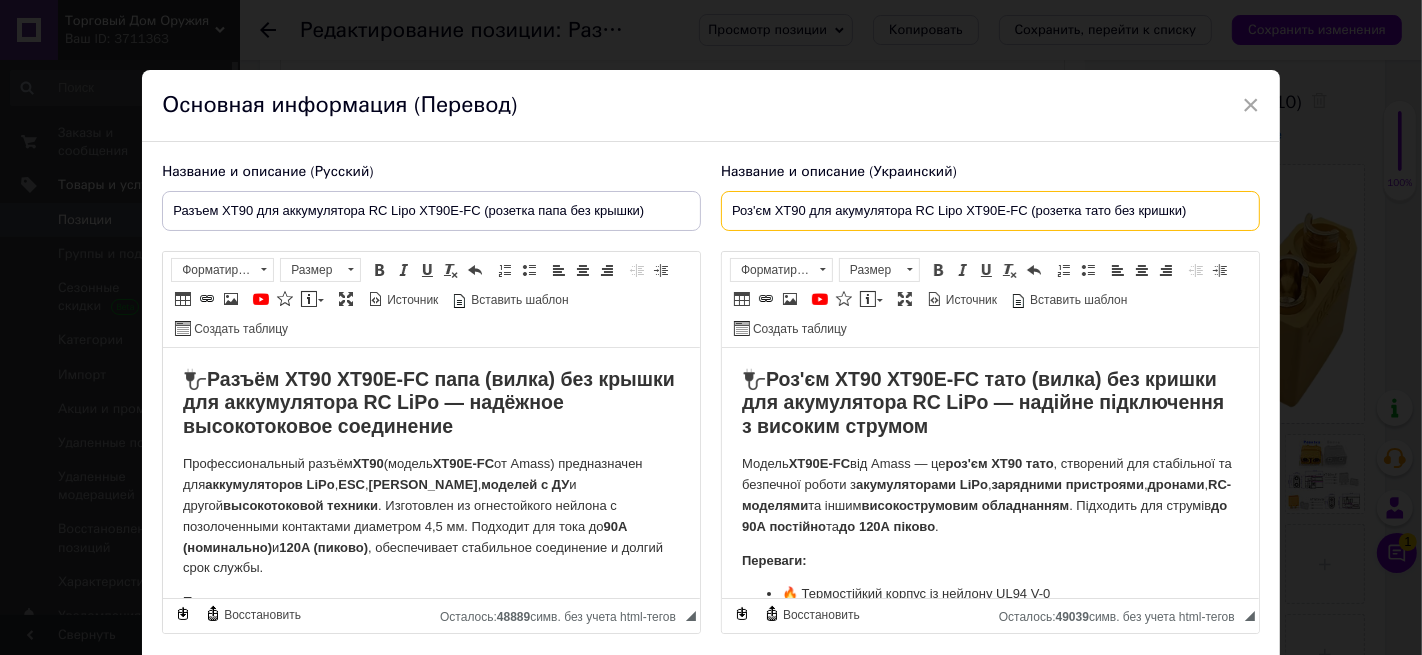 click on "Роз'єм XT90 для акумулятора RC Lipo XT90E-FC (розетка тато без кришки)" at bounding box center [990, 211] 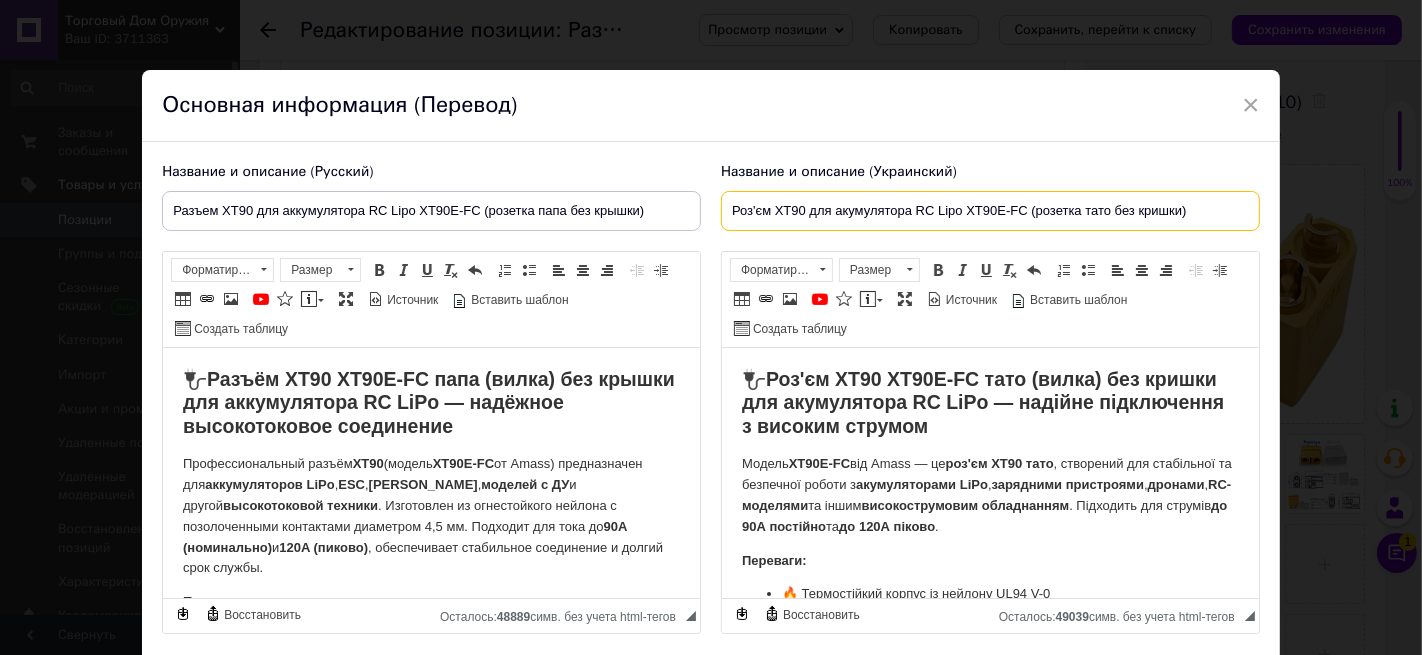 type on "Роз'єм XT90 для акумулятора RC Lipo XT90E-FC (розетка тато без кришки)" 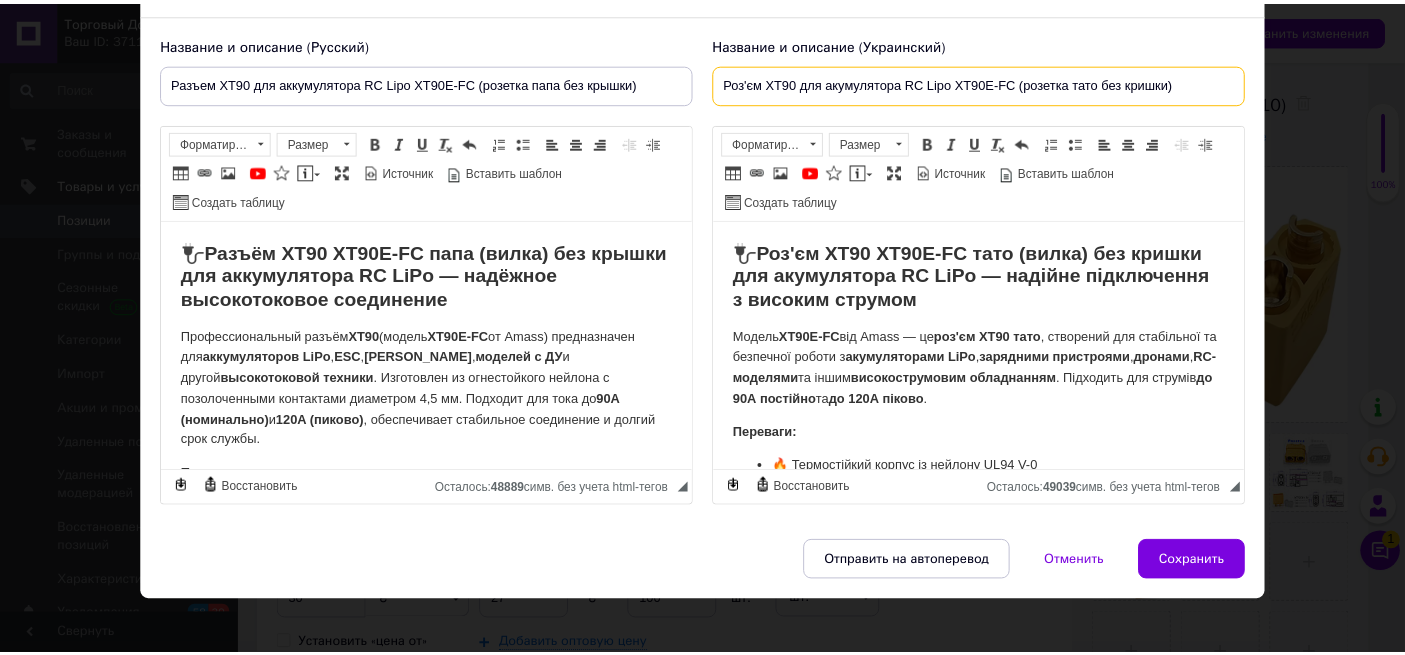 scroll, scrollTop: 142, scrollLeft: 0, axis: vertical 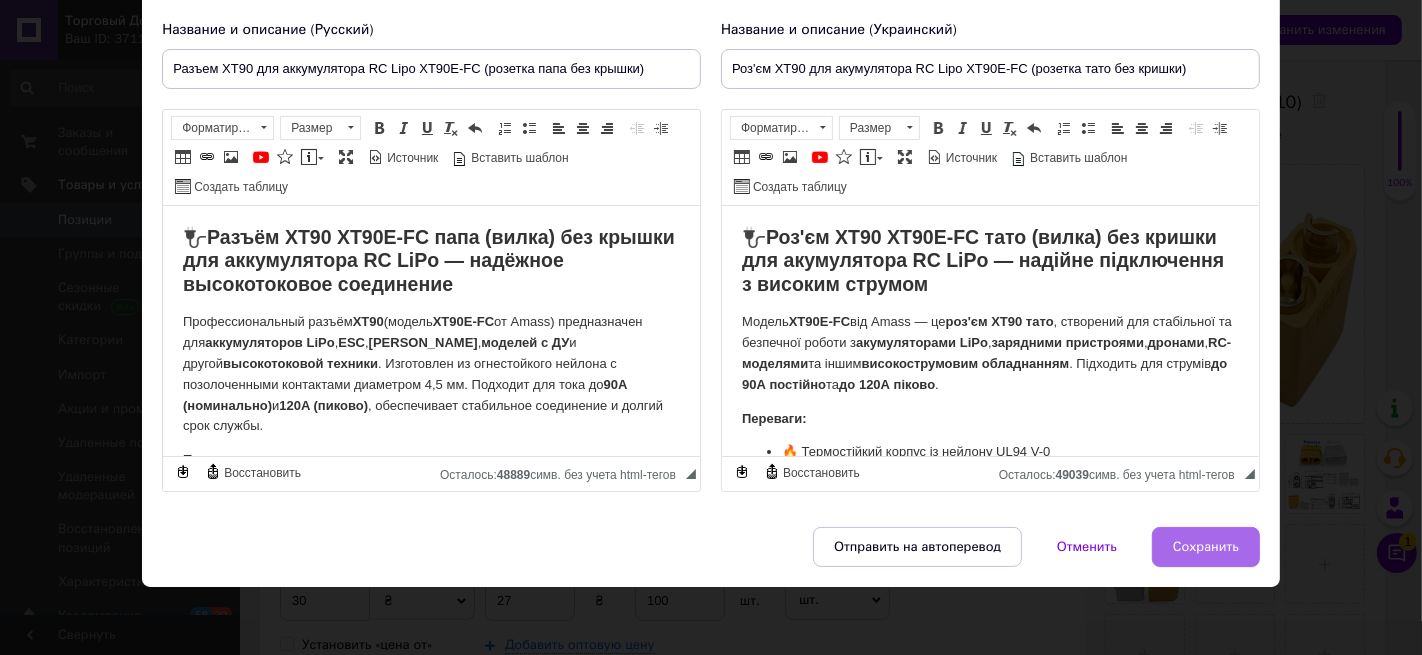 click on "Сохранить" at bounding box center [1206, 547] 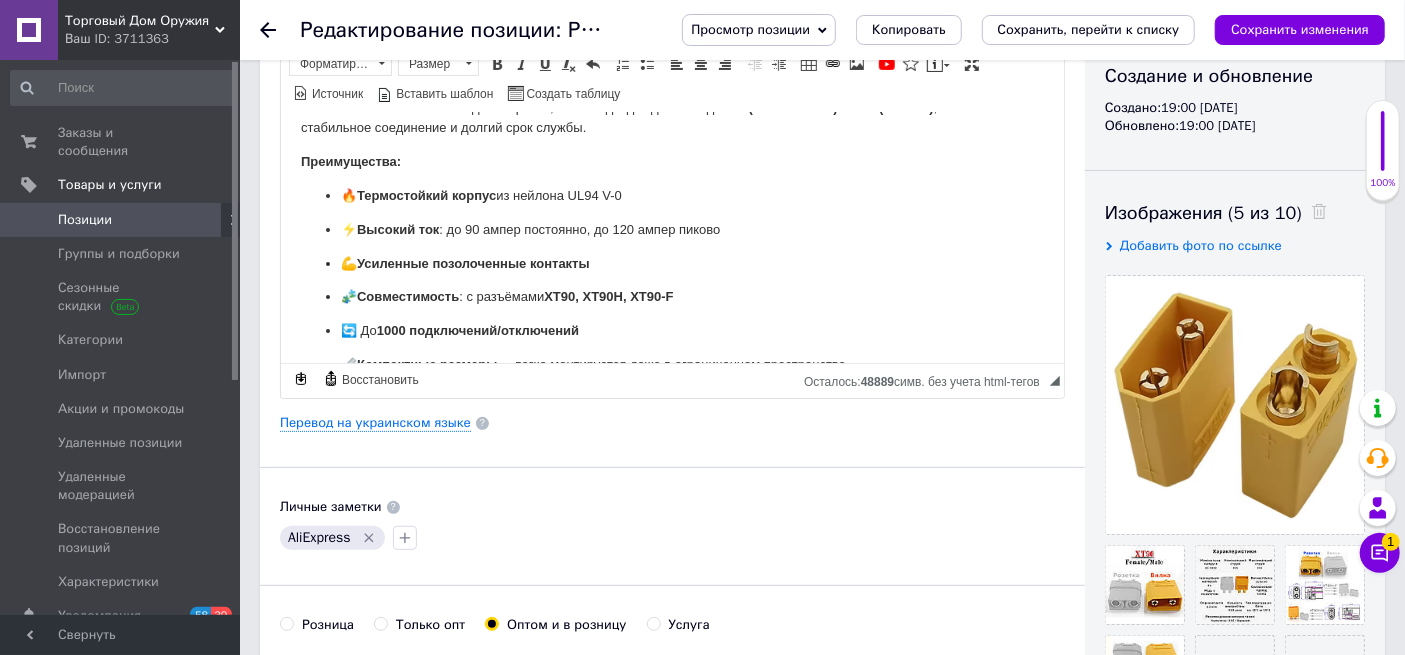 scroll, scrollTop: 135, scrollLeft: 0, axis: vertical 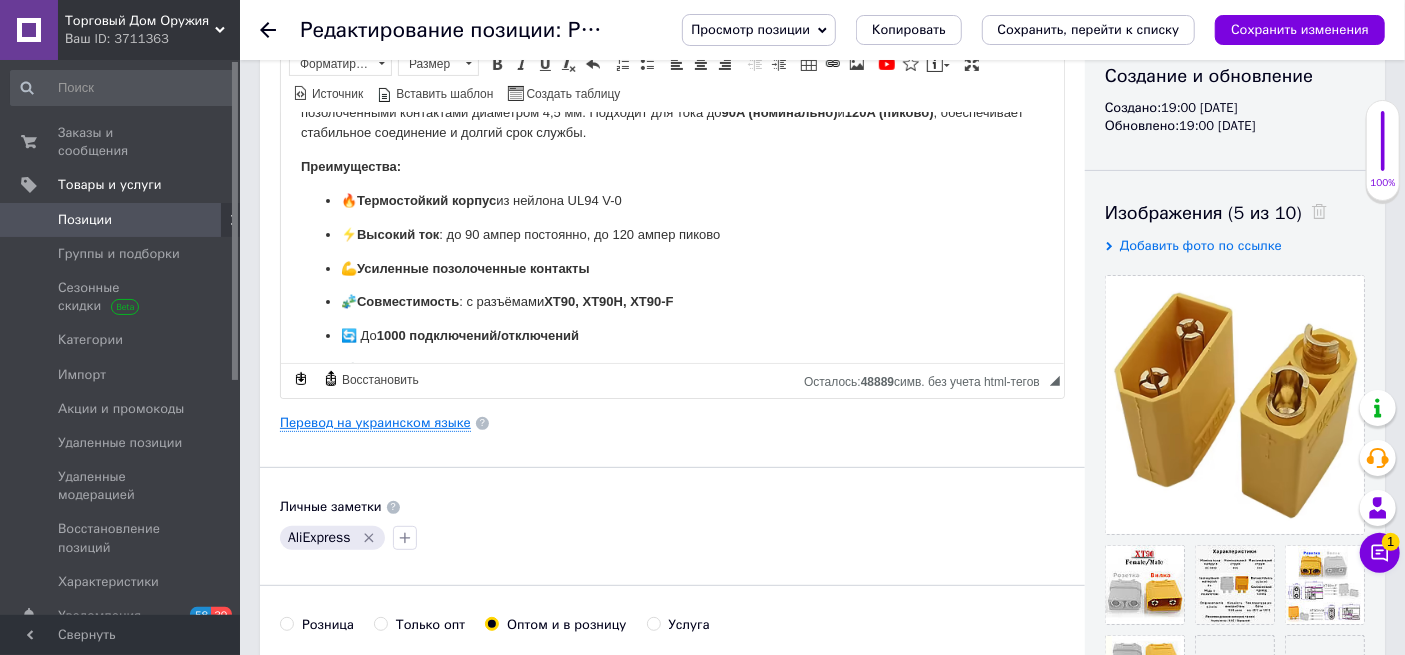 click on "Перевод на украинском языке" at bounding box center (375, 423) 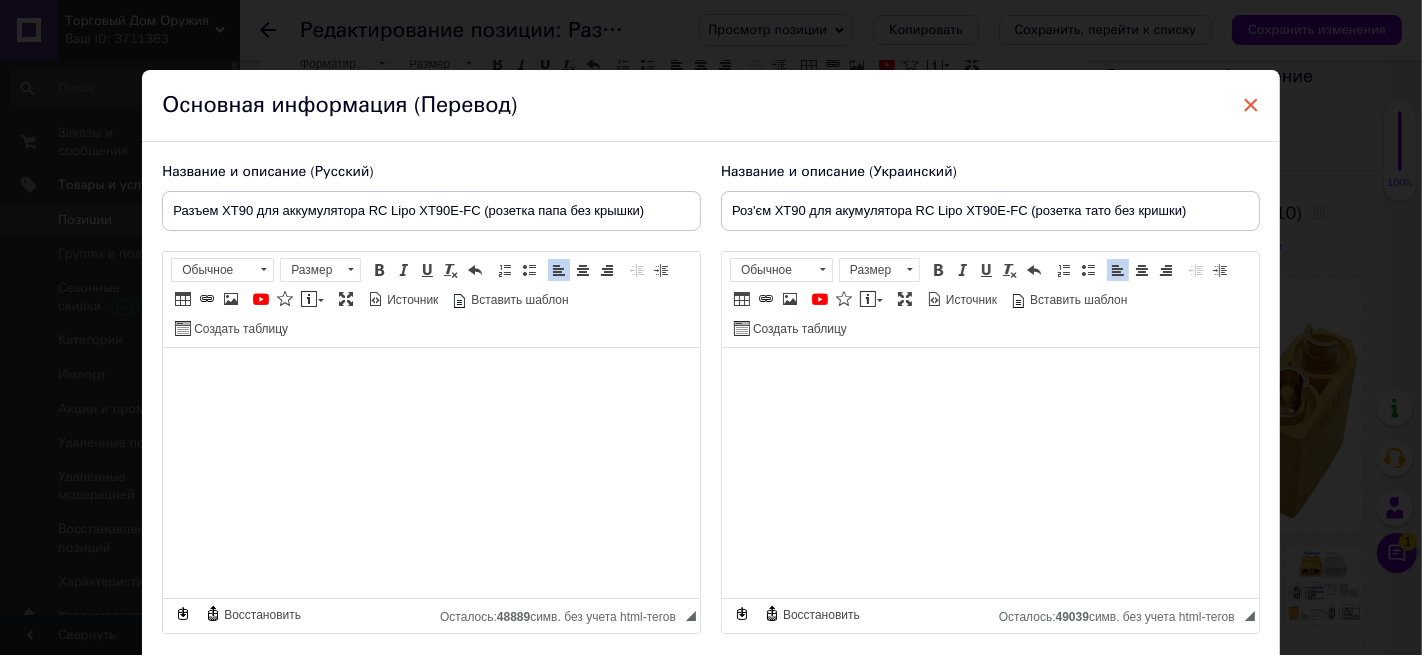 click on "×" at bounding box center [1251, 105] 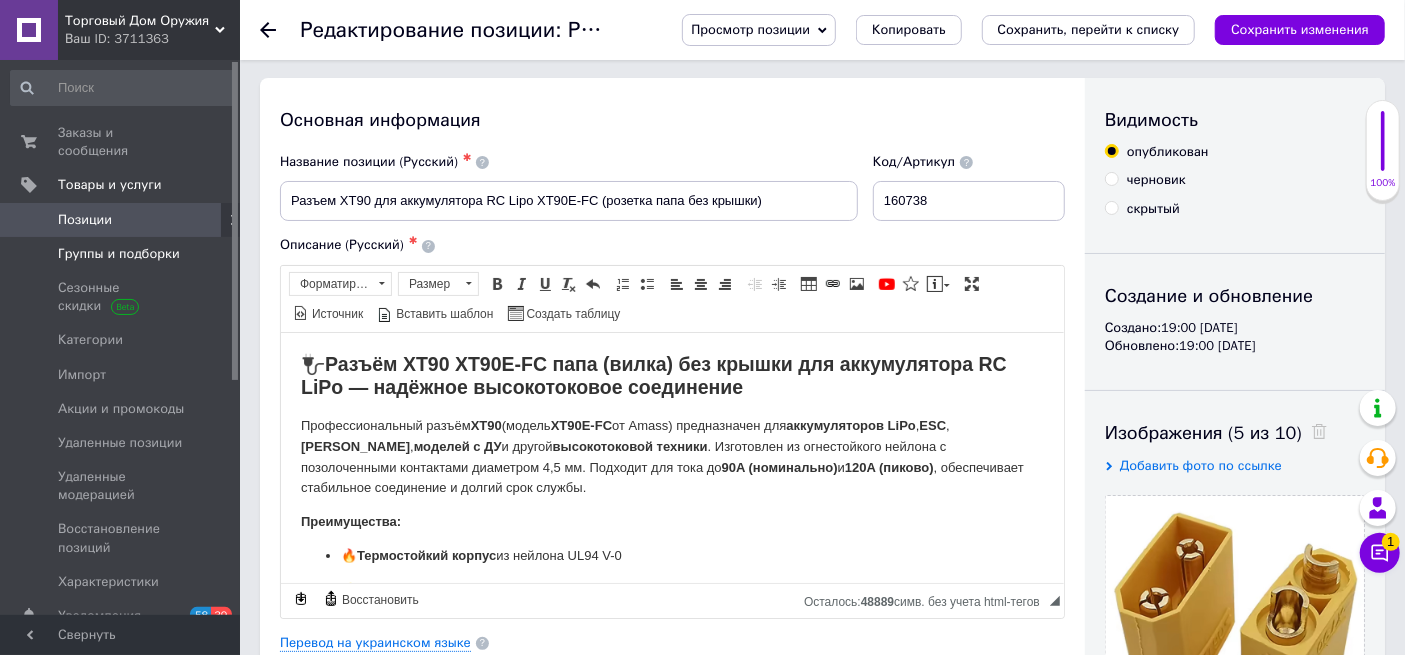 scroll, scrollTop: 0, scrollLeft: 0, axis: both 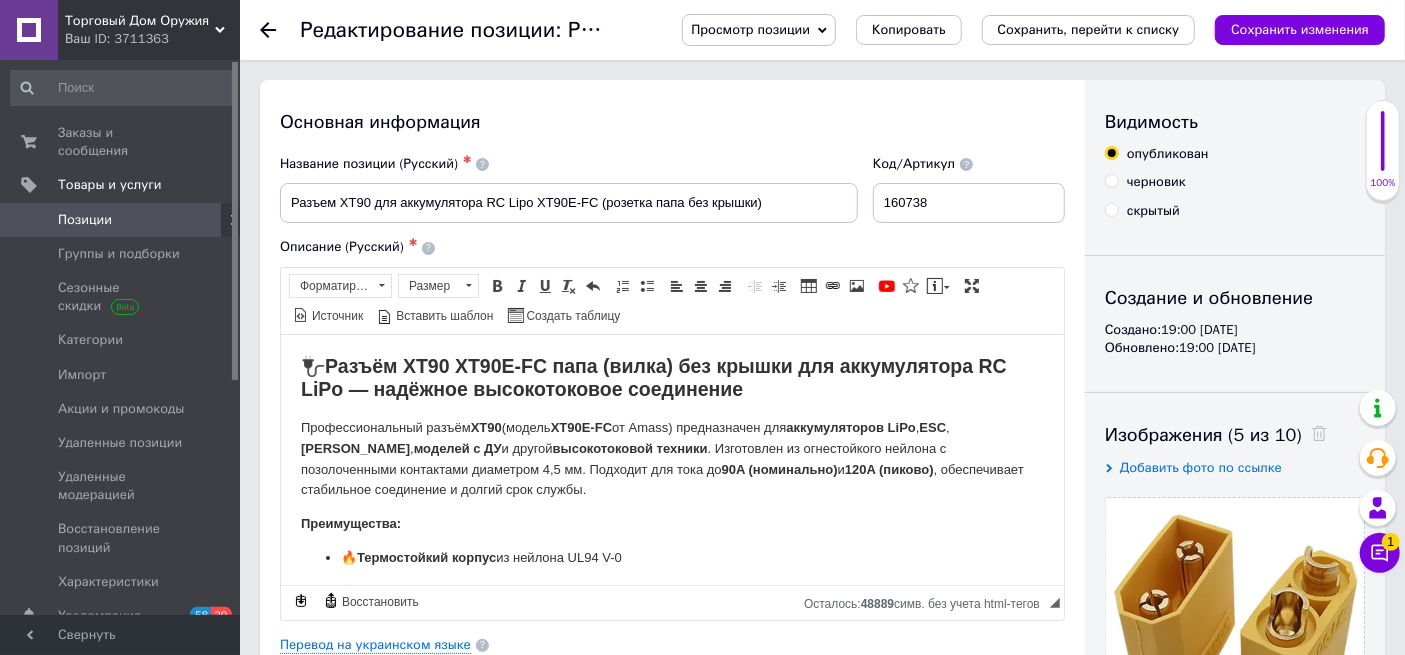click at bounding box center [212, 220] 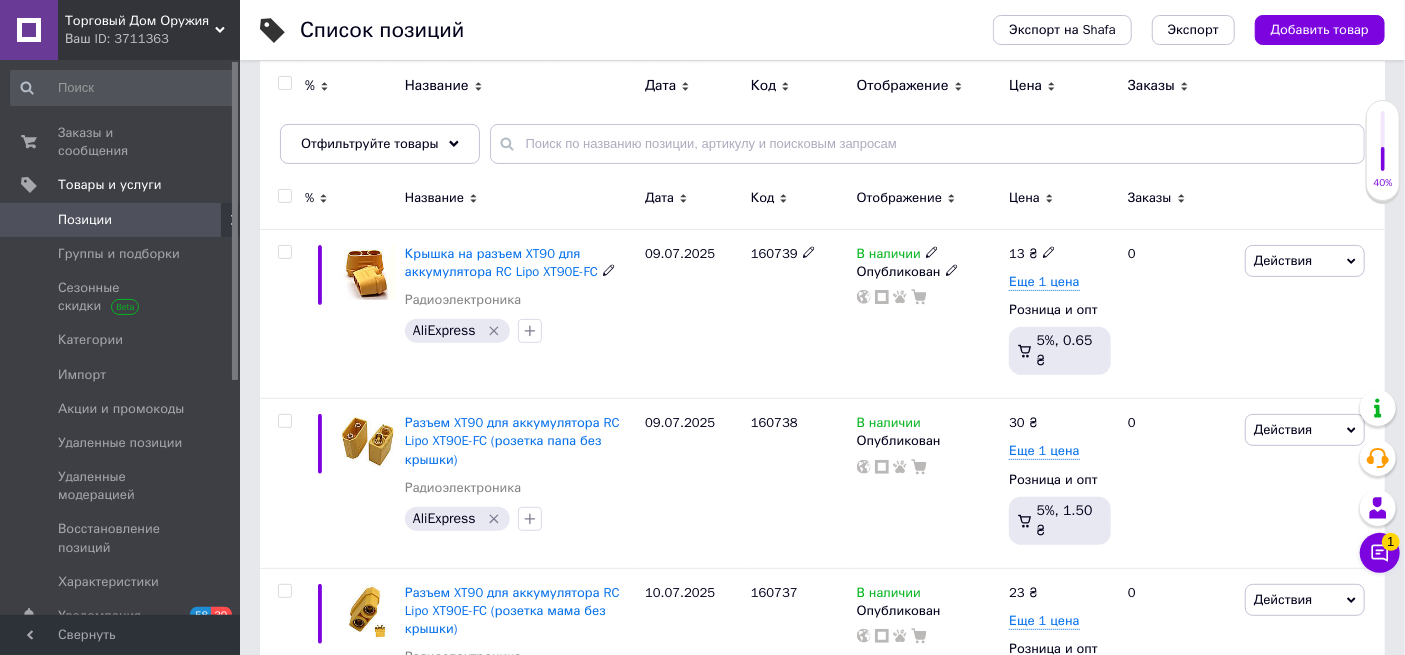 scroll, scrollTop: 333, scrollLeft: 0, axis: vertical 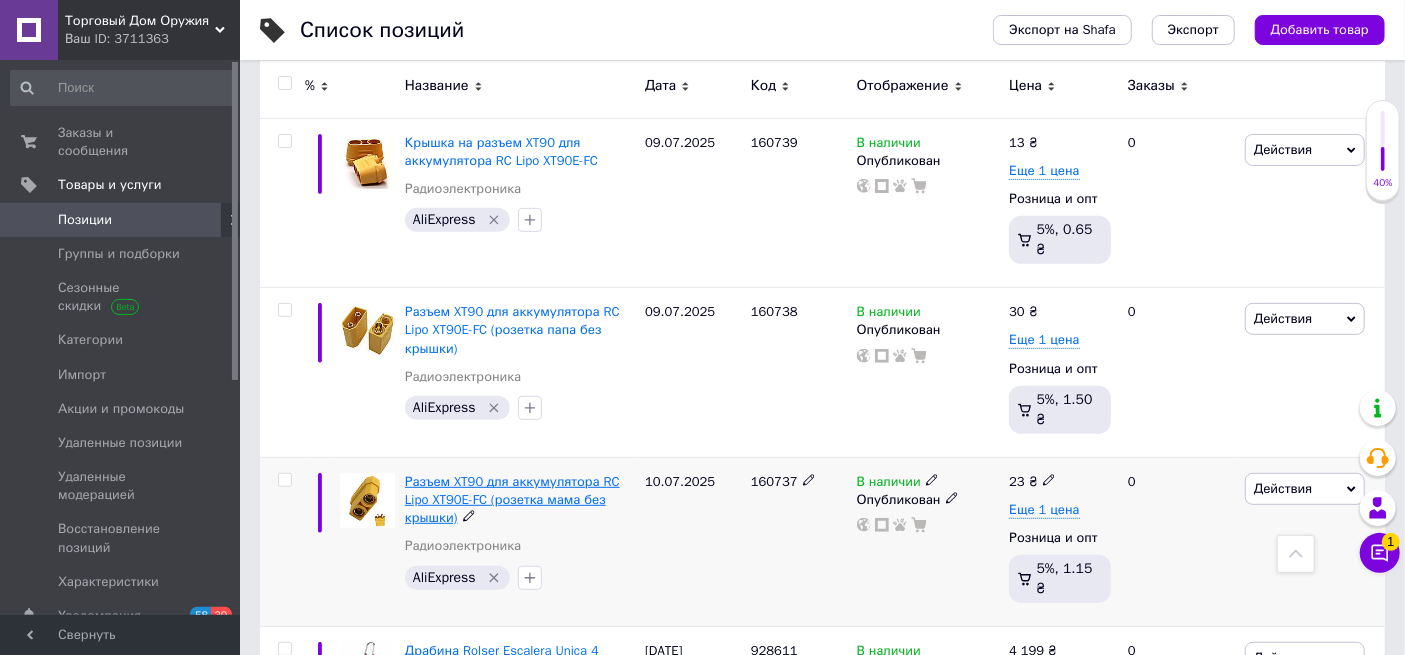 click on "Разъем XT90 для аккумулятора RC Lipo XT90E-FC (розетка мама без крышки)" at bounding box center (512, 499) 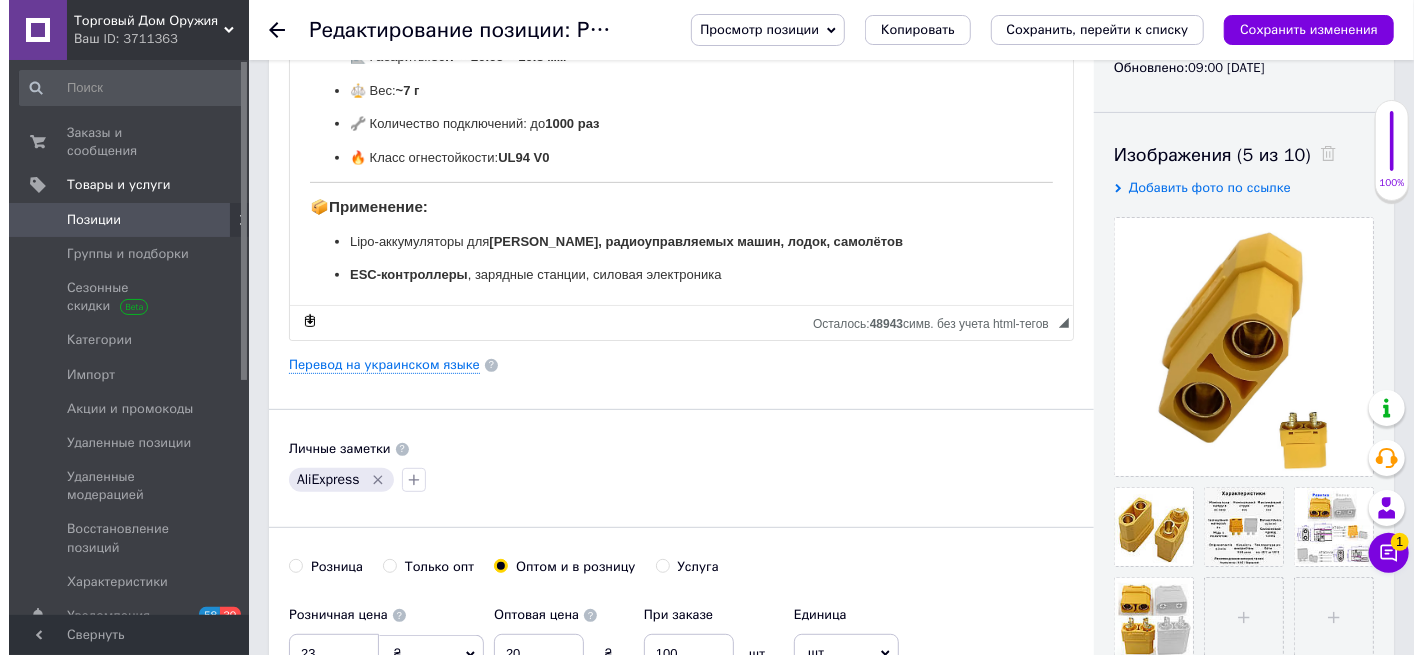 scroll, scrollTop: 333, scrollLeft: 0, axis: vertical 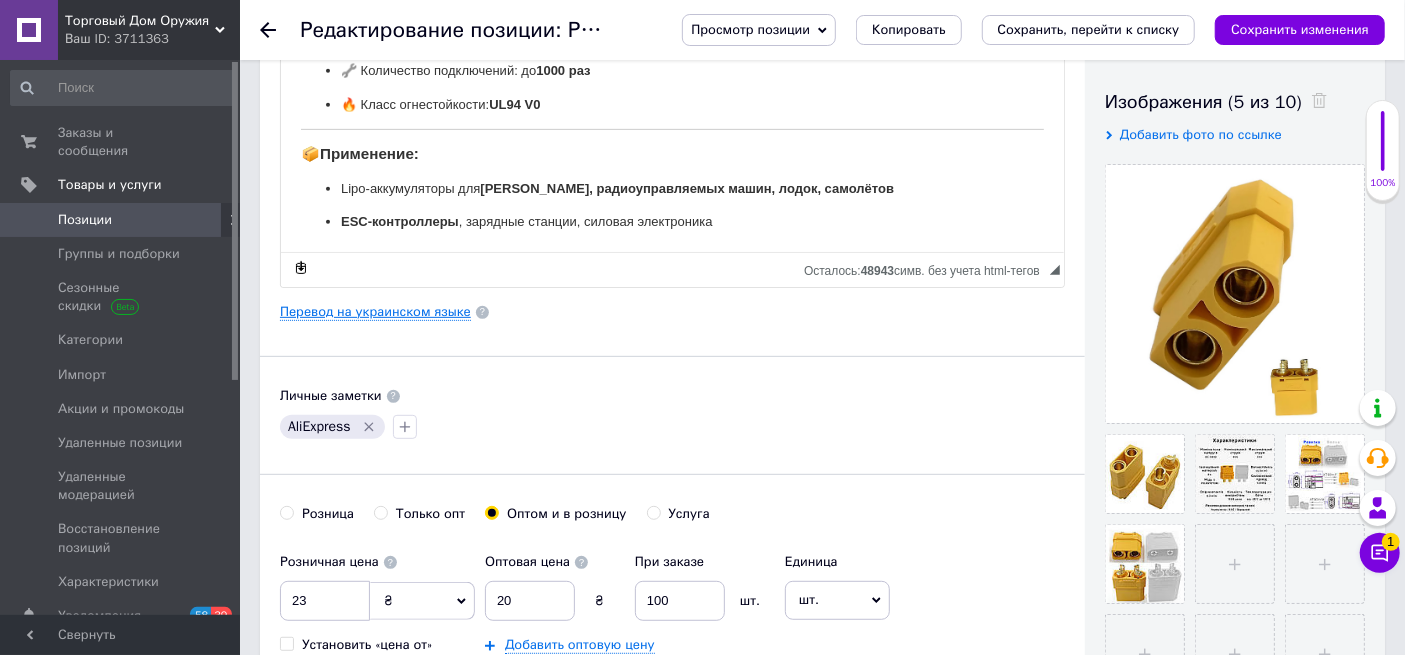 click on "Перевод на украинском языке" at bounding box center [375, 312] 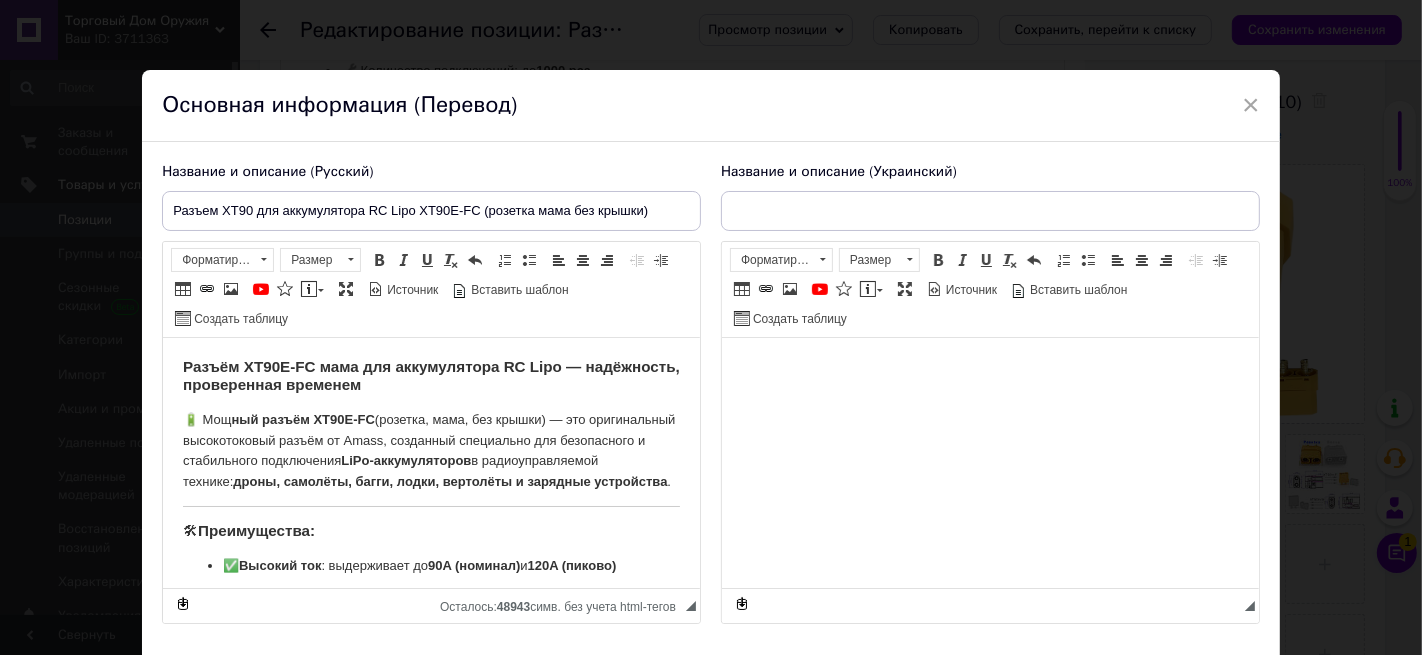 scroll, scrollTop: 0, scrollLeft: 0, axis: both 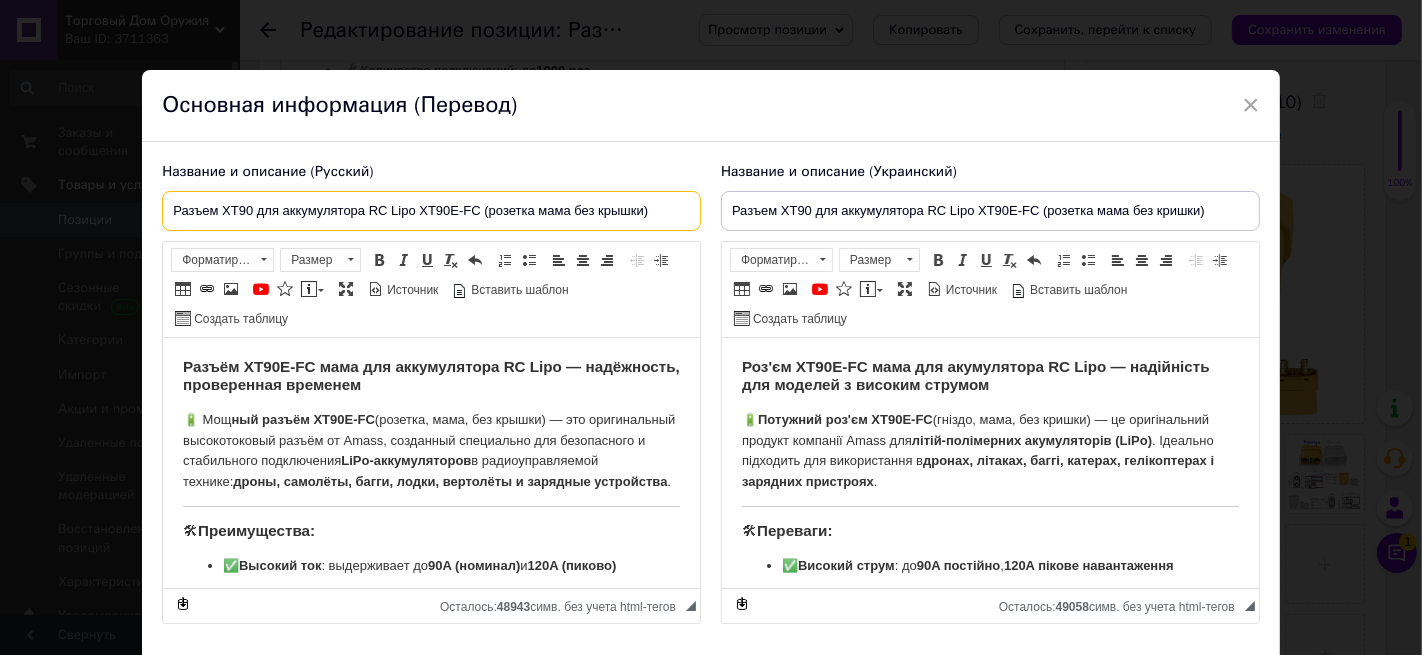 drag, startPoint x: 656, startPoint y: 216, endPoint x: 166, endPoint y: 217, distance: 490.001 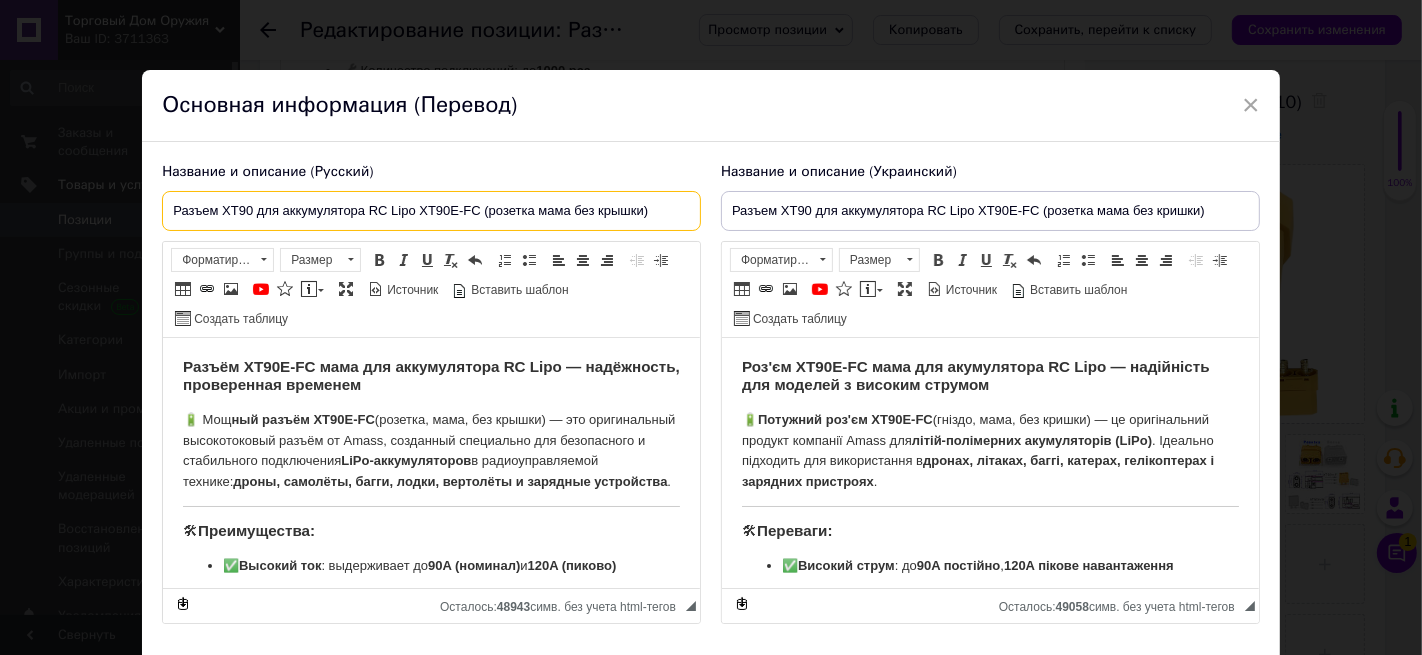 click on "Разъем XT90 для аккумулятора RC Lipo XT90E-FC (розетка мама без крышки)" at bounding box center (431, 211) 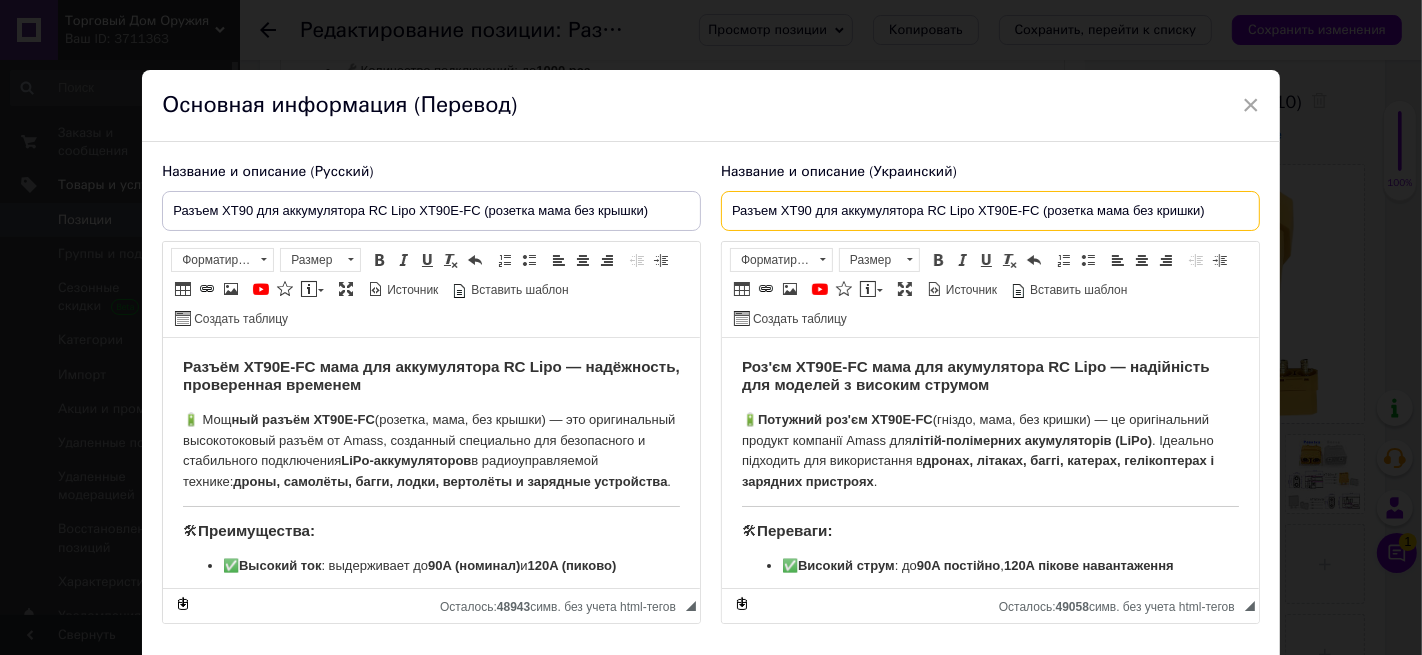drag, startPoint x: 1206, startPoint y: 212, endPoint x: 703, endPoint y: 247, distance: 504.21622 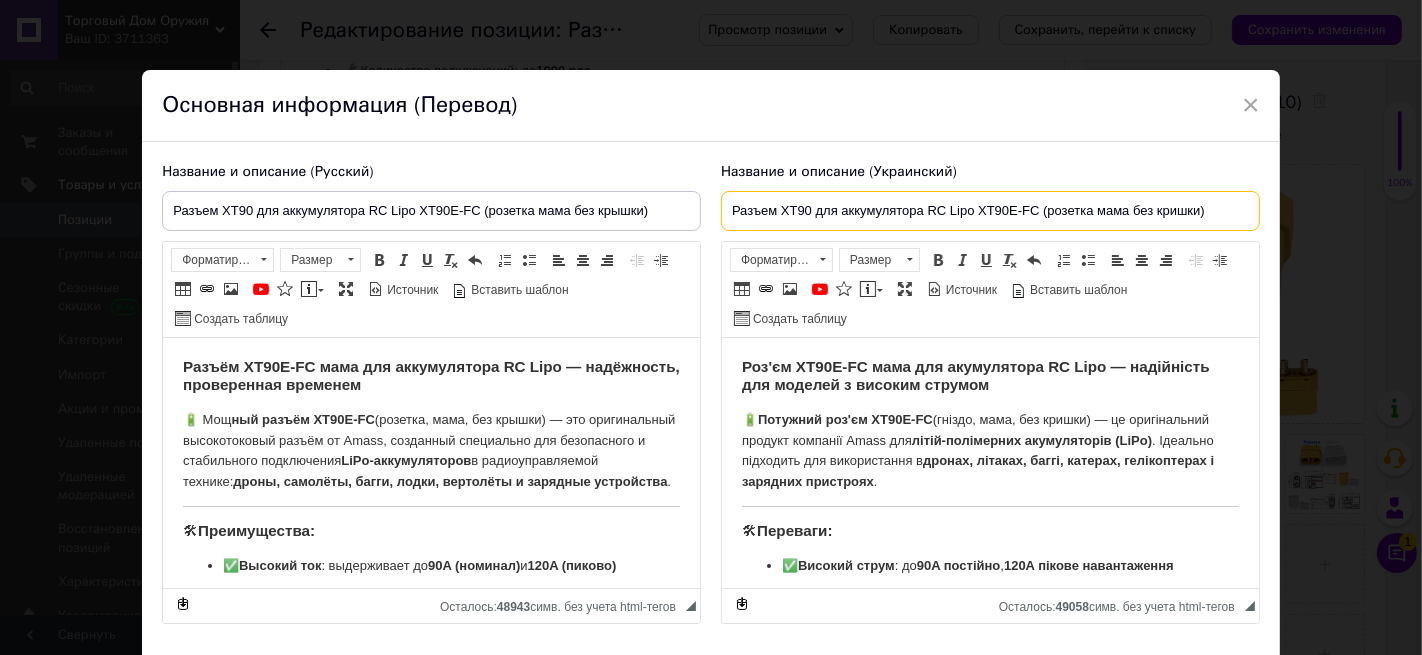 click on "Название и описание (Русский) Разъем XT90 для аккумулятора RC Lipo XT90E-FC (розетка мама без крышки) Разъём XT90E-FC мама для аккумулятора RC Lipo — надёжность, проверенная временем
🔋 Мощ ный разъём XT90E-FC  (розетка, мама, без крышки) — это оригинальный высокотоковый разъём от Amass, созданный специально для безопасного и стабильного подключения  LiPo-аккумуляторов  в радиоуправляемой технике:  дроны, самолёты, багги, лодки, вертолёты и зарядные устройства .
🛠  Преимущества:
✅  Высокий ток : выдерживает до  90A (номинал)  и  120A (пиково)
✅  Долговечность : до  [DATE] циклов" at bounding box center [711, 393] 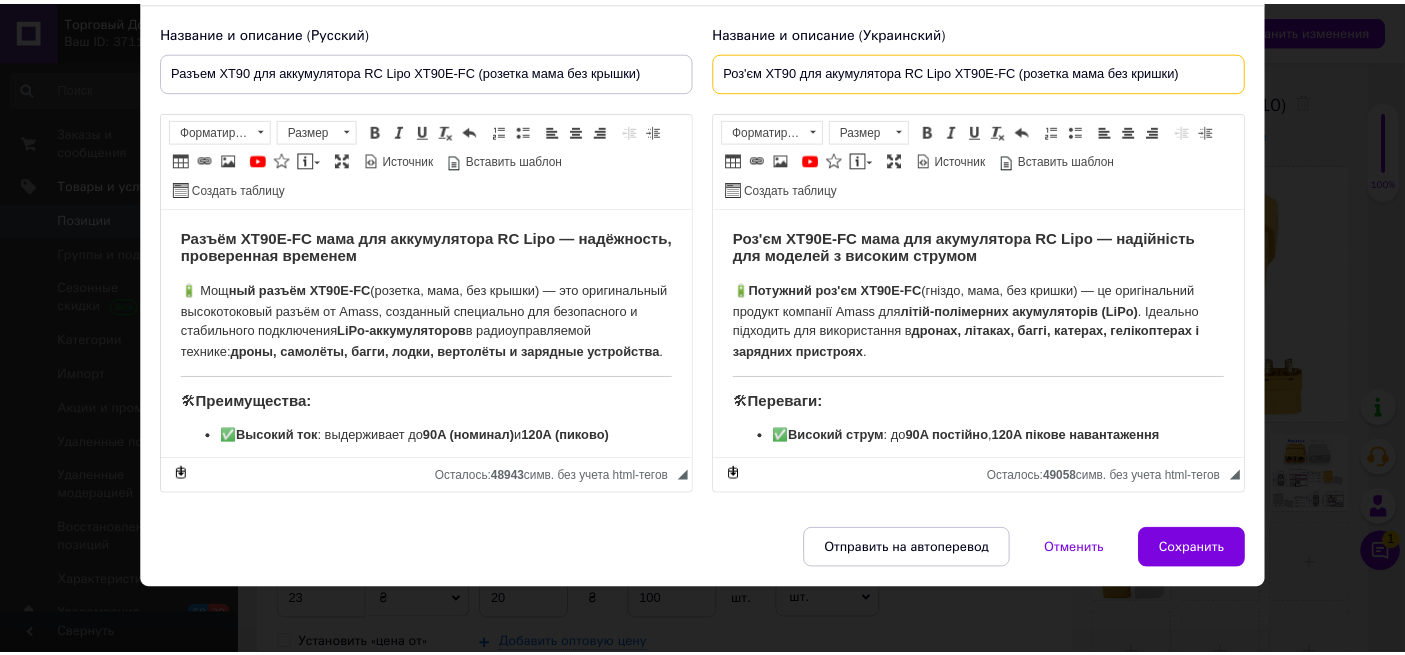 scroll, scrollTop: 142, scrollLeft: 0, axis: vertical 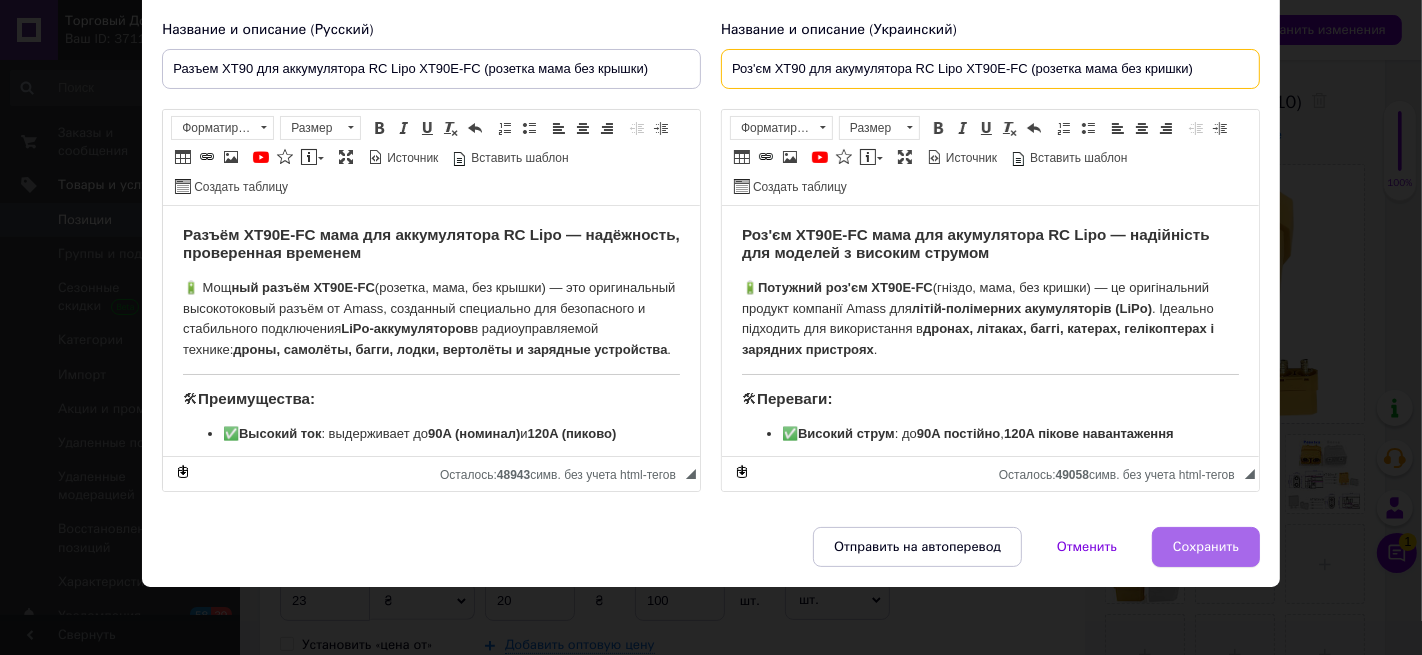 type on "Роз'єм XT90 для акумулятора RC Lipo XT90E-FC (розетка мама без кришки)" 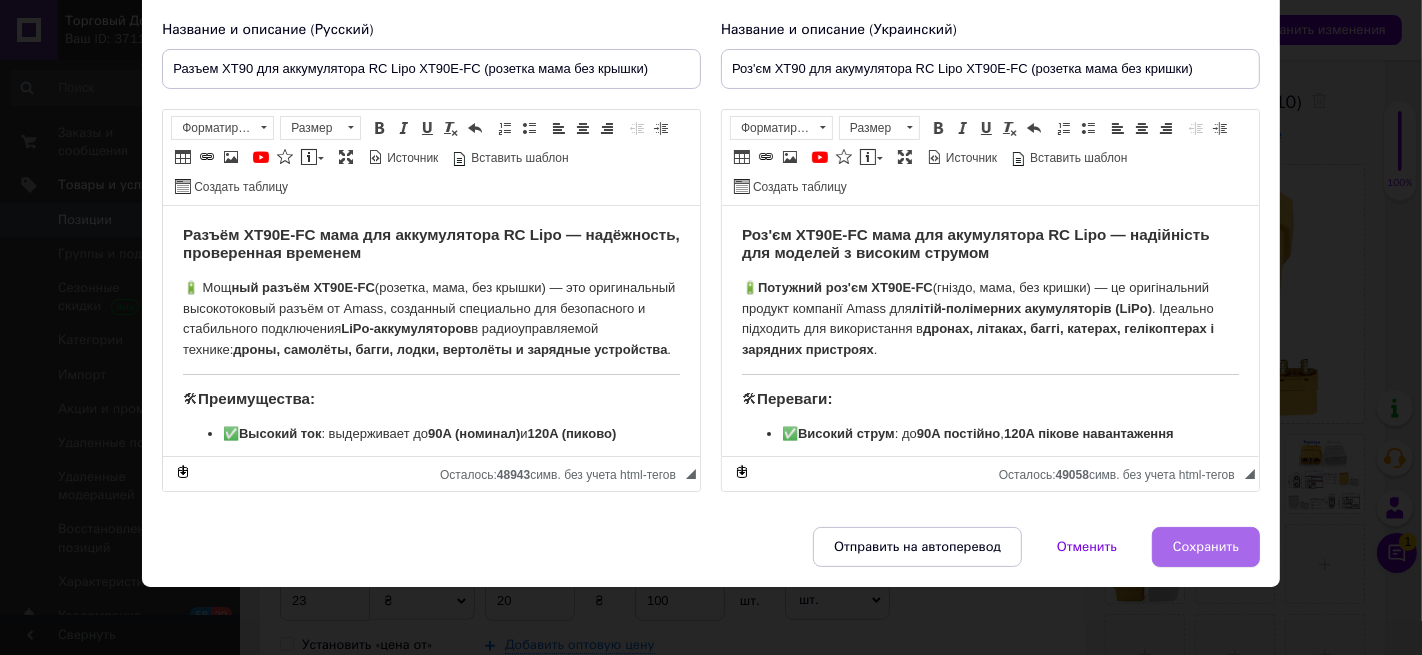 click on "Сохранить" at bounding box center (1206, 547) 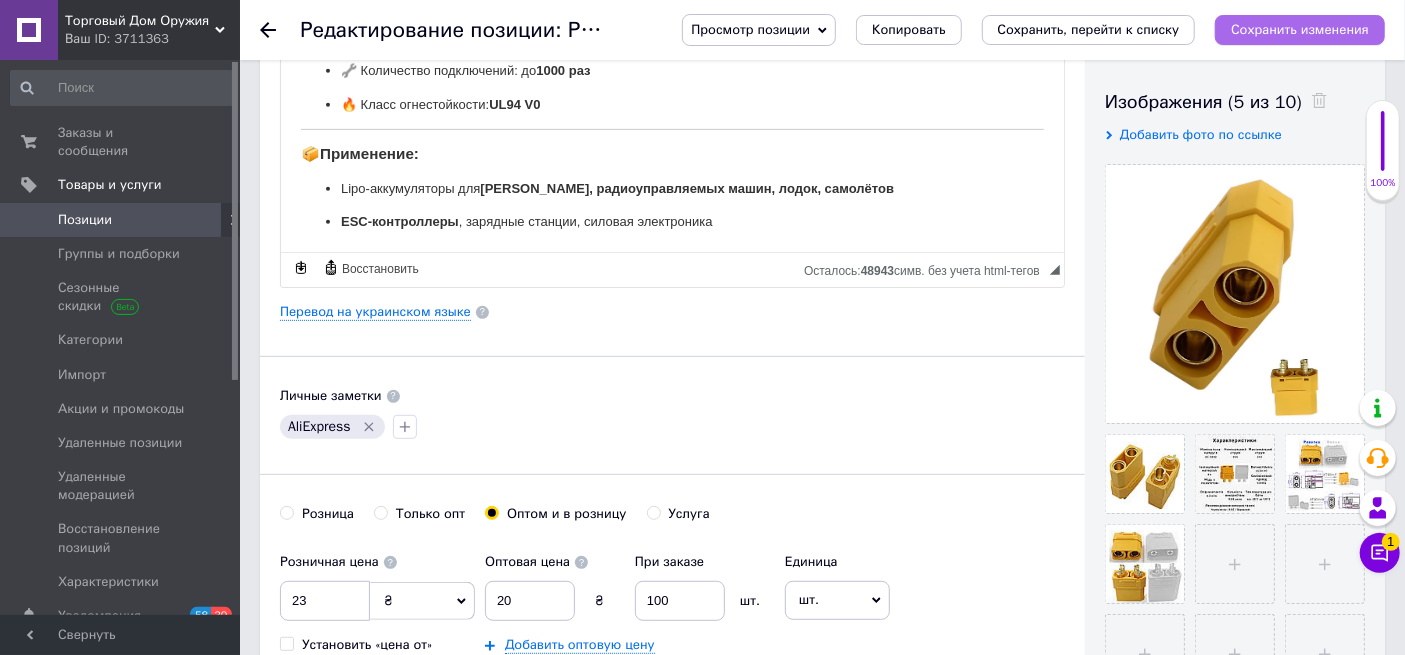 click on "Сохранить изменения" at bounding box center [1300, 29] 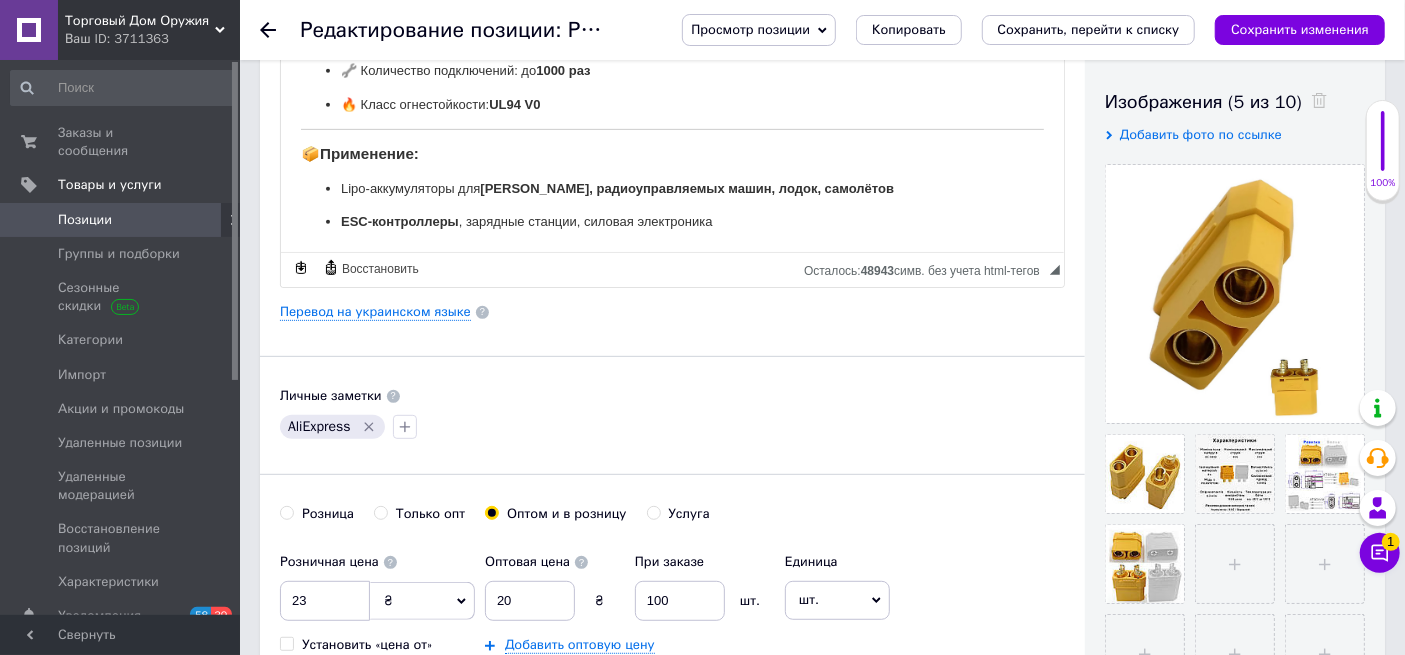 click on "Позиции" at bounding box center [121, 220] 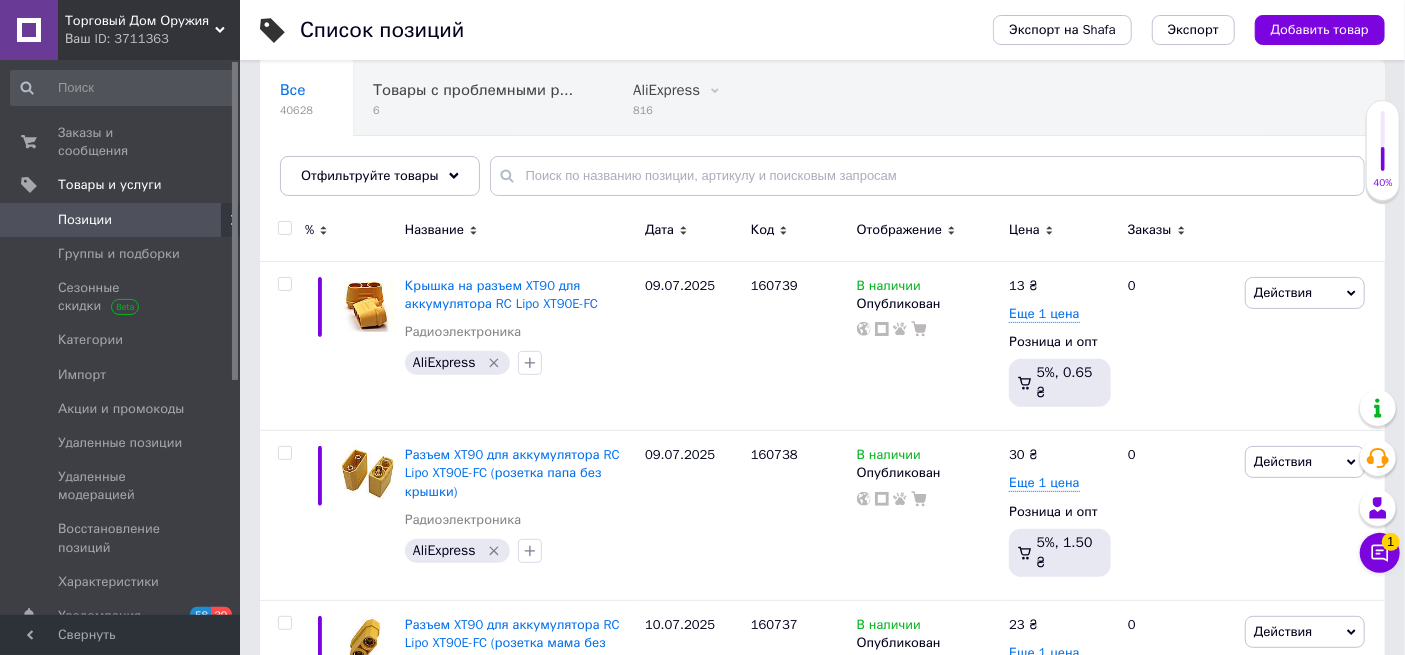 scroll, scrollTop: 222, scrollLeft: 0, axis: vertical 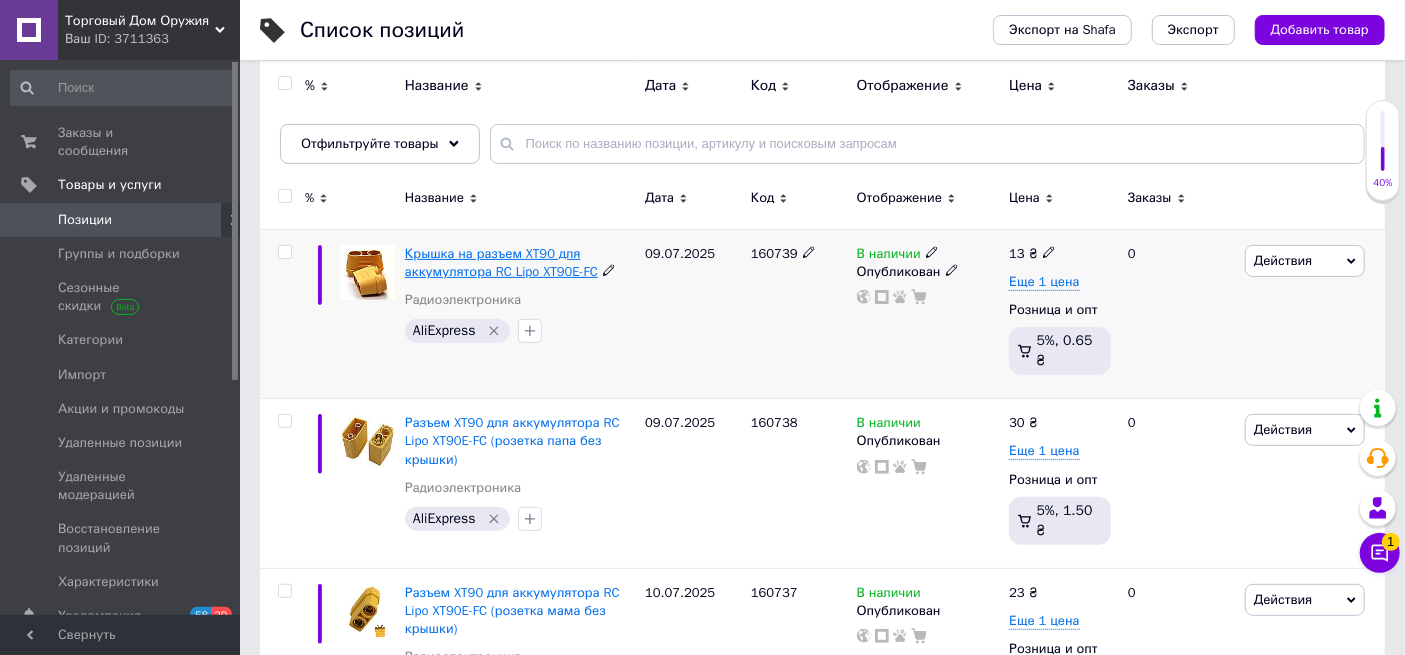 click on "Крышка на разъем XT90 для аккумулятора RC Lipo XT90E-FC" at bounding box center (501, 262) 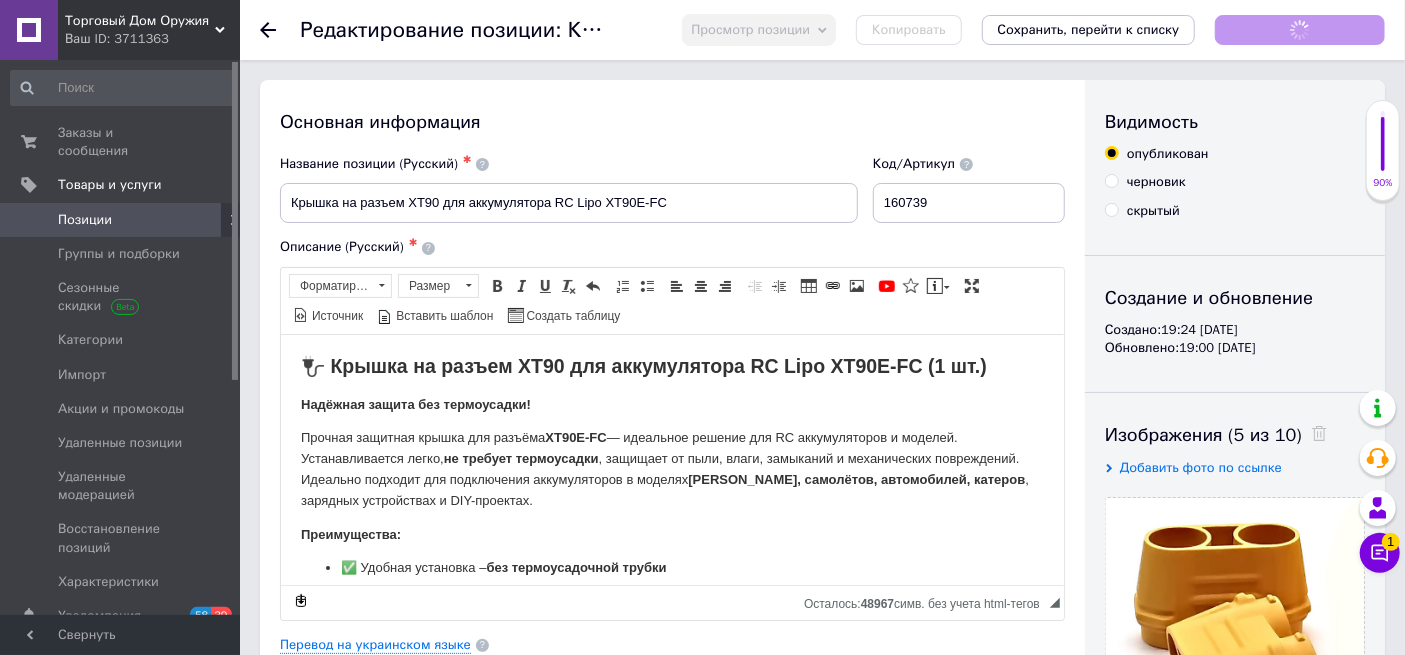 scroll, scrollTop: 0, scrollLeft: 0, axis: both 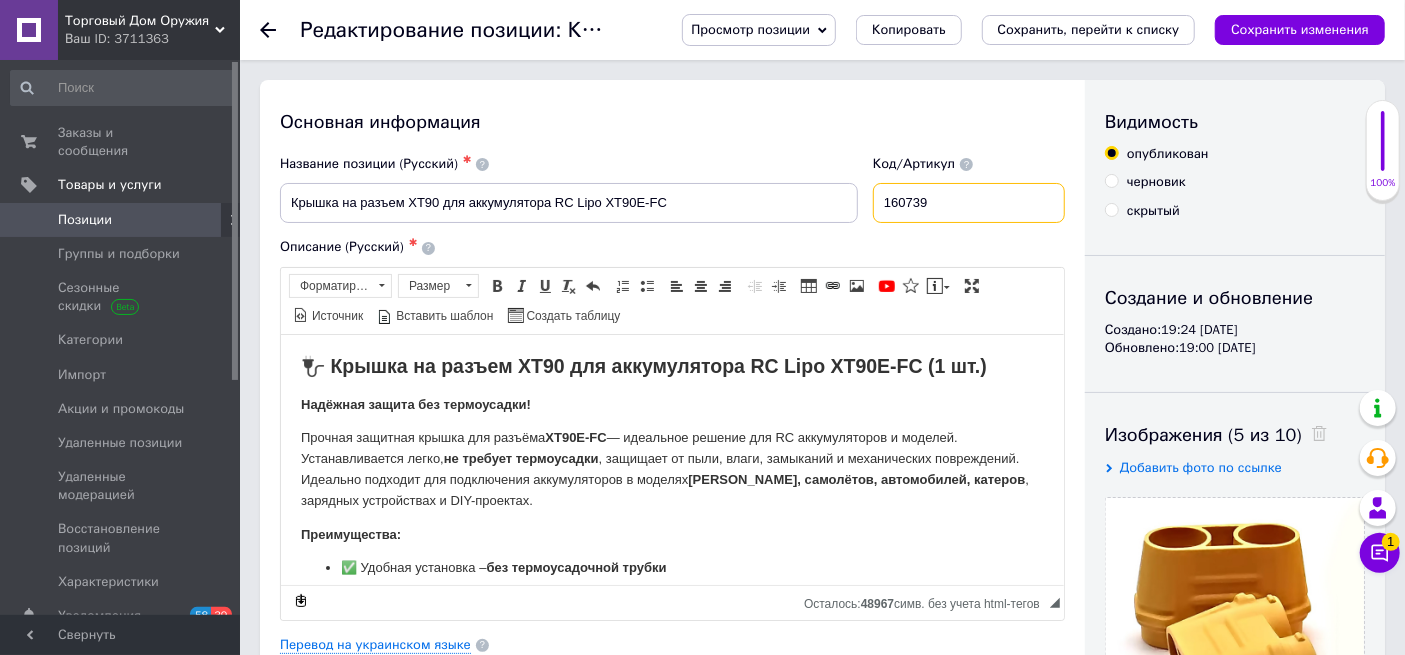 drag, startPoint x: 949, startPoint y: 202, endPoint x: 886, endPoint y: 202, distance: 63 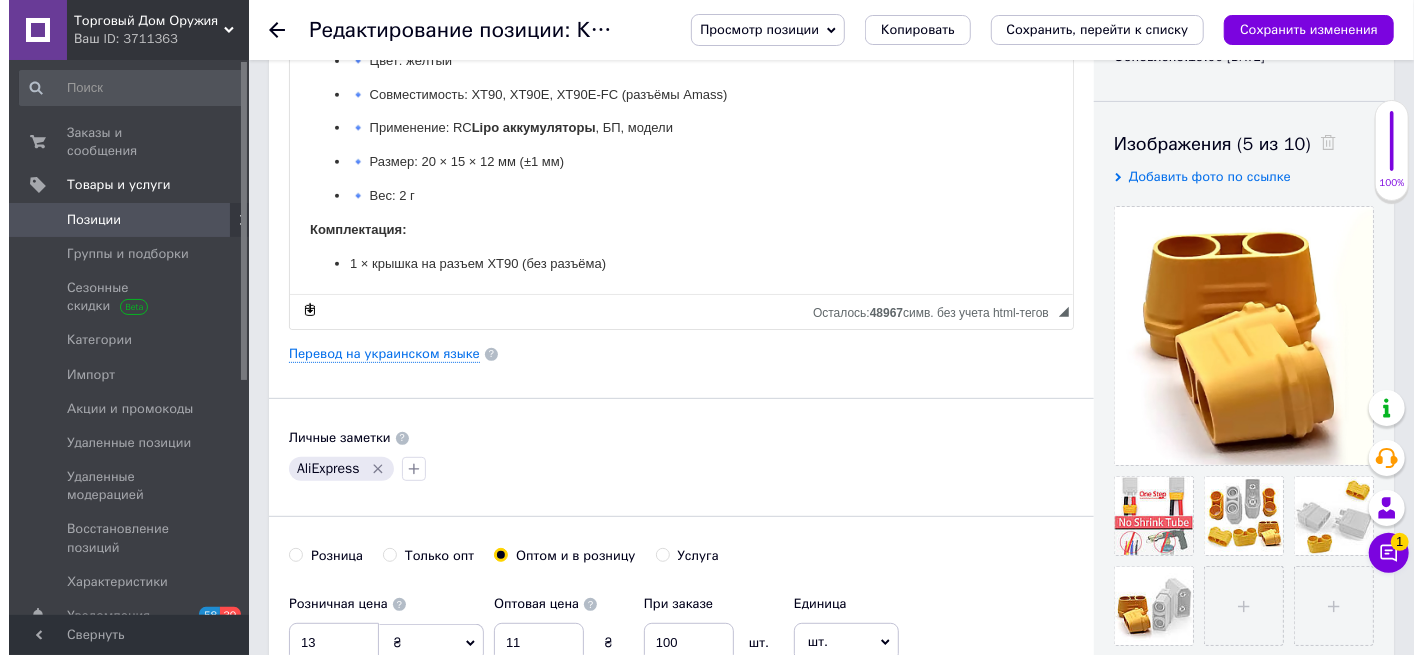scroll, scrollTop: 333, scrollLeft: 0, axis: vertical 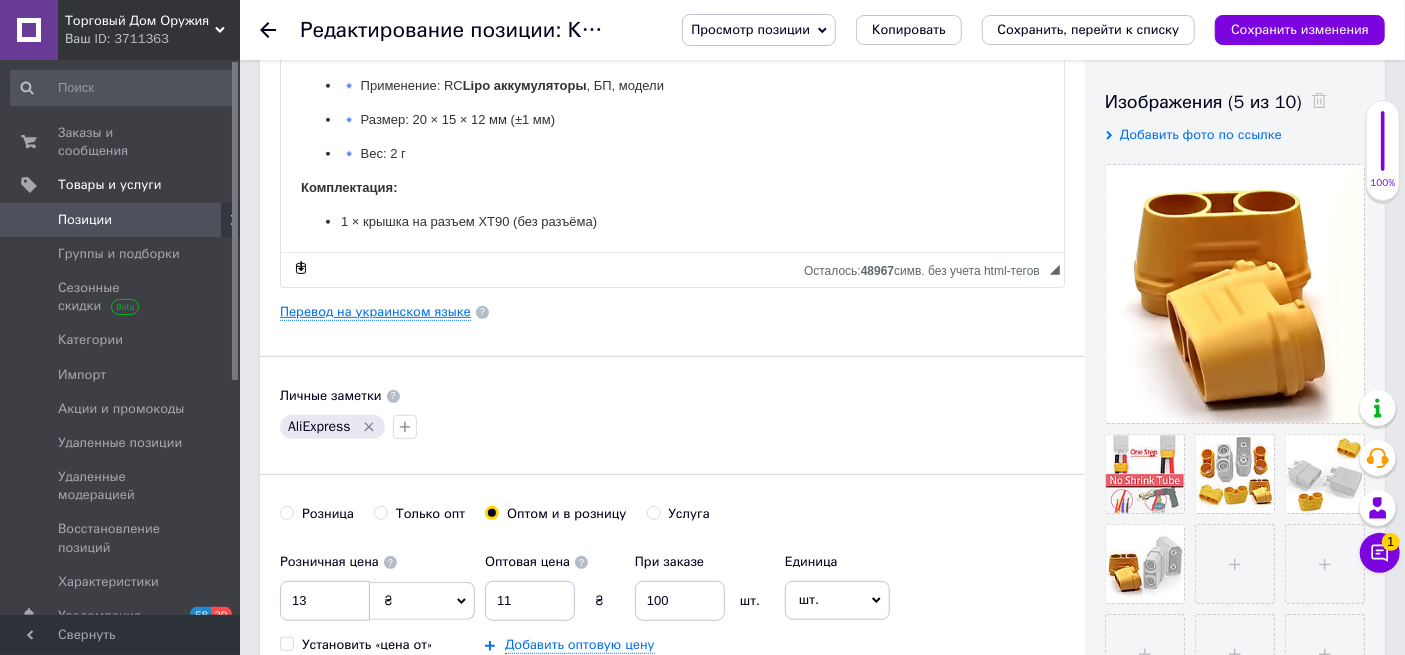 click on "Перевод на украинском языке" at bounding box center [375, 312] 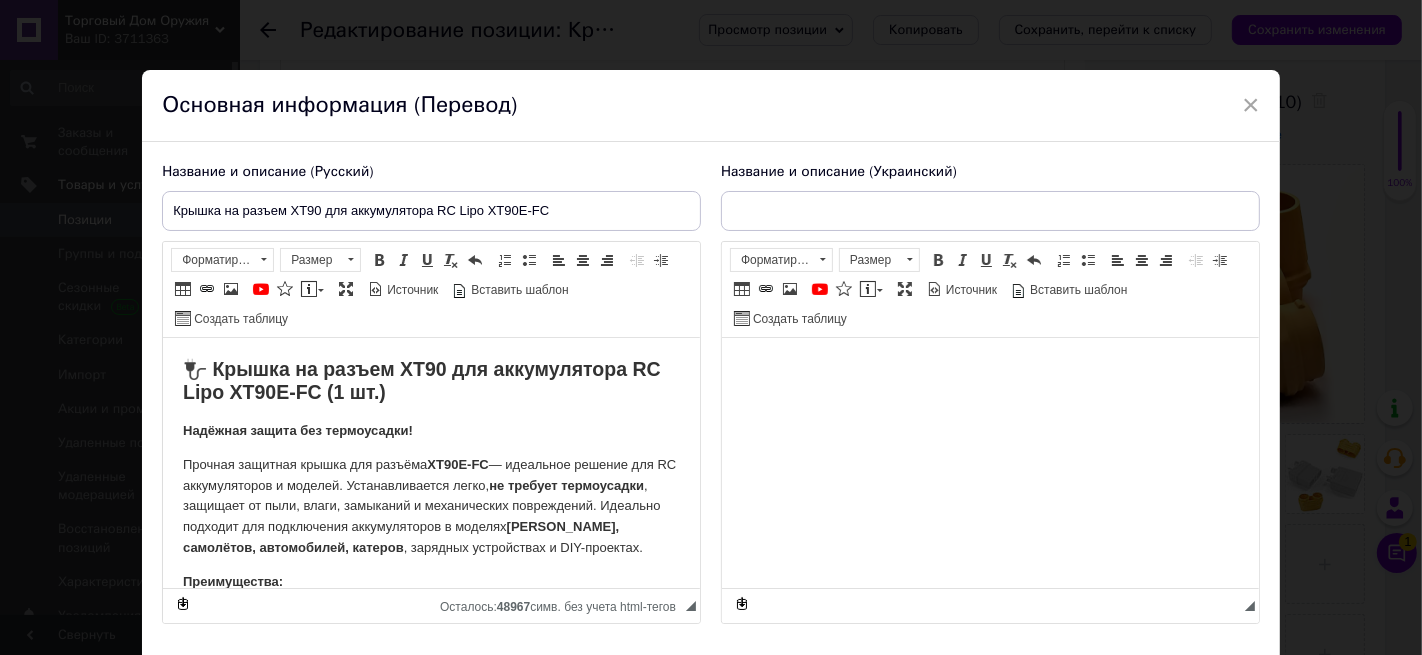 scroll, scrollTop: 0, scrollLeft: 0, axis: both 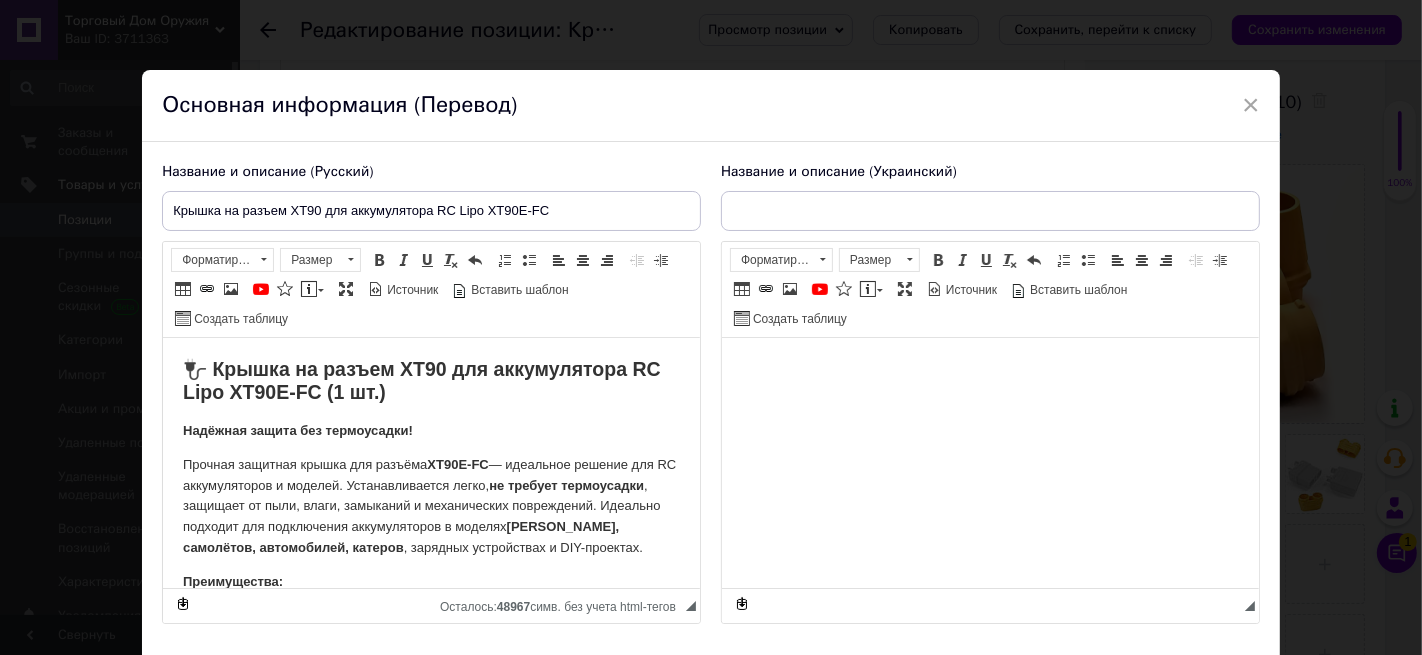 type on "Кришка на роз'єм XT90 для акумулятора RC Lipo XT90E-FC" 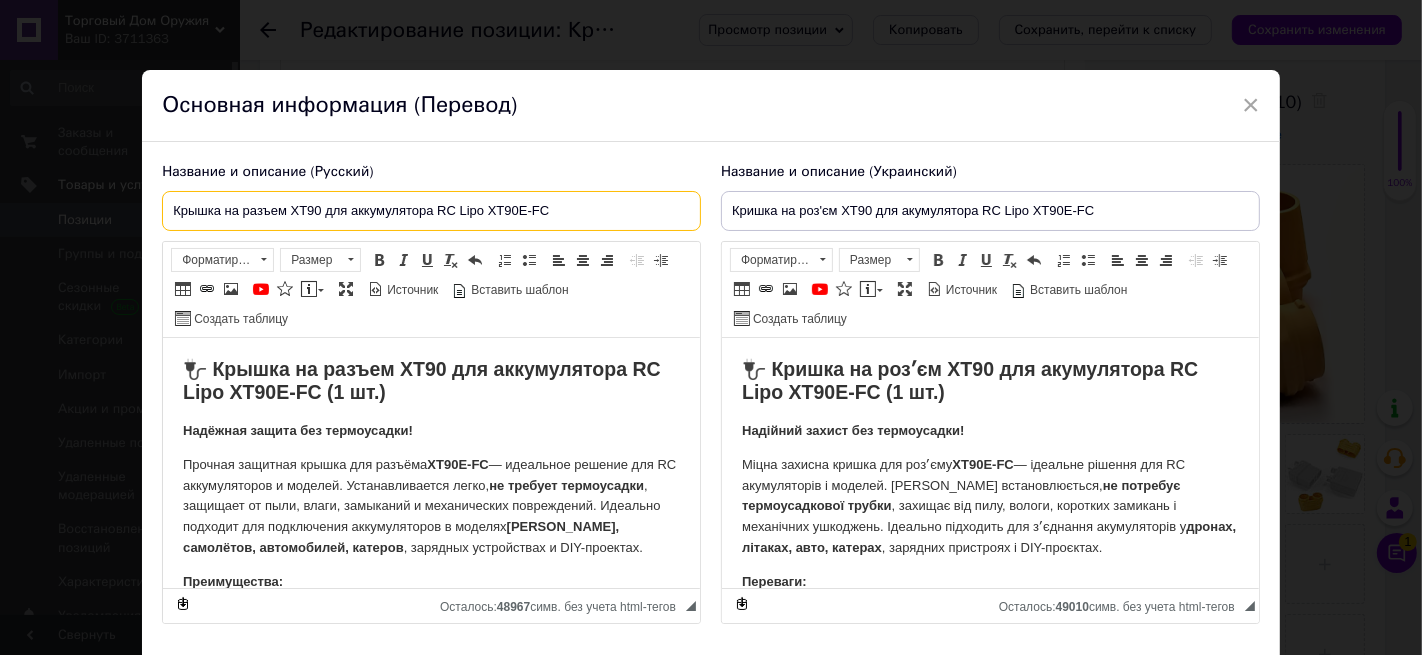 drag, startPoint x: 588, startPoint y: 214, endPoint x: 164, endPoint y: 220, distance: 424.04245 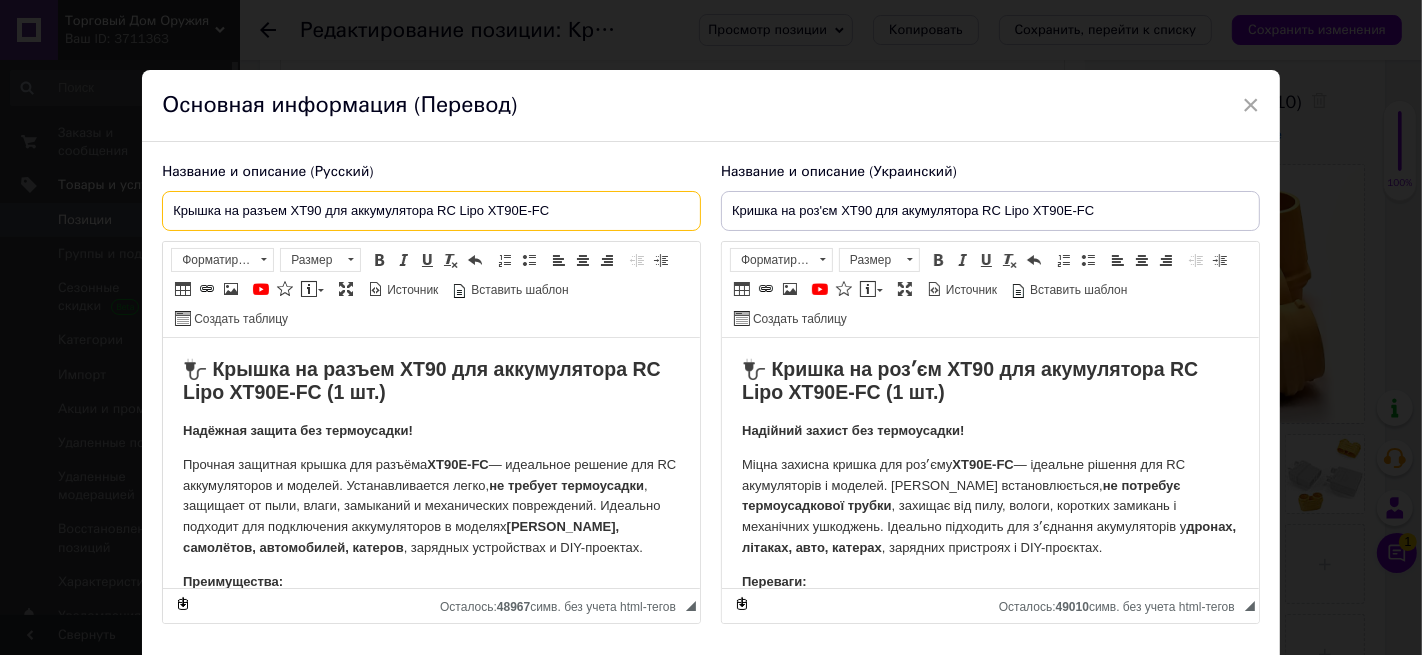 click on "Крышка на разъем XT90 для аккумулятора RC Lipo XT90E-FC" at bounding box center [431, 211] 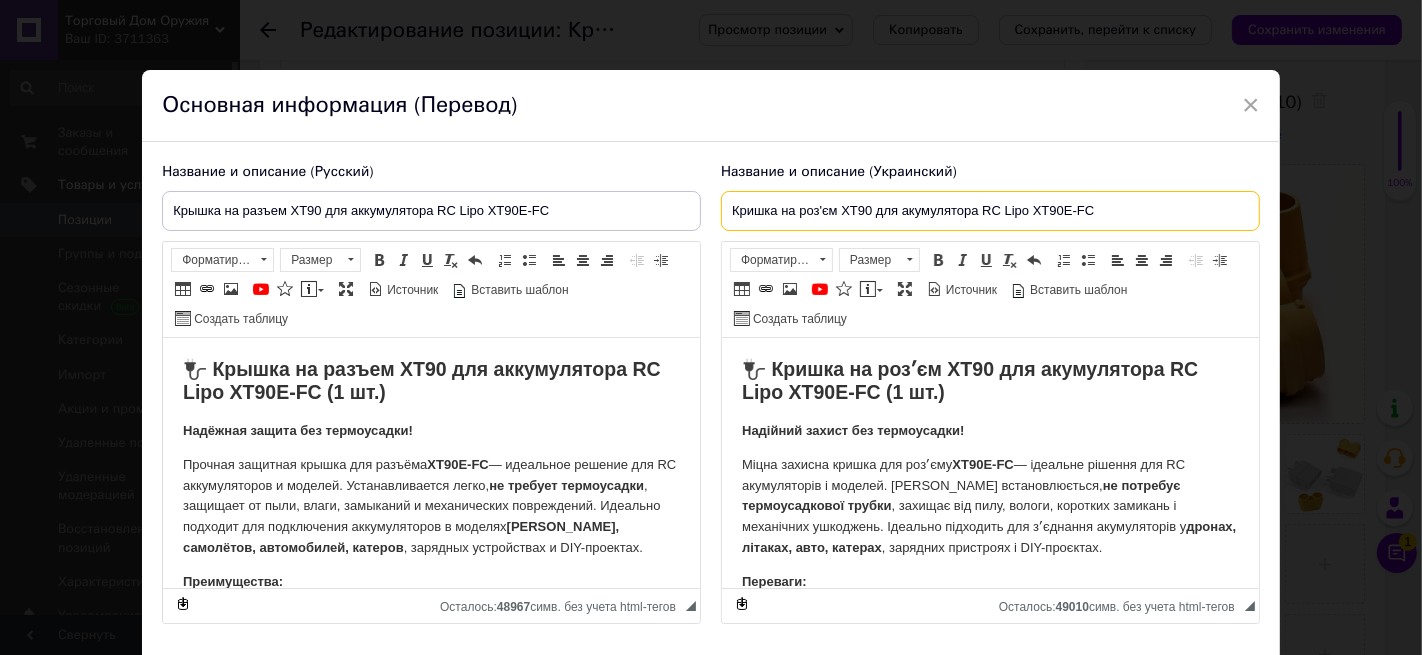drag, startPoint x: 1118, startPoint y: 213, endPoint x: 722, endPoint y: 215, distance: 396.00504 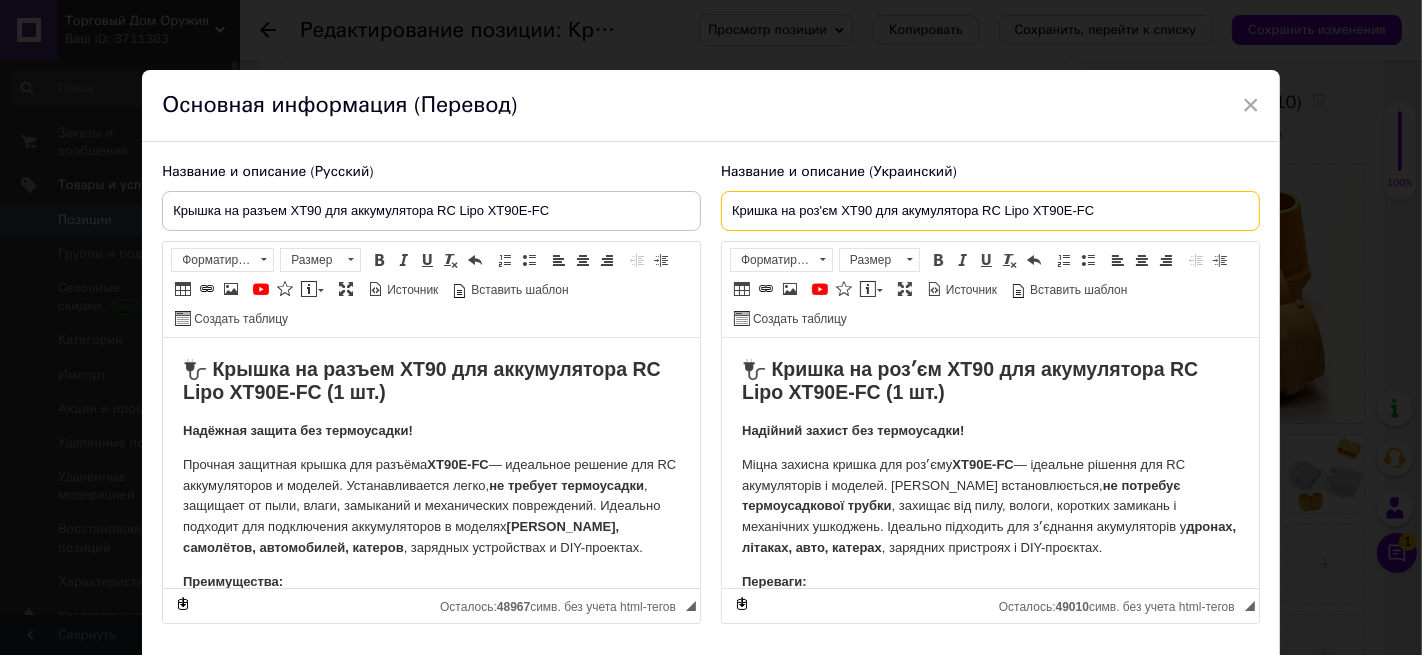 click on "Кришка на роз'єм XT90 для акумулятора RC Lipo XT90E-FC" at bounding box center [990, 211] 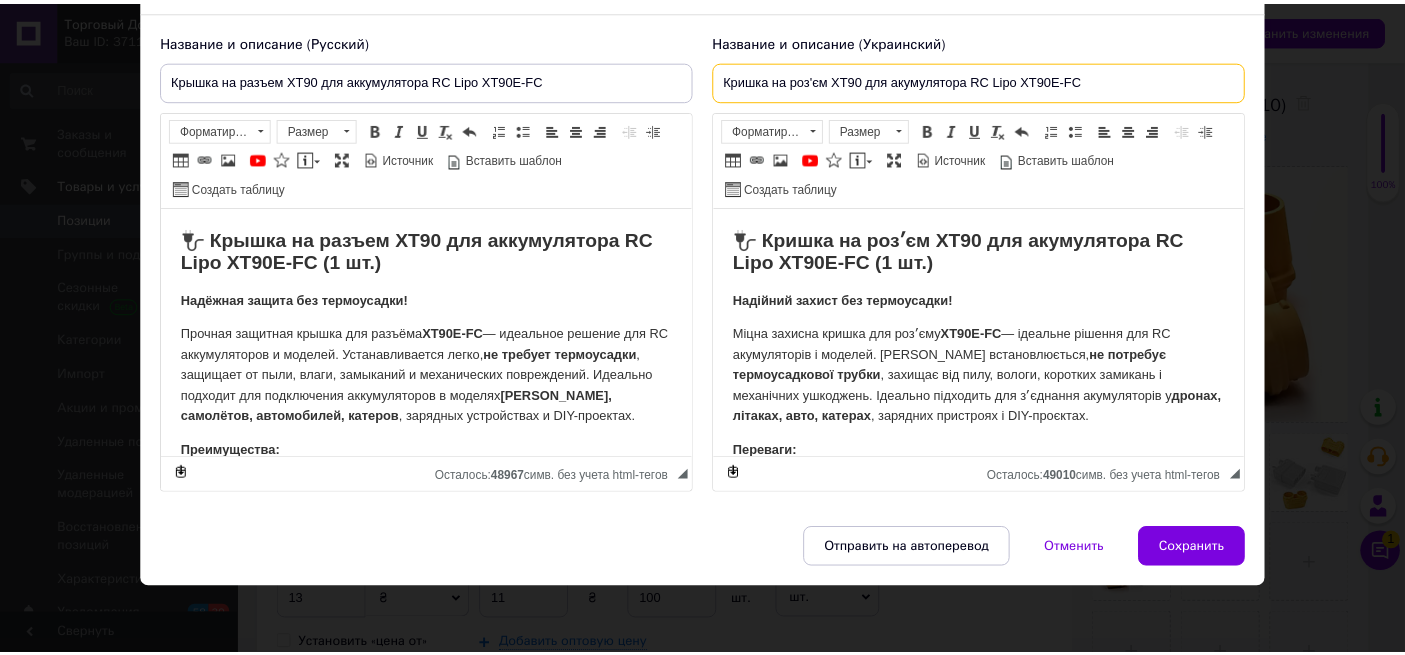 scroll, scrollTop: 132, scrollLeft: 0, axis: vertical 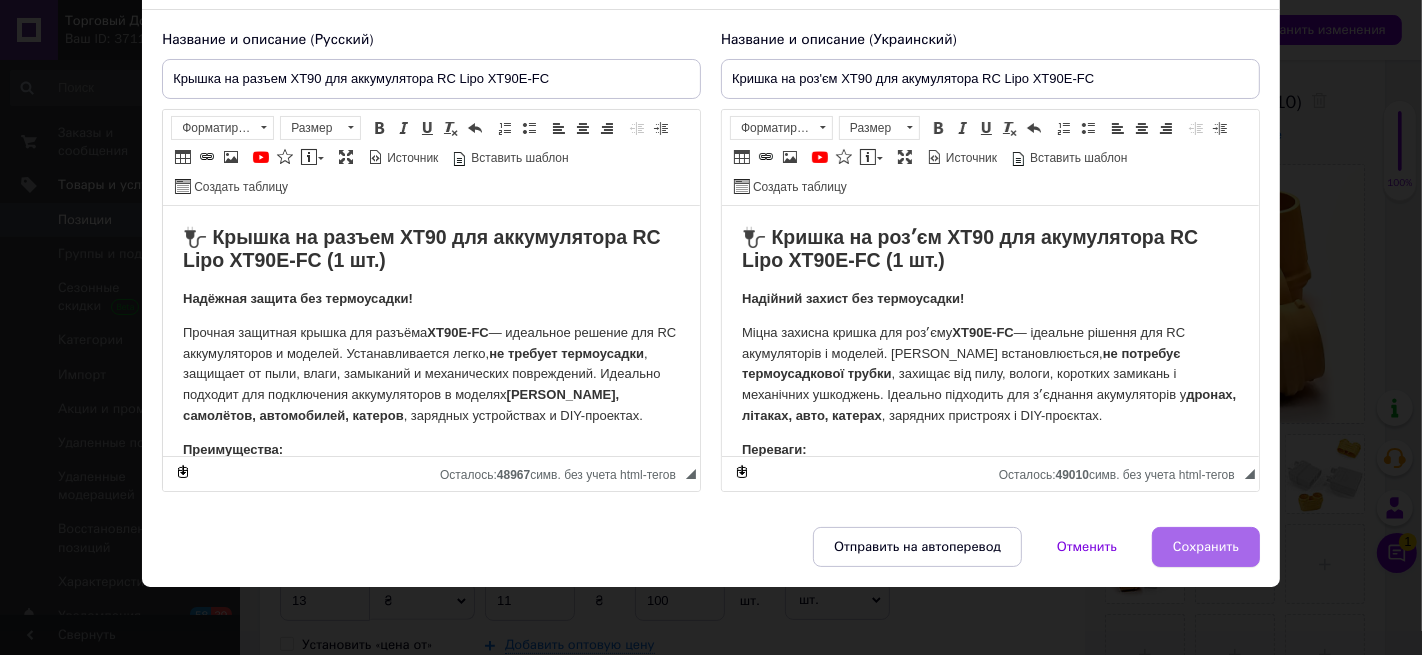 click on "Сохранить" at bounding box center [1206, 547] 